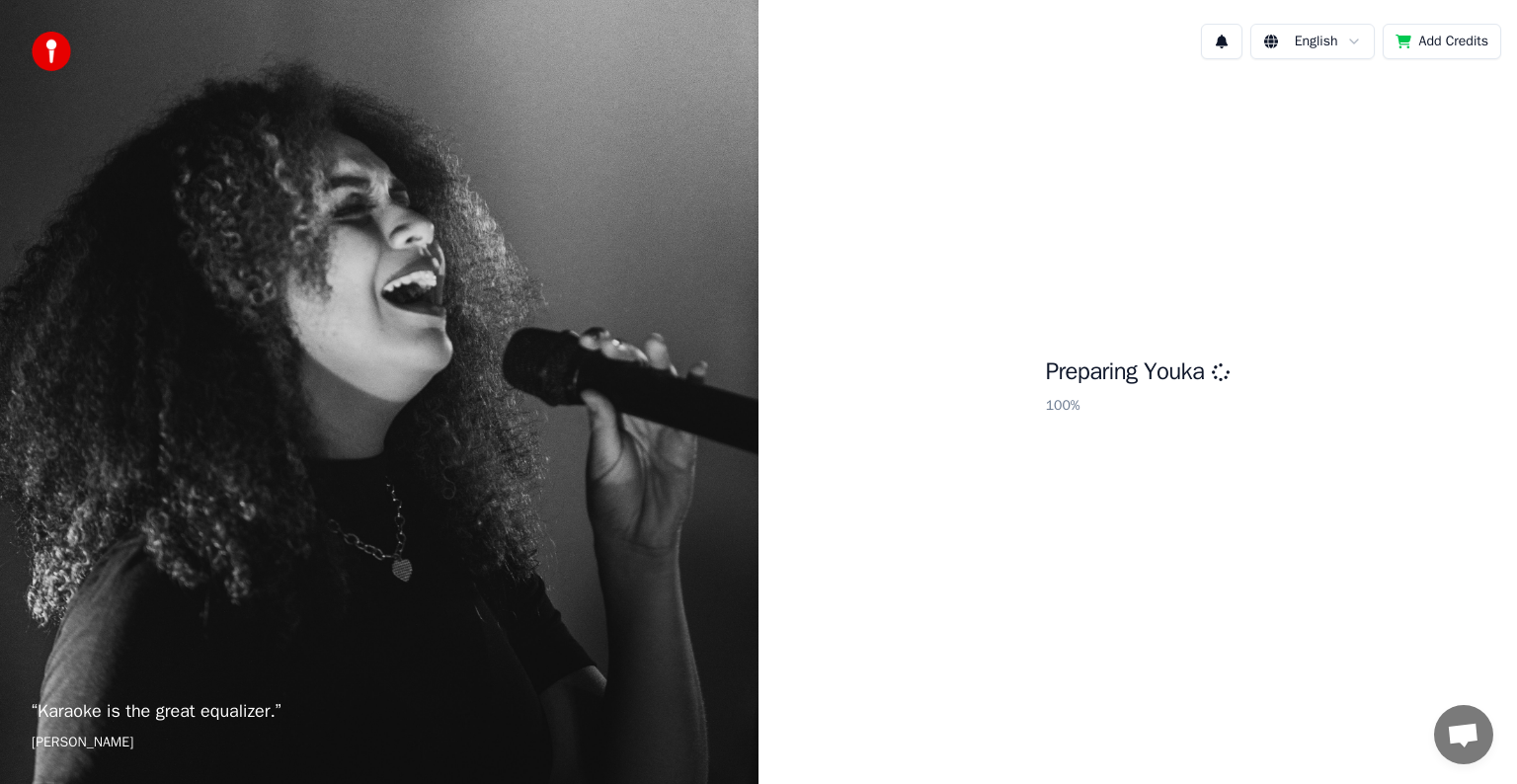scroll, scrollTop: 0, scrollLeft: 0, axis: both 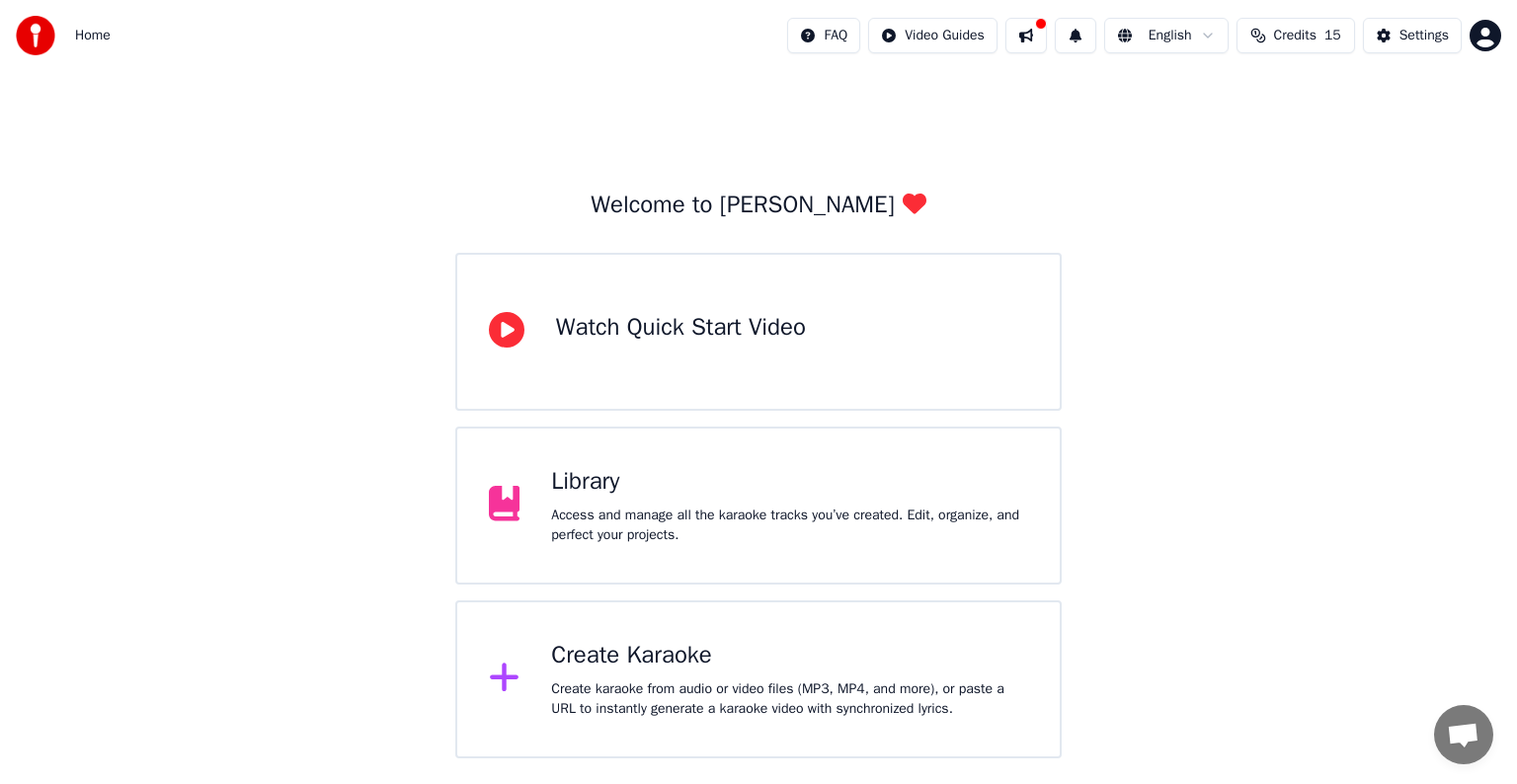 click on "Create karaoke from audio or video files (MP3, MP4, and more), or paste a URL to instantly generate a karaoke video with synchronized lyrics." at bounding box center (789, 699) 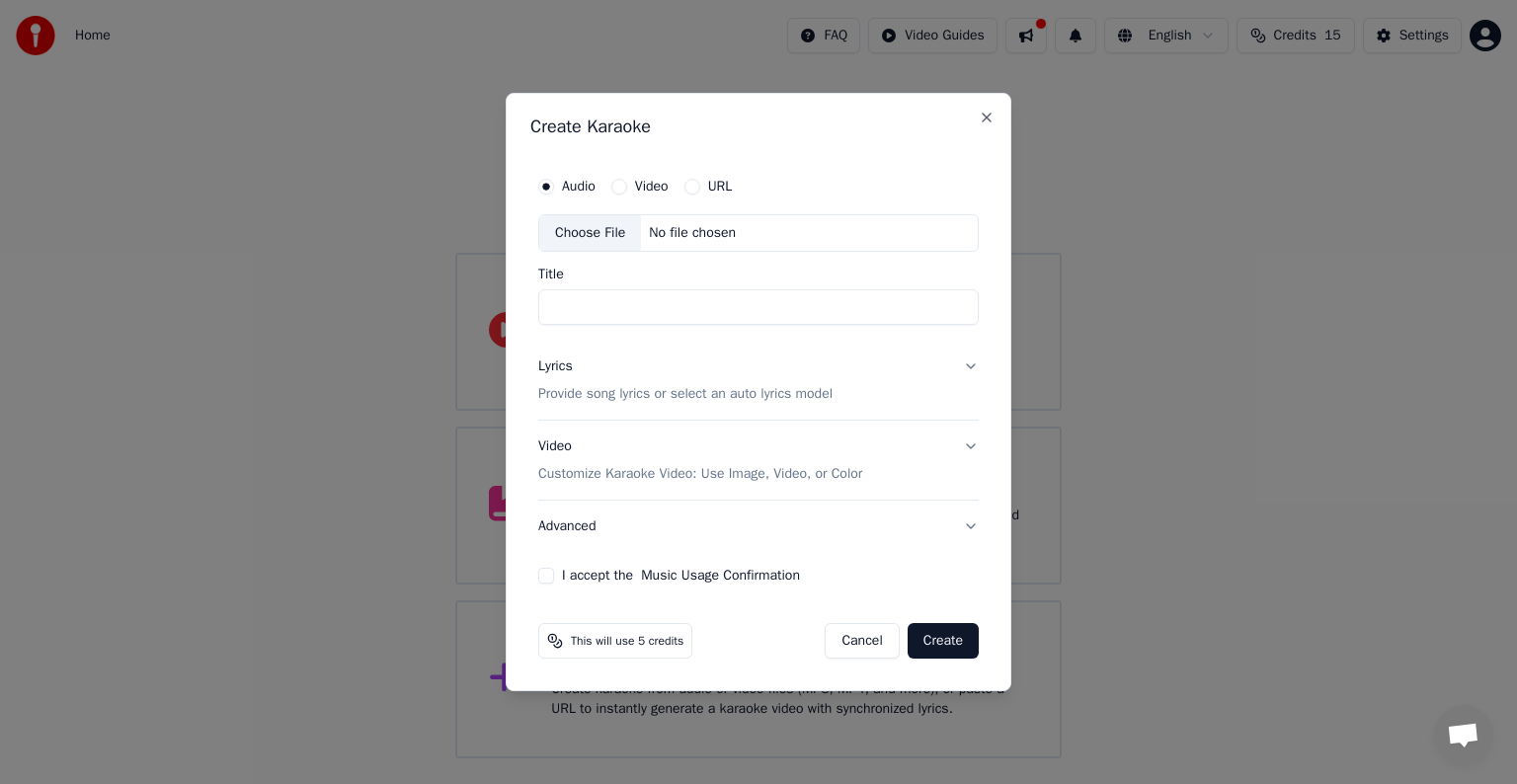 click on "Choose File" at bounding box center [590, 233] 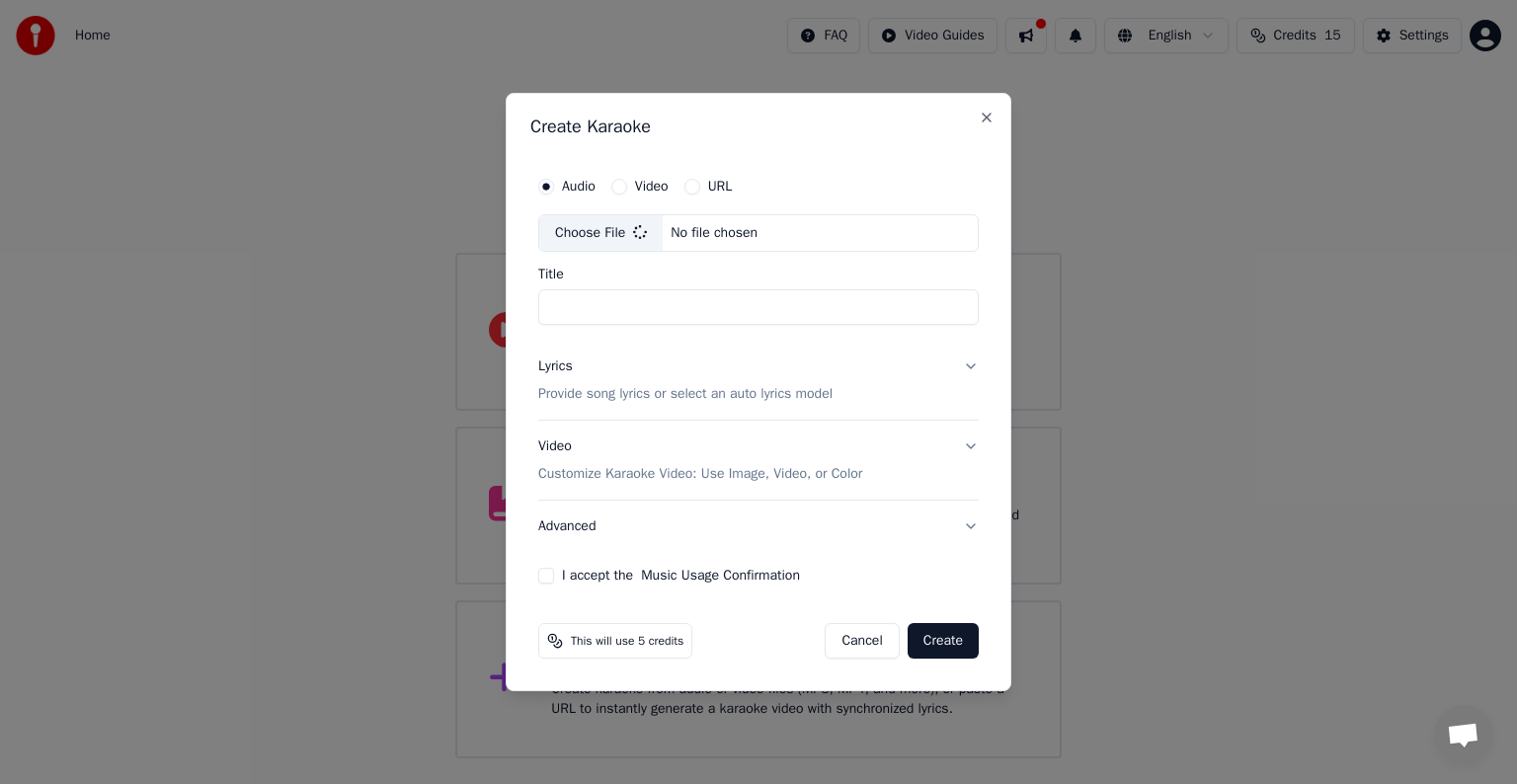 type on "**********" 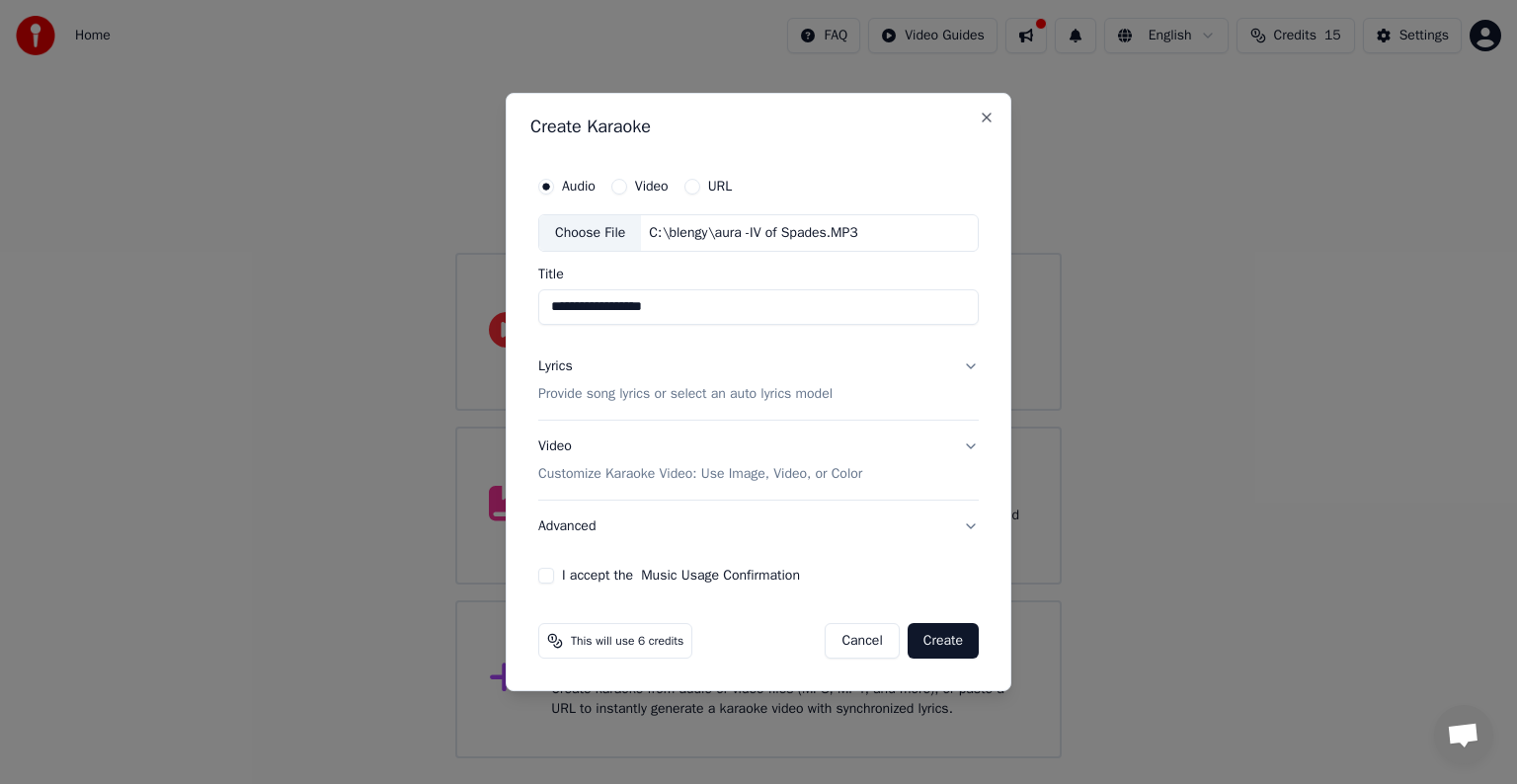click on "I accept the   Music Usage Confirmation" at bounding box center (546, 576) 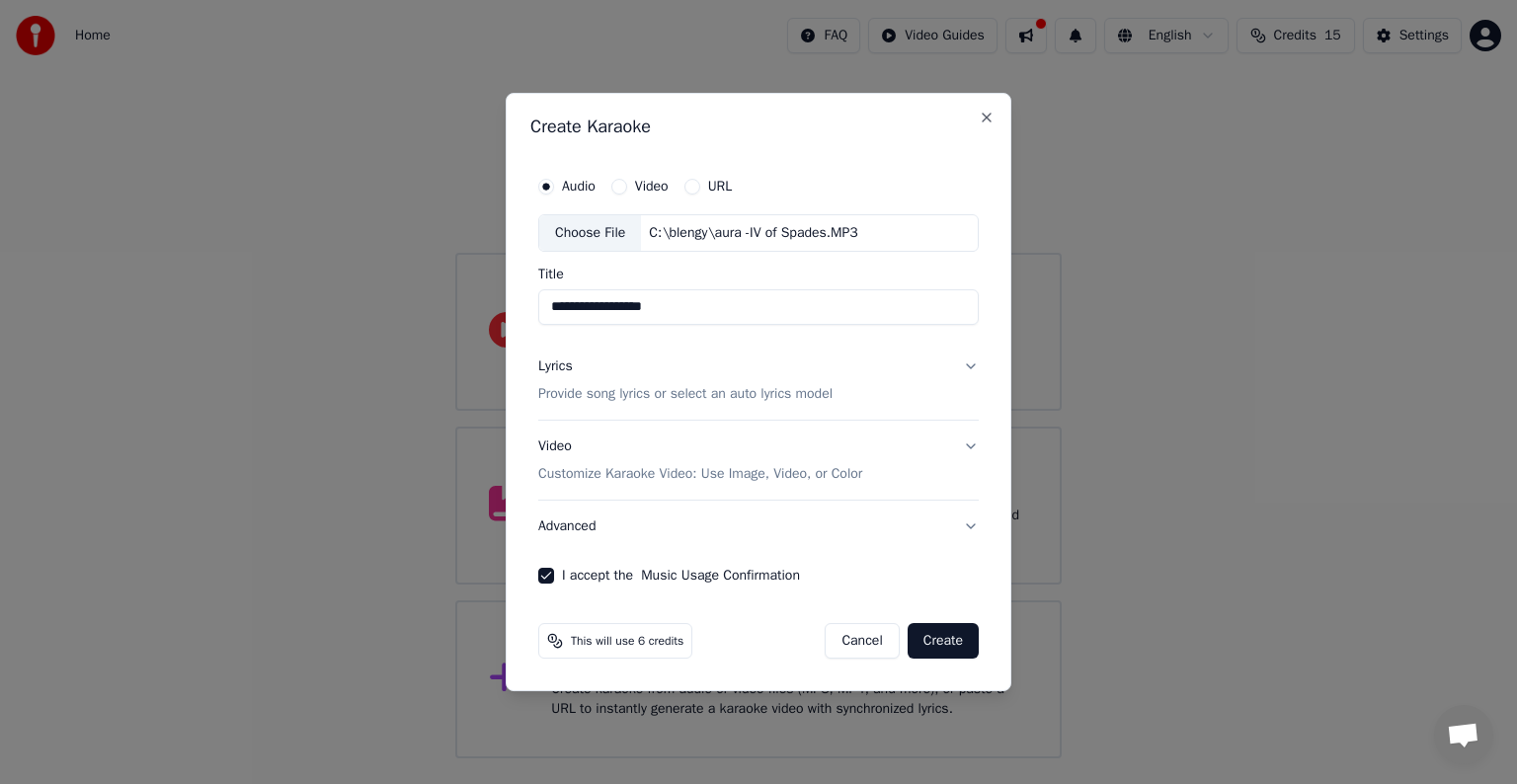 click on "Lyrics Provide song lyrics or select an auto lyrics model" at bounding box center (758, 380) 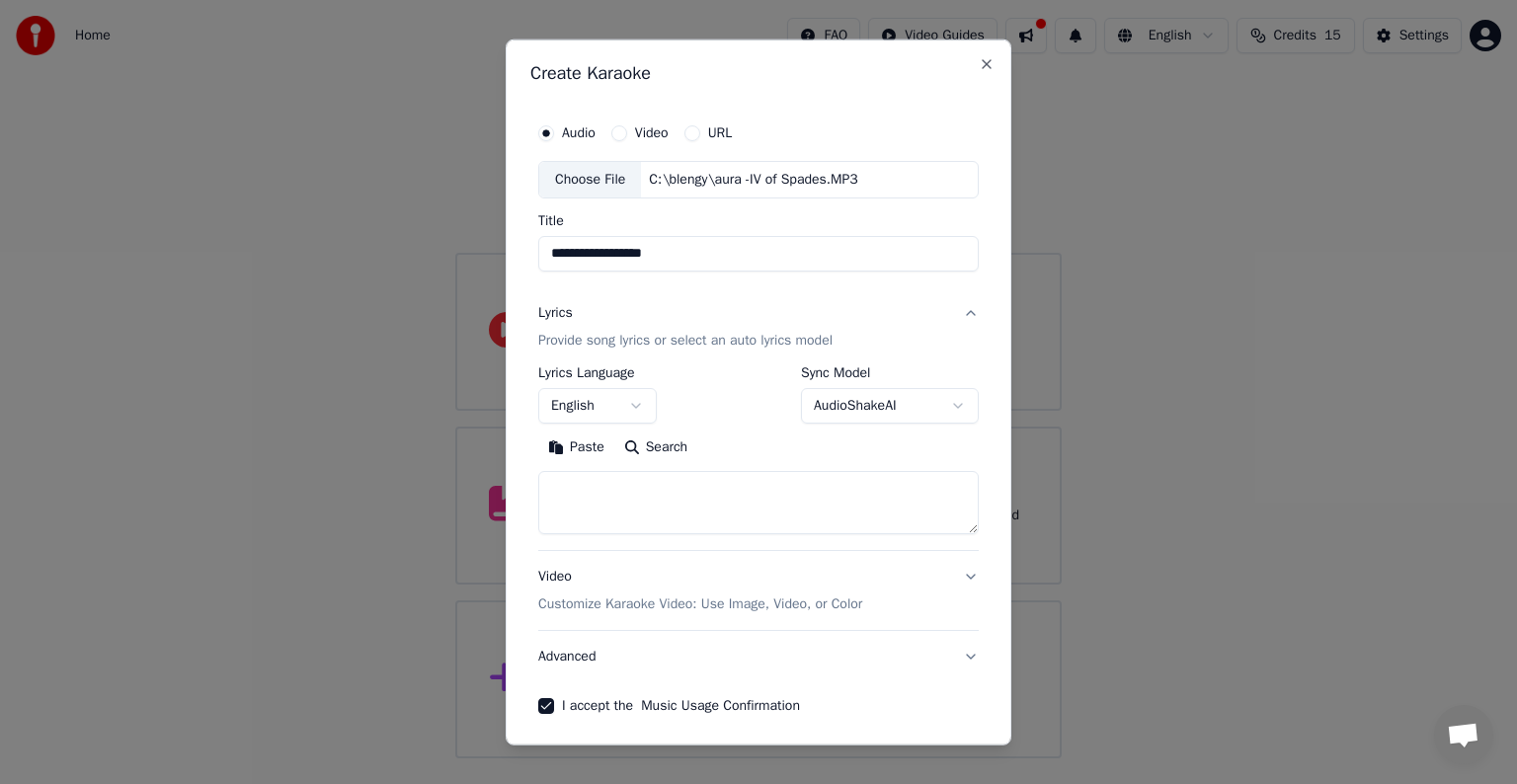 click at bounding box center [758, 503] 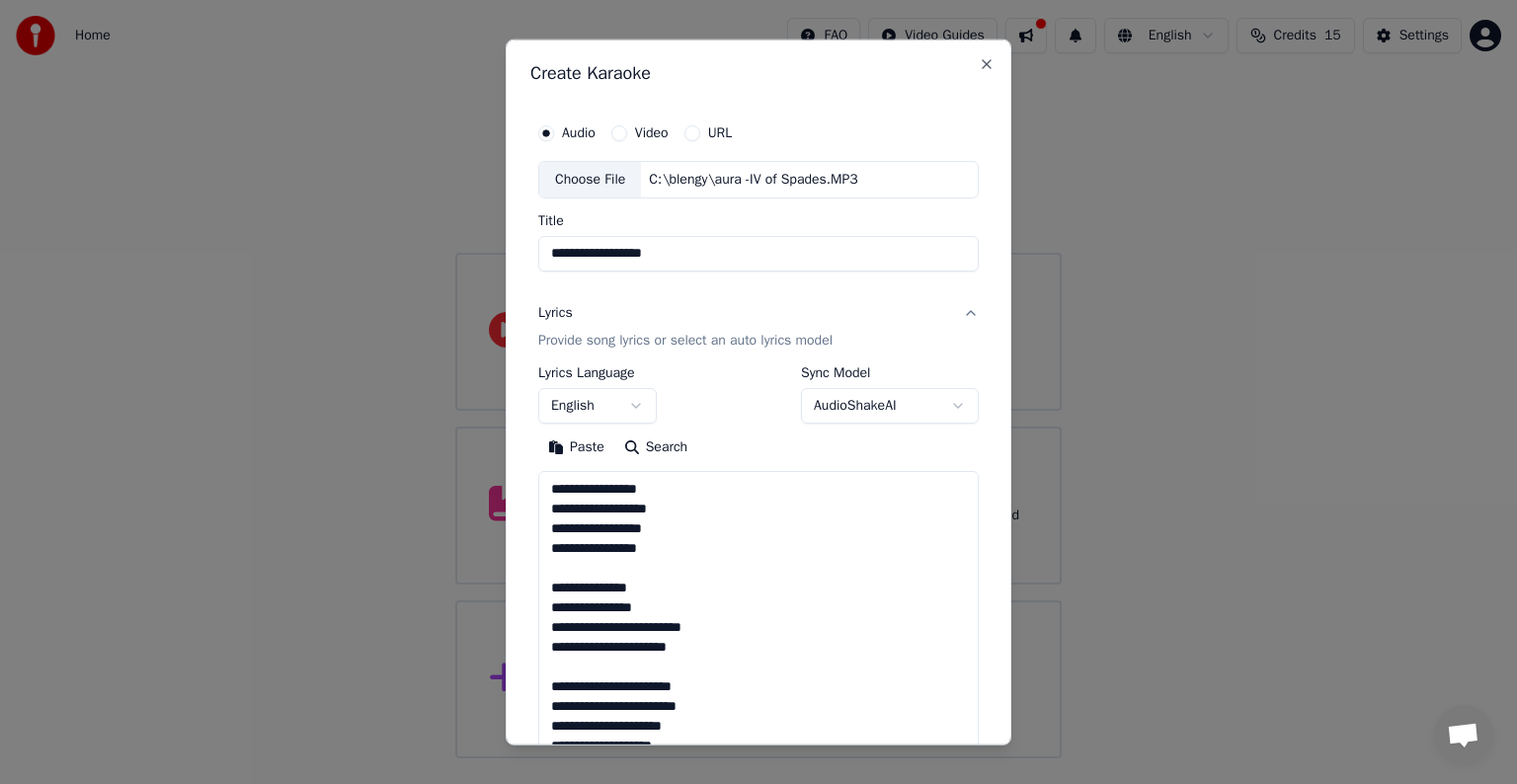 scroll, scrollTop: 1385, scrollLeft: 0, axis: vertical 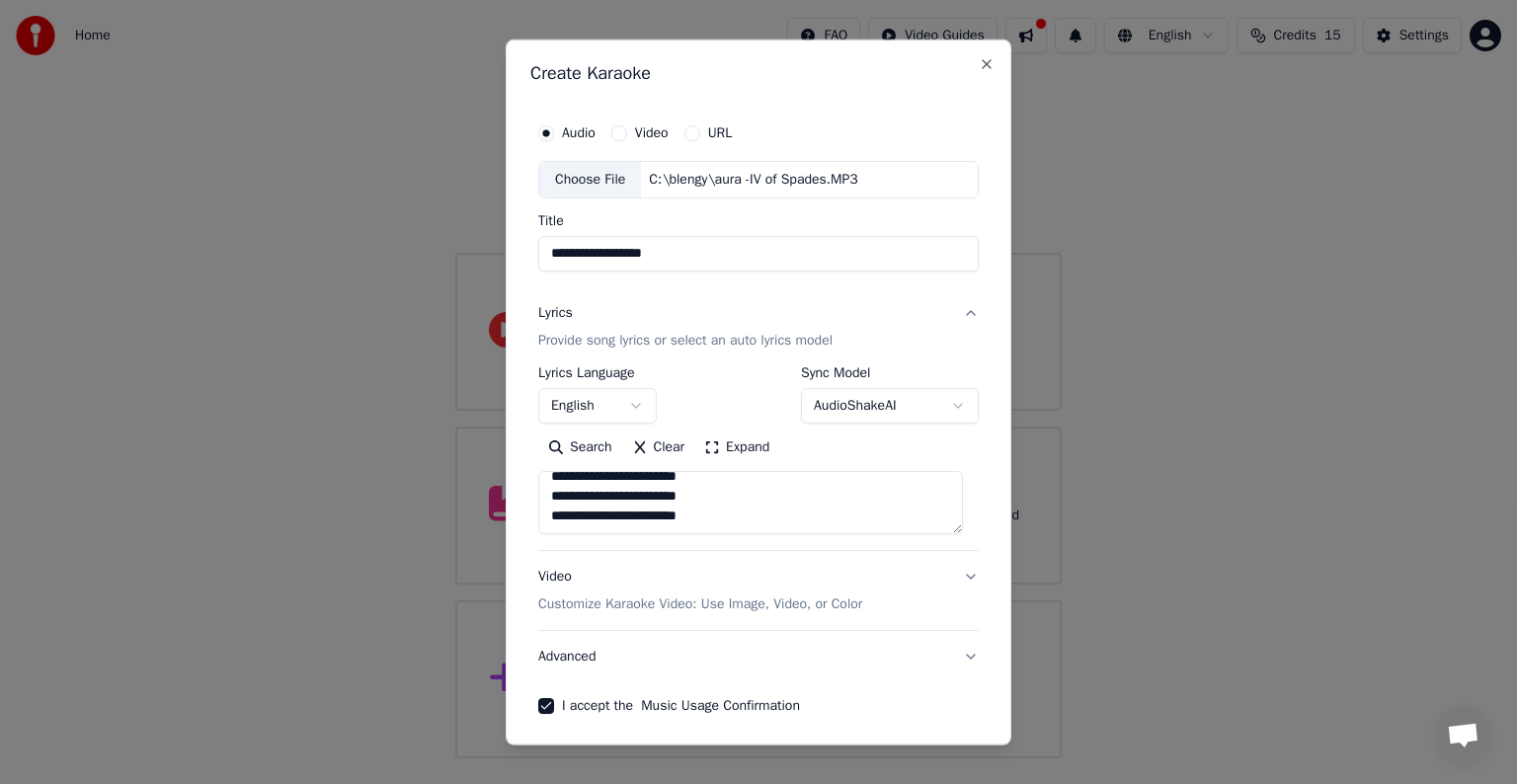 type on "**********" 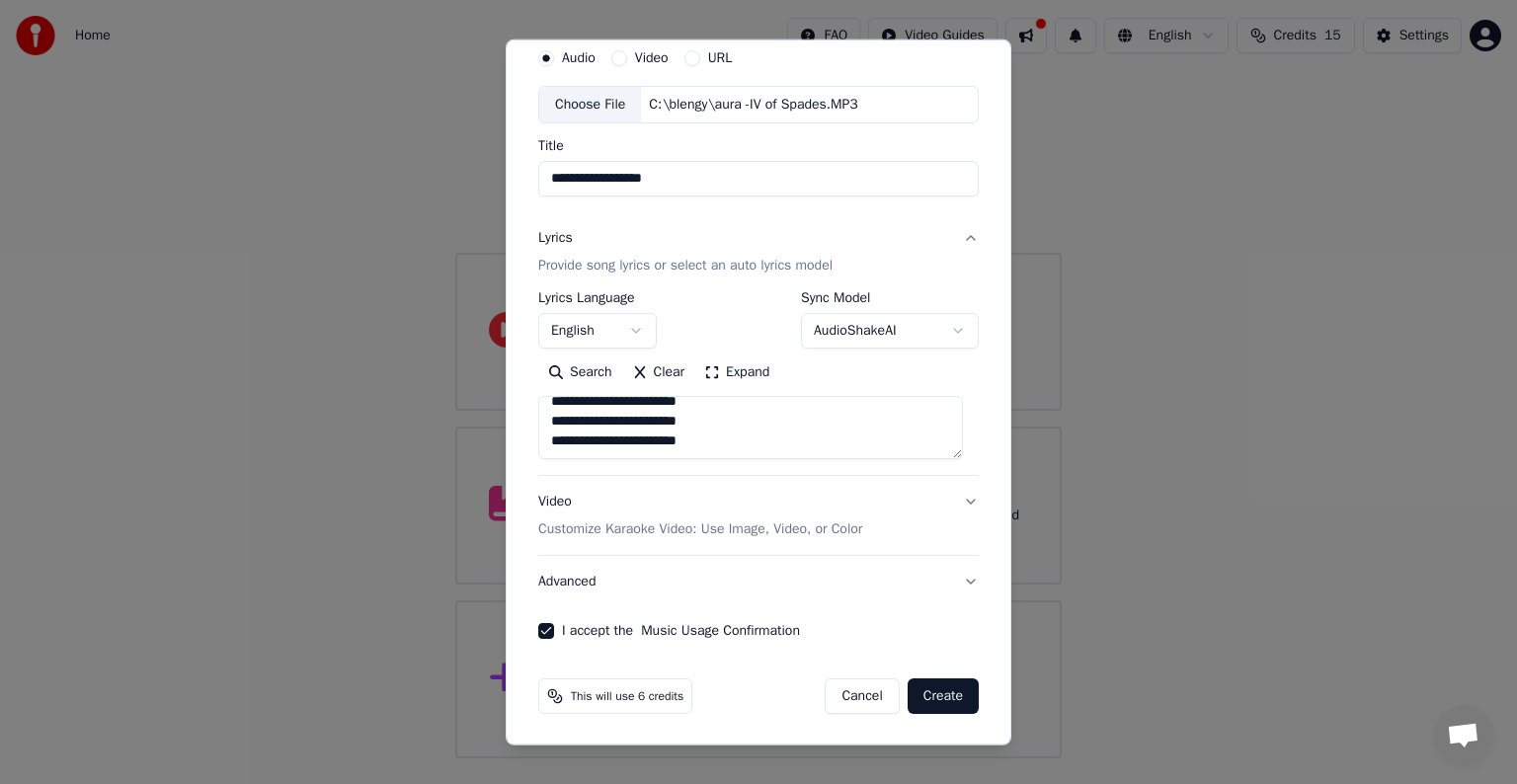 drag, startPoint x: 941, startPoint y: 686, endPoint x: 947, endPoint y: 695, distance: 10.816654 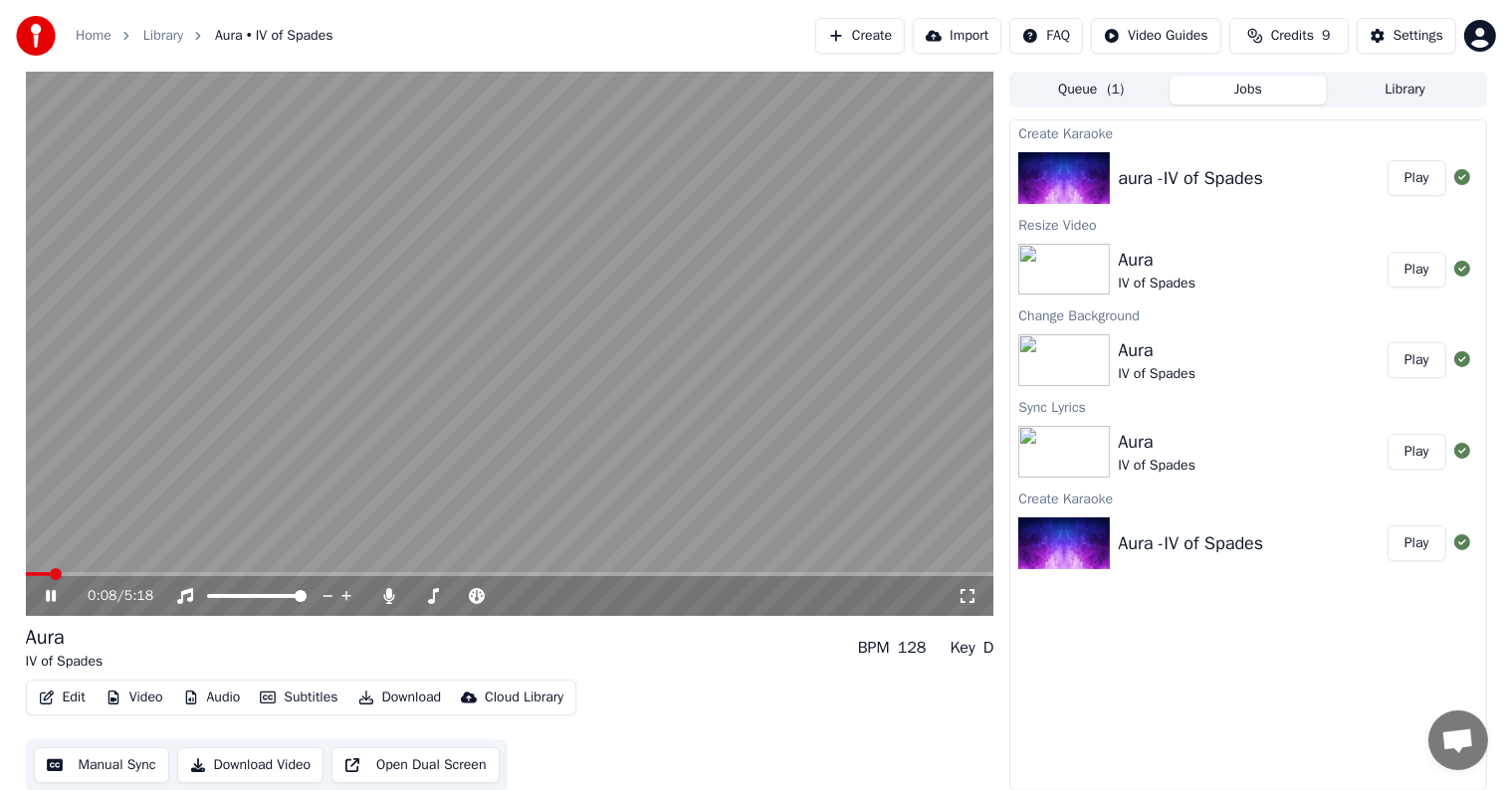 click at bounding box center [56, 574] 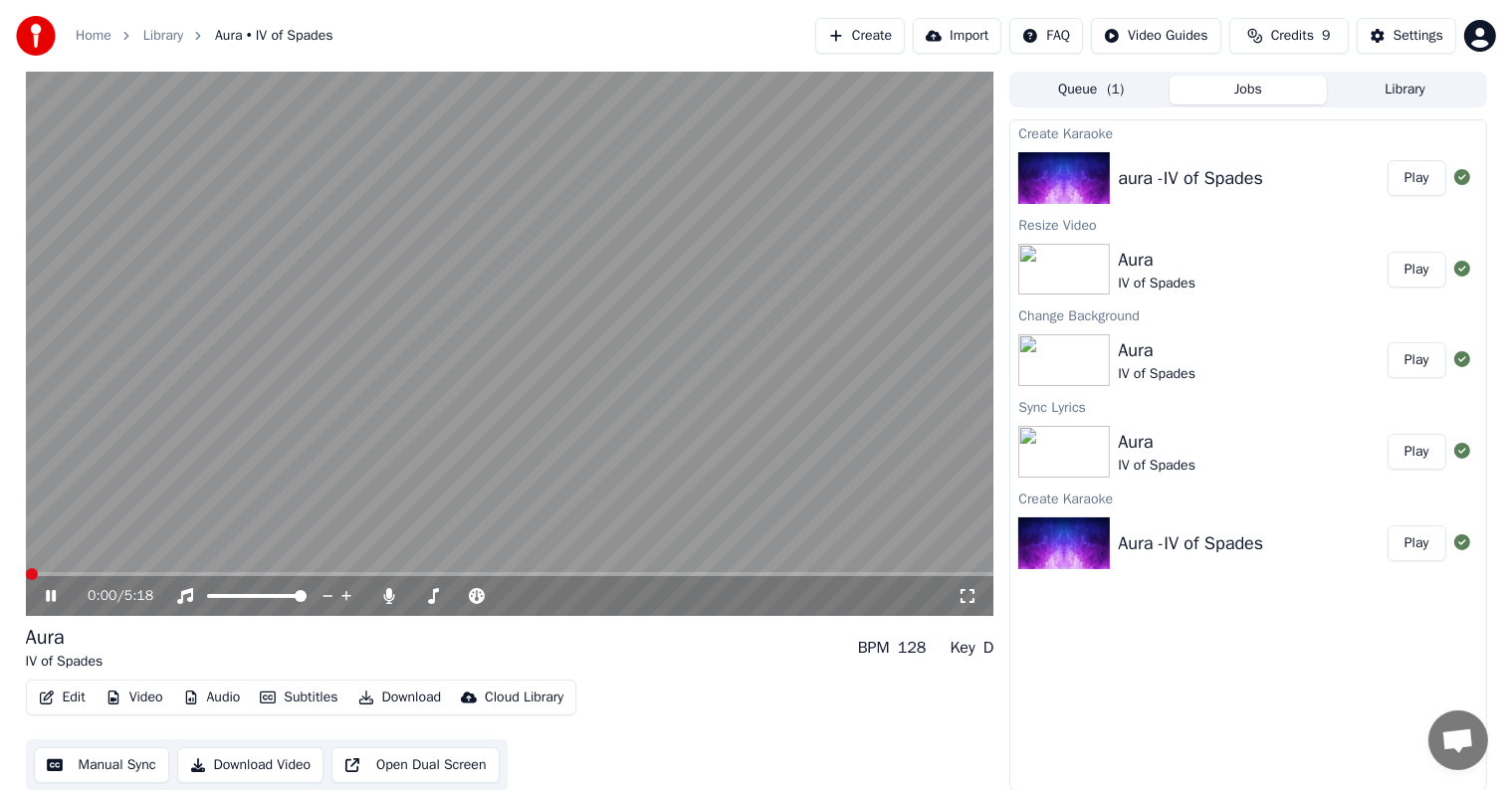 click at bounding box center [32, 574] 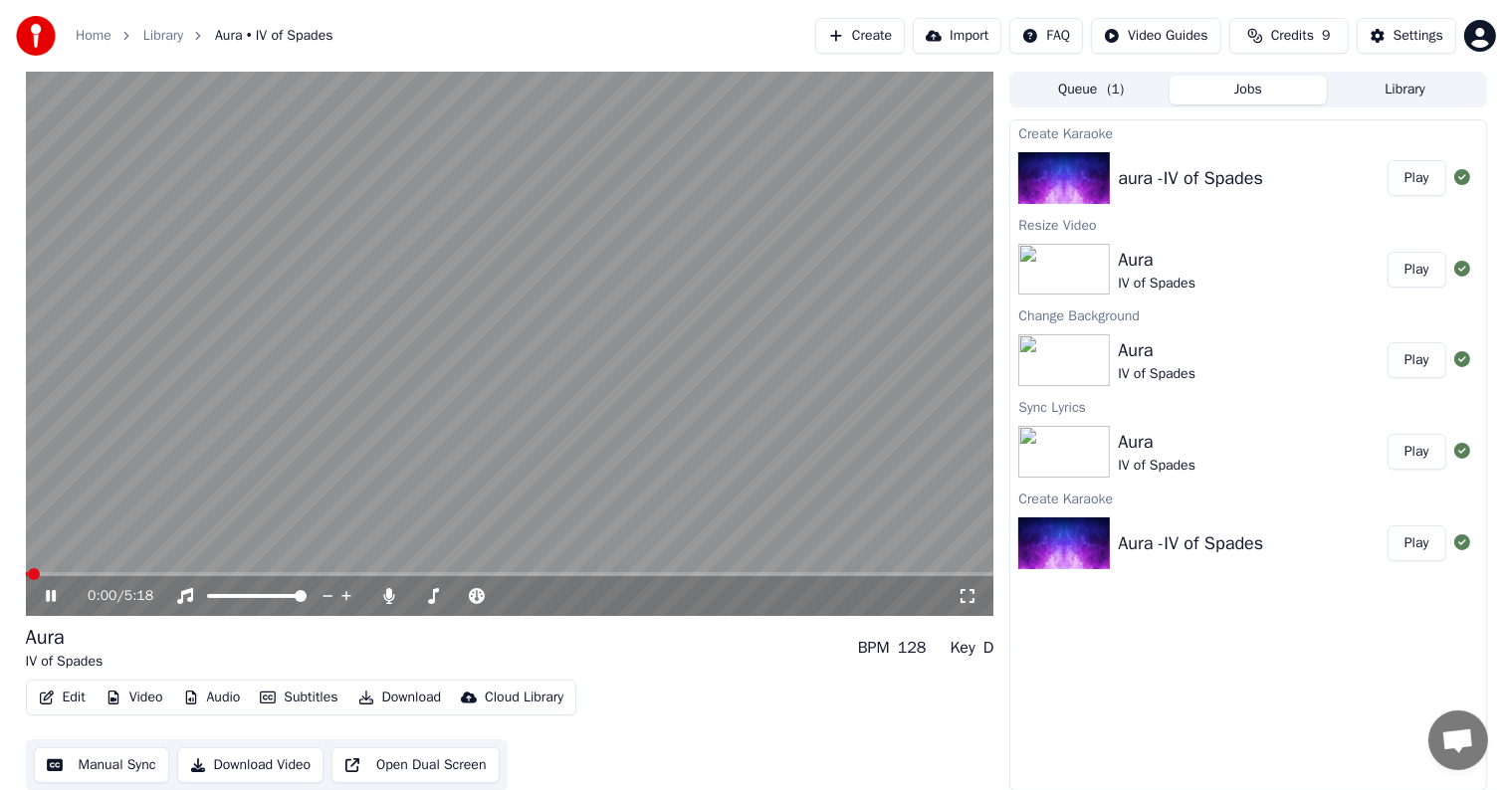 click 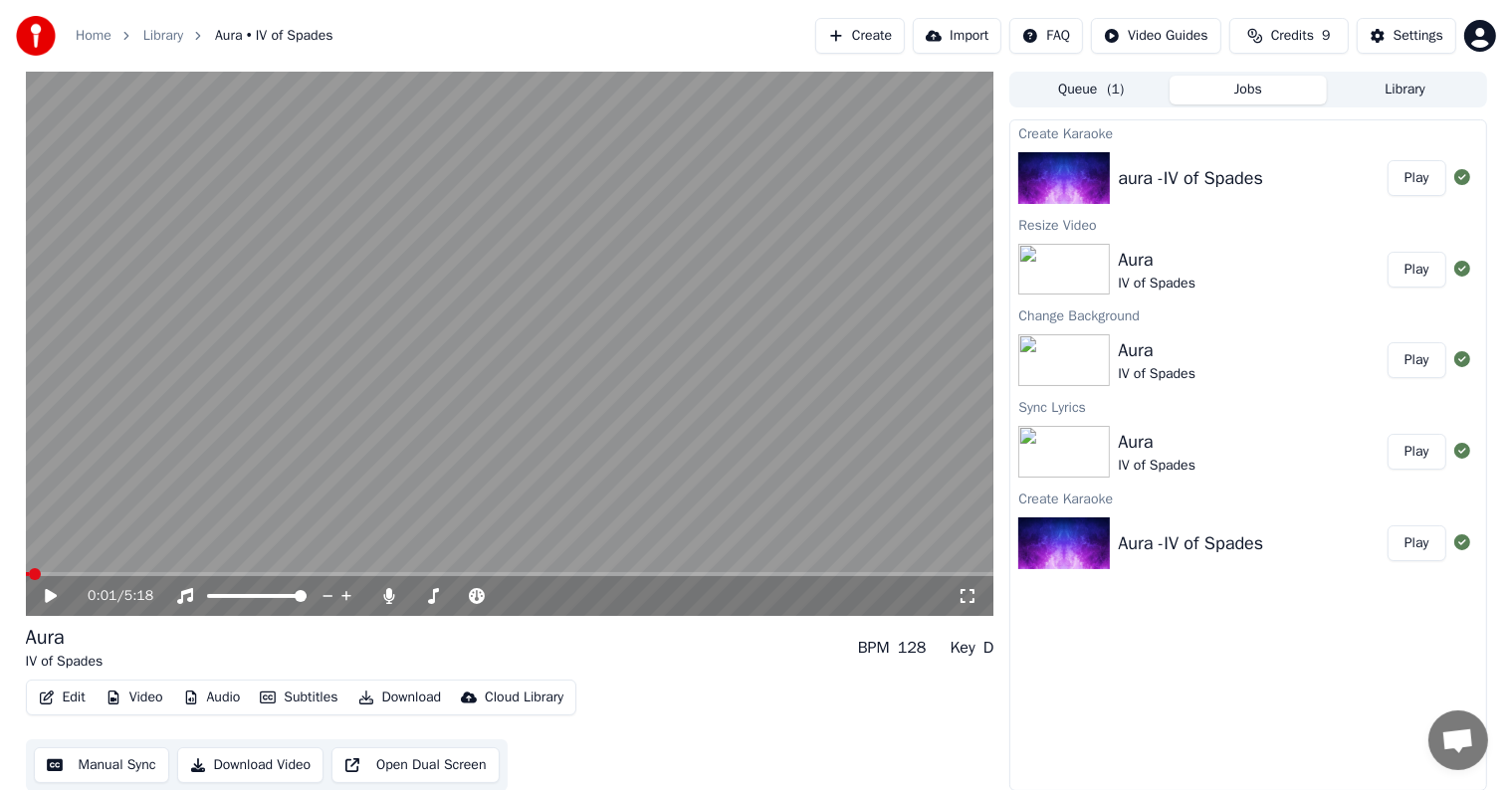 click on "Video" at bounding box center (134, 697) 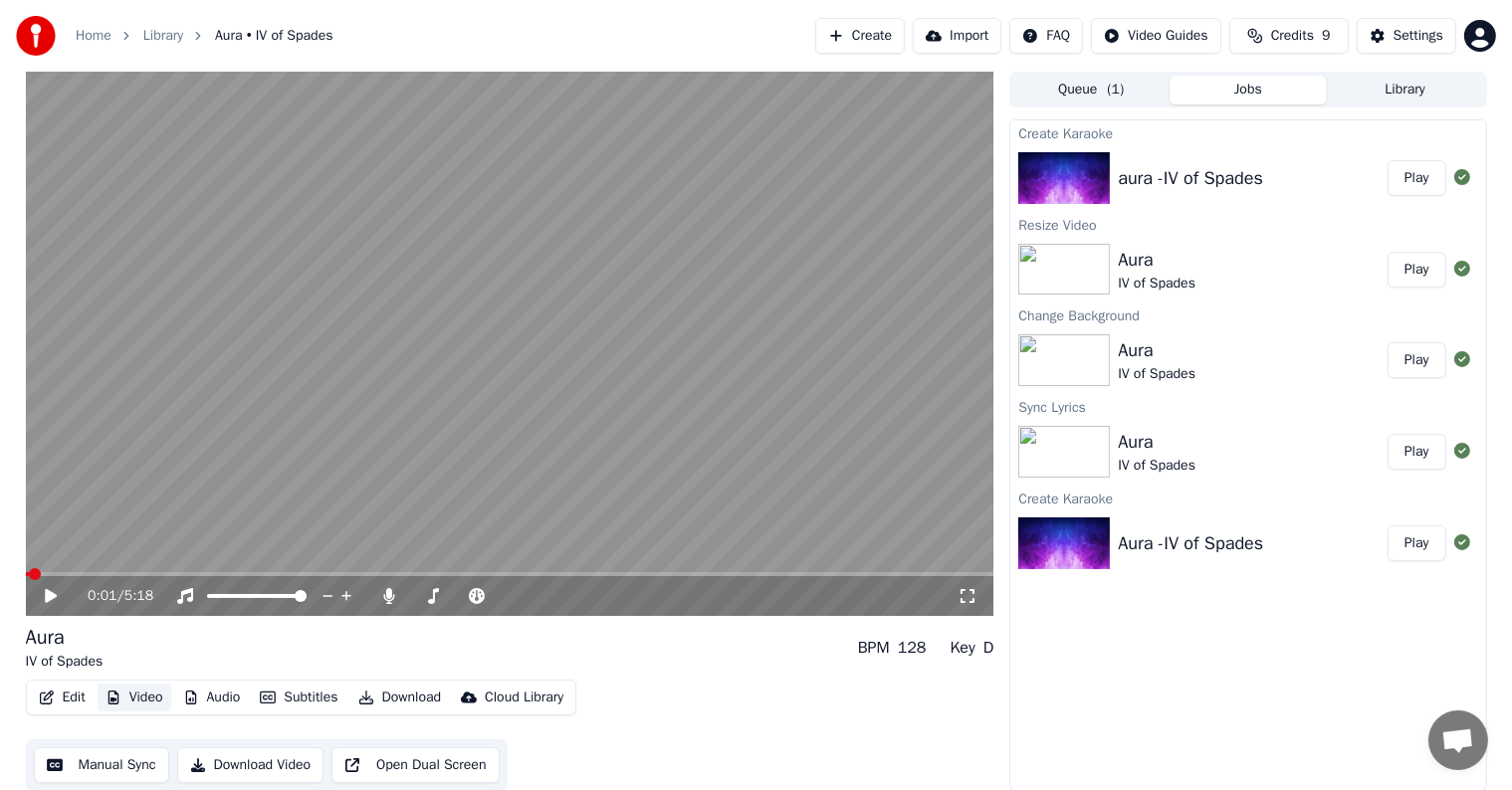 click on "Video" at bounding box center [134, 697] 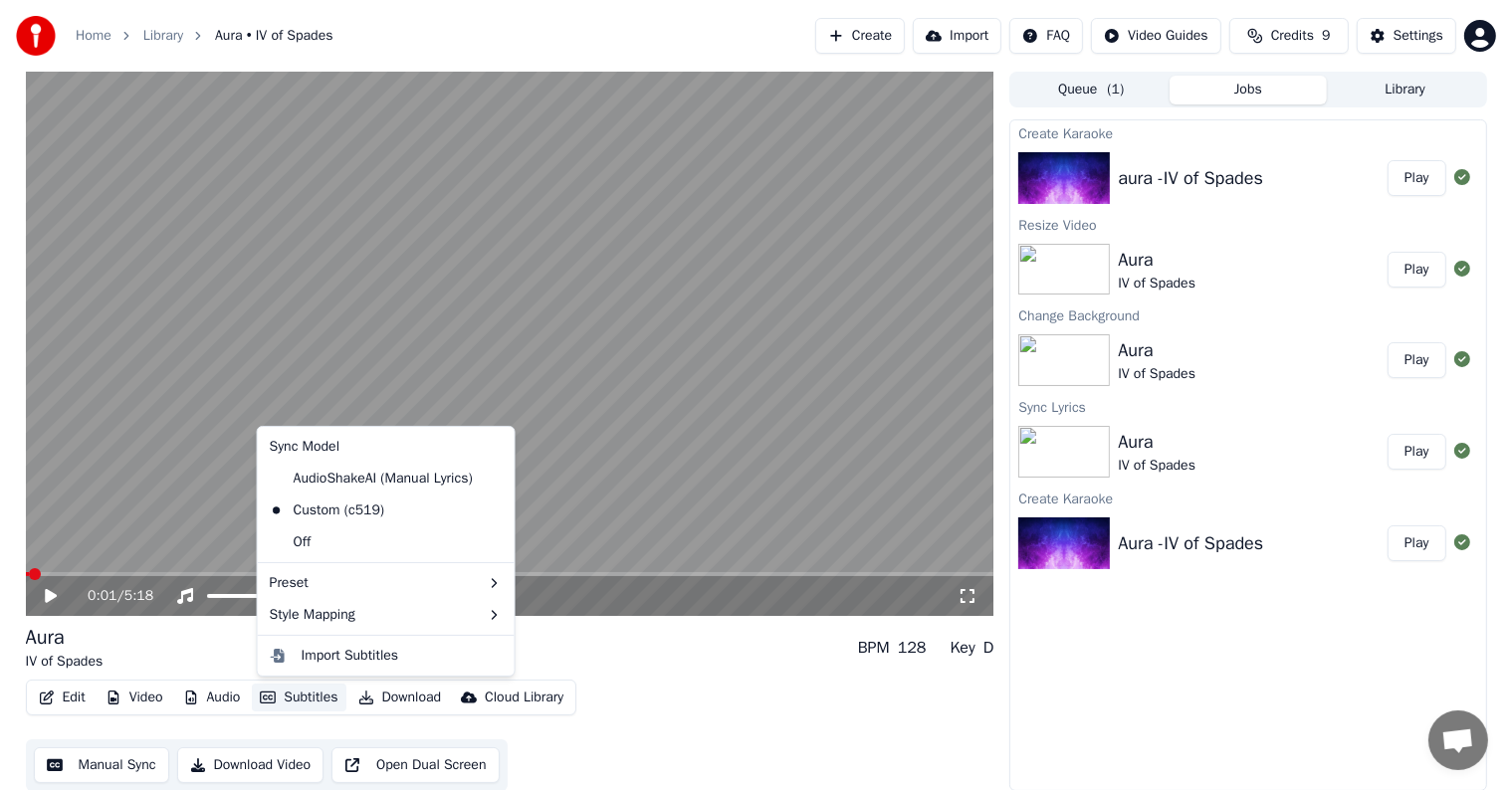 click on "Subtitles" at bounding box center (299, 697) 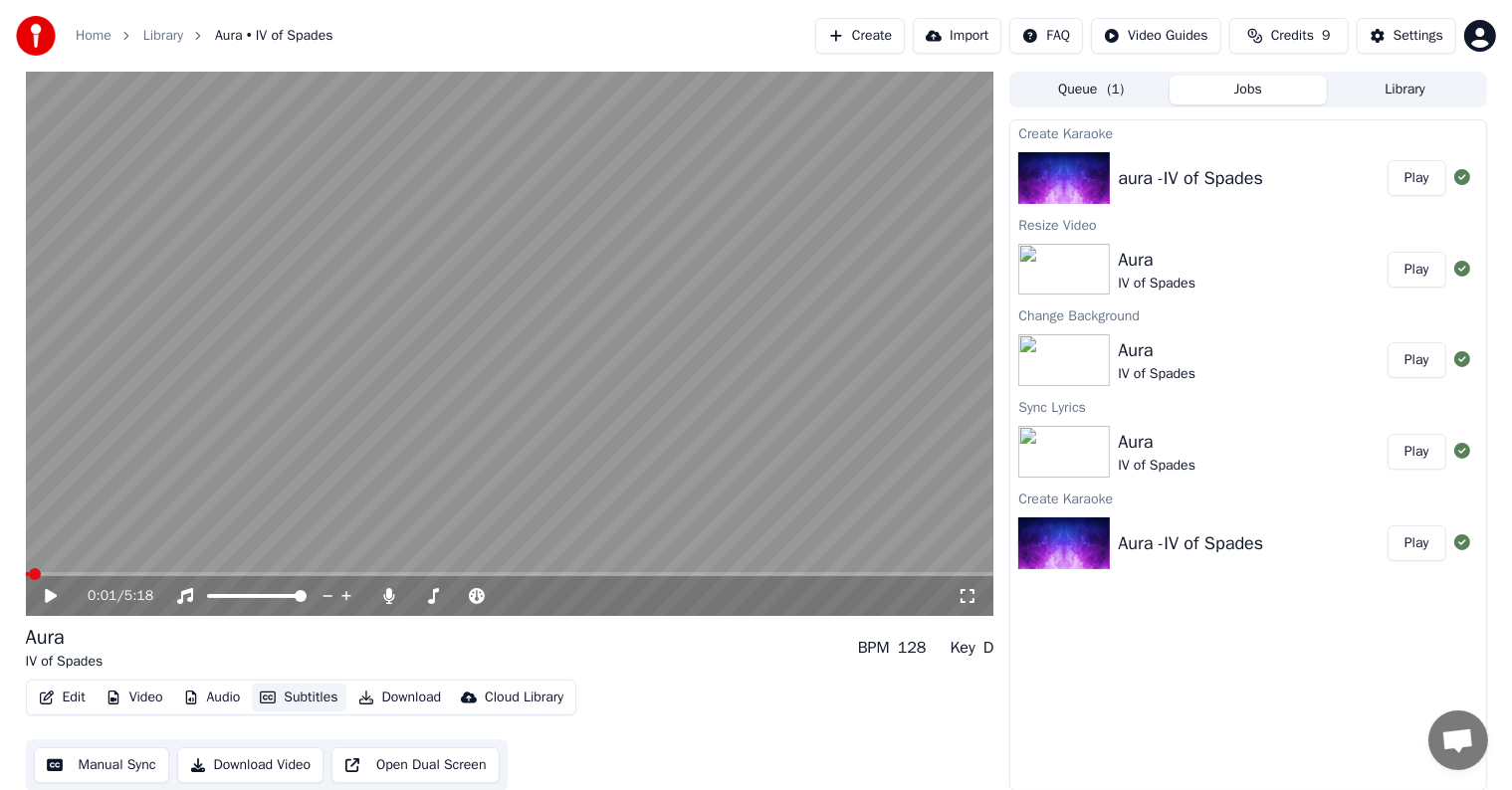 click on "Subtitles" at bounding box center (299, 697) 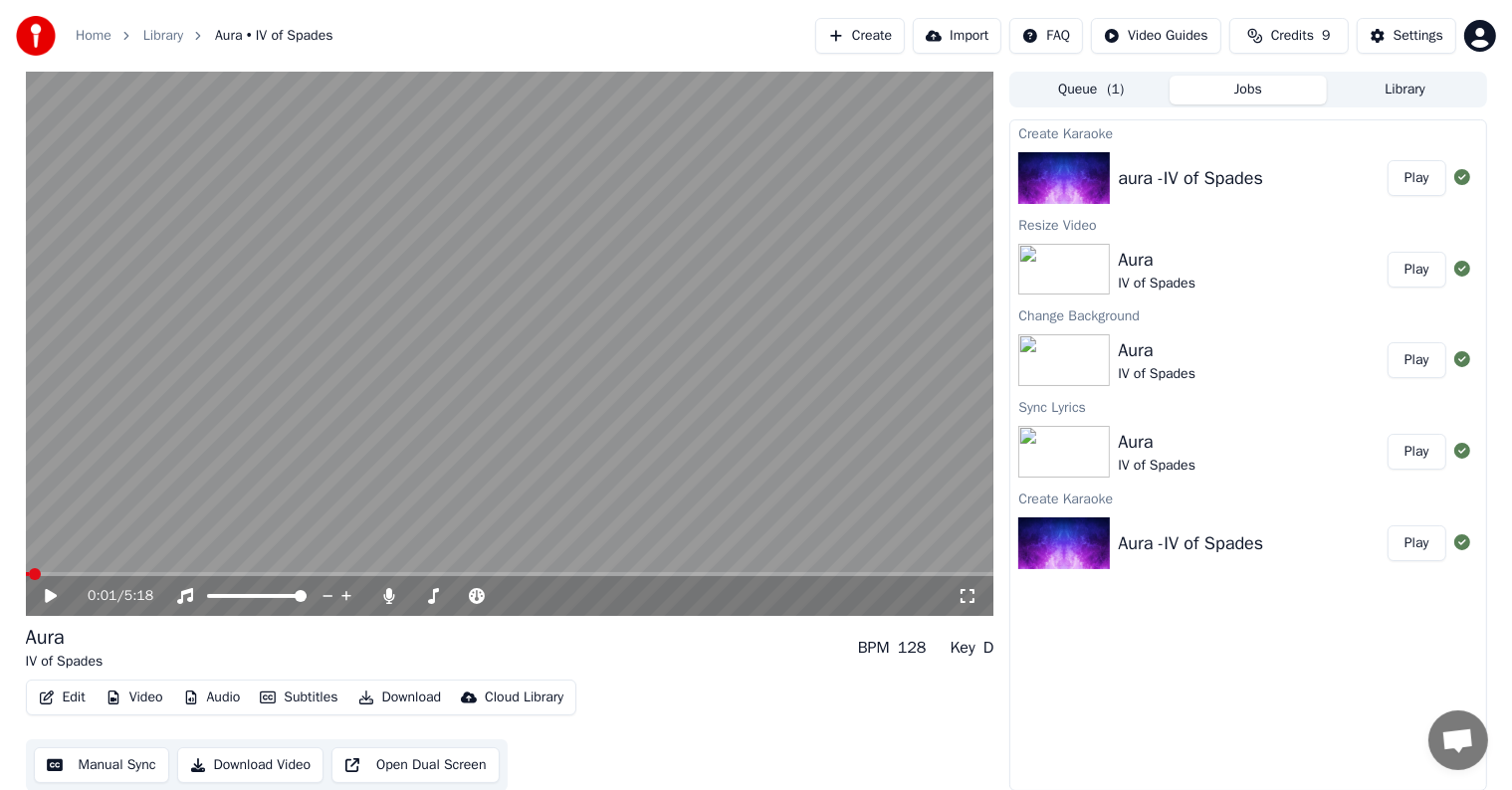 click on "Edit Video Audio Subtitles Download Cloud Library Manual Sync Download Video Open Dual Screen" at bounding box center [510, 735] 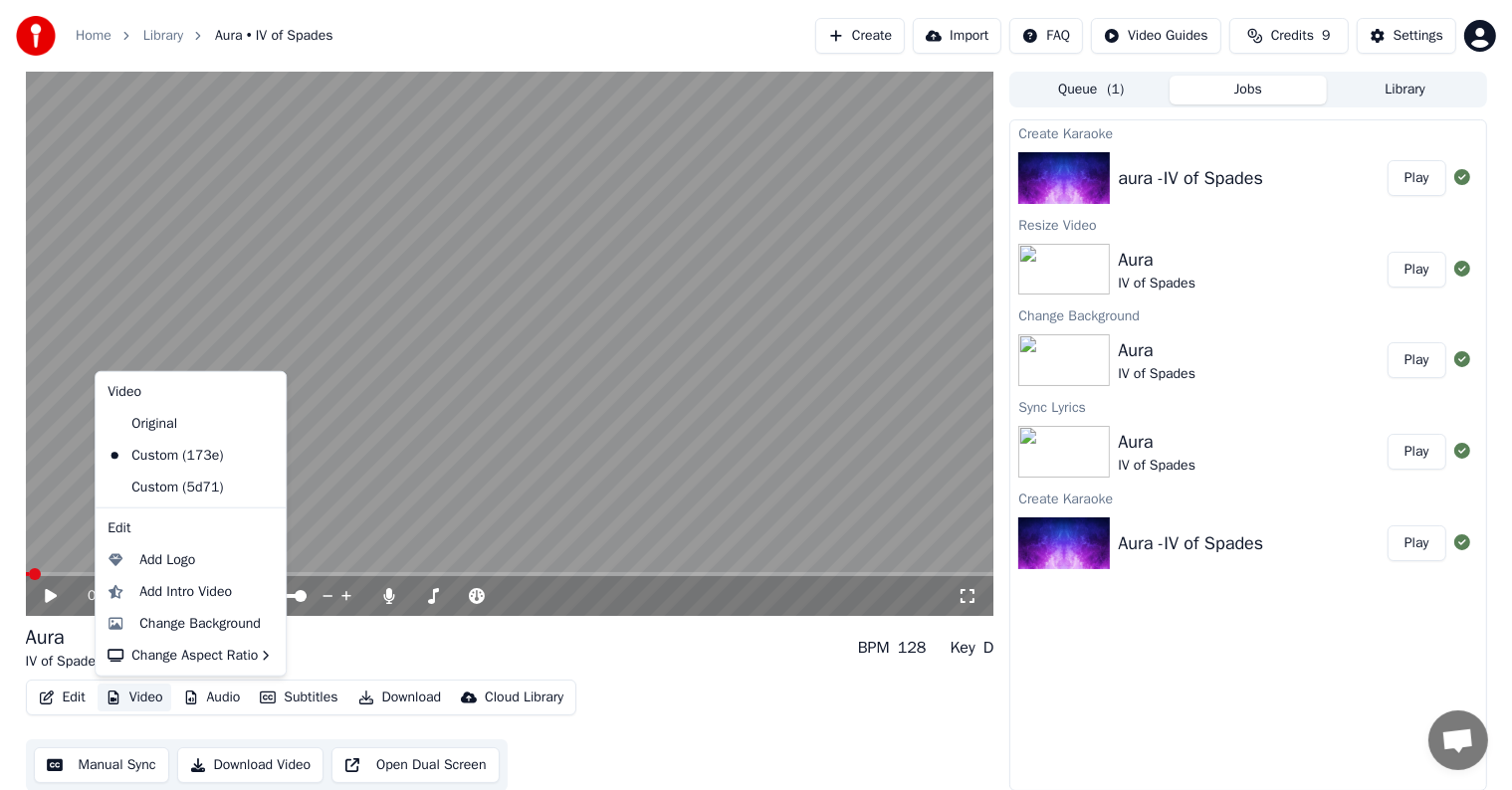 click on "Video" at bounding box center [134, 697] 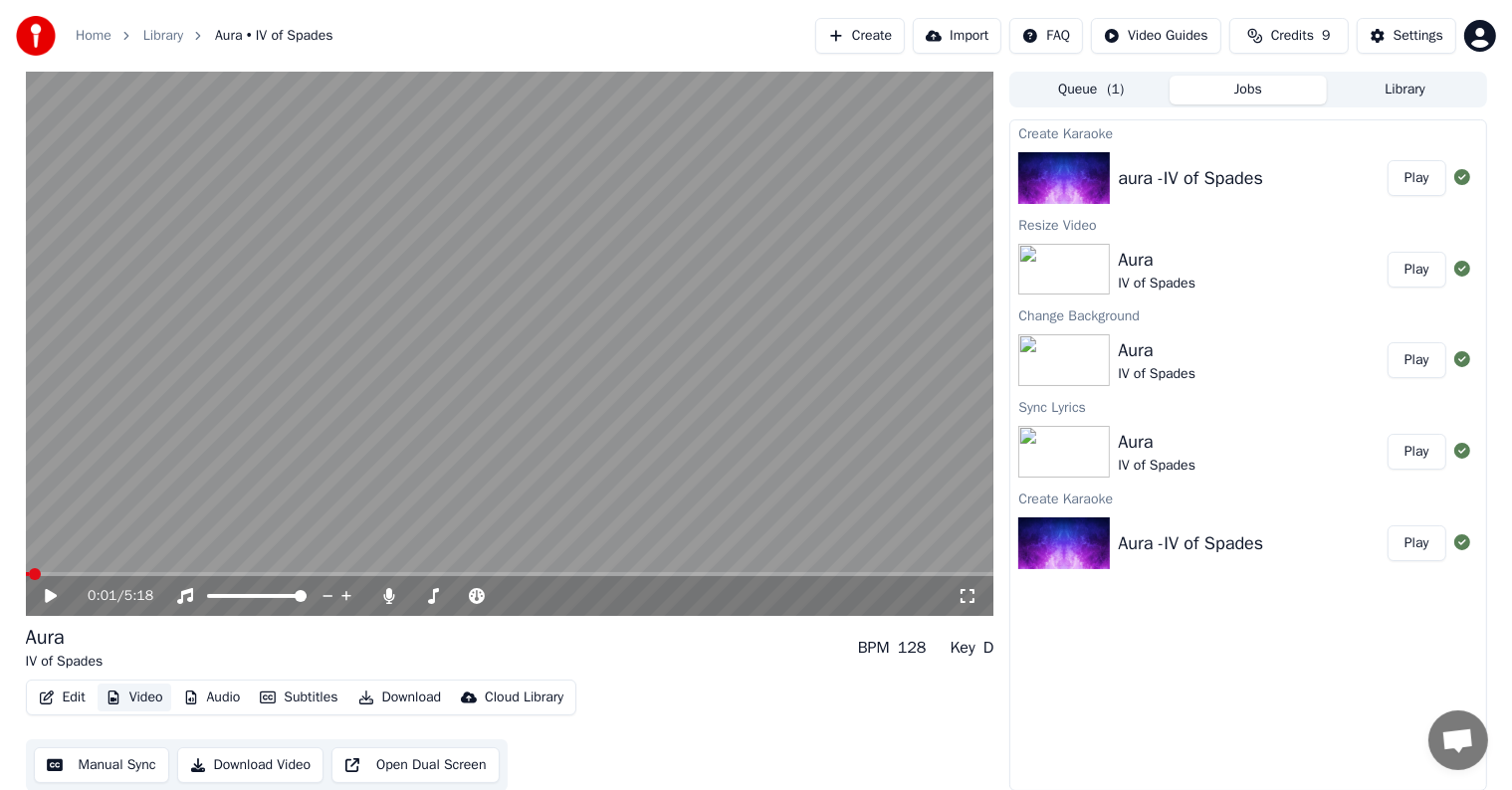 click on "Video" at bounding box center (134, 697) 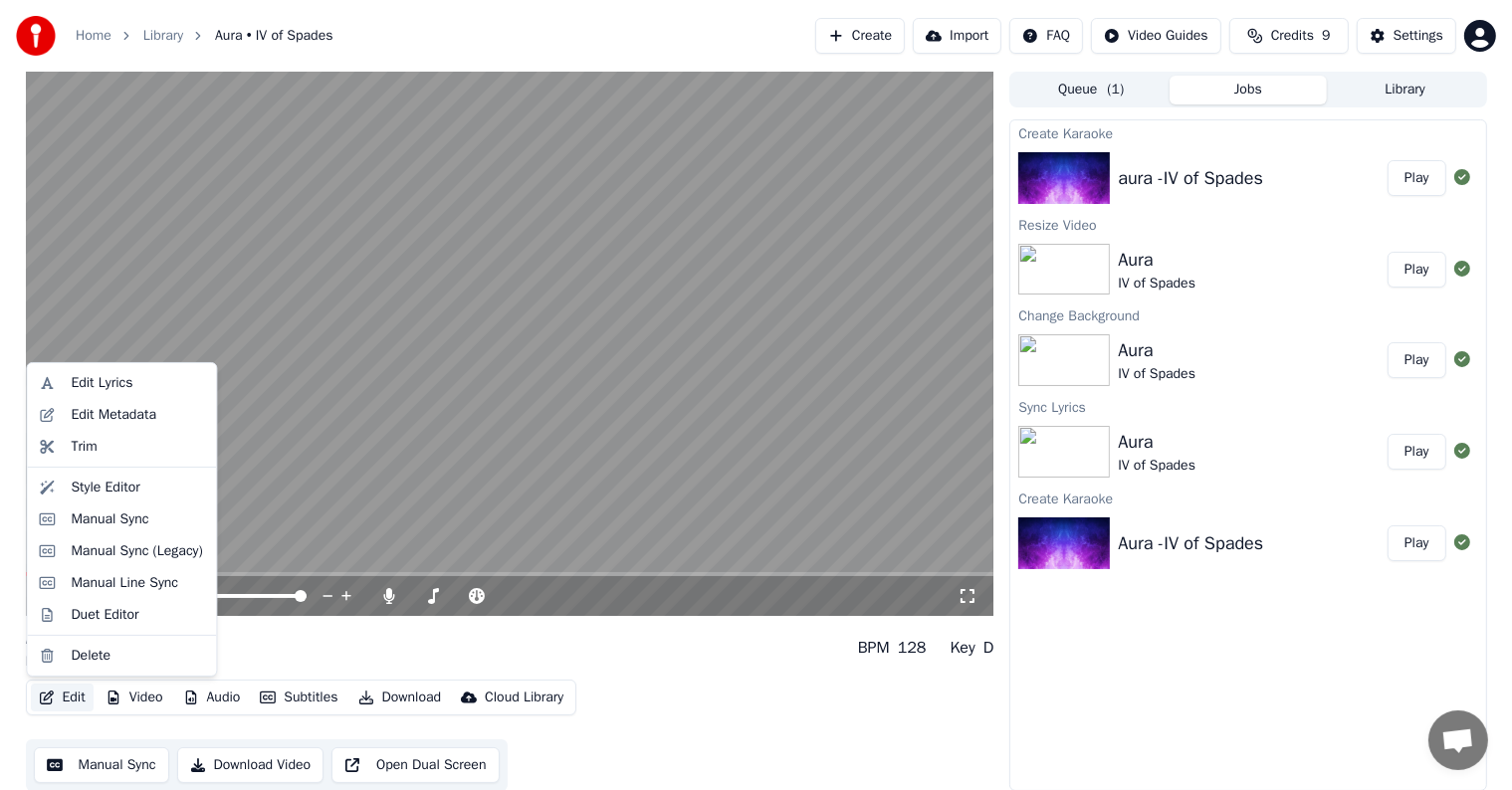 click on "Edit" at bounding box center (62, 697) 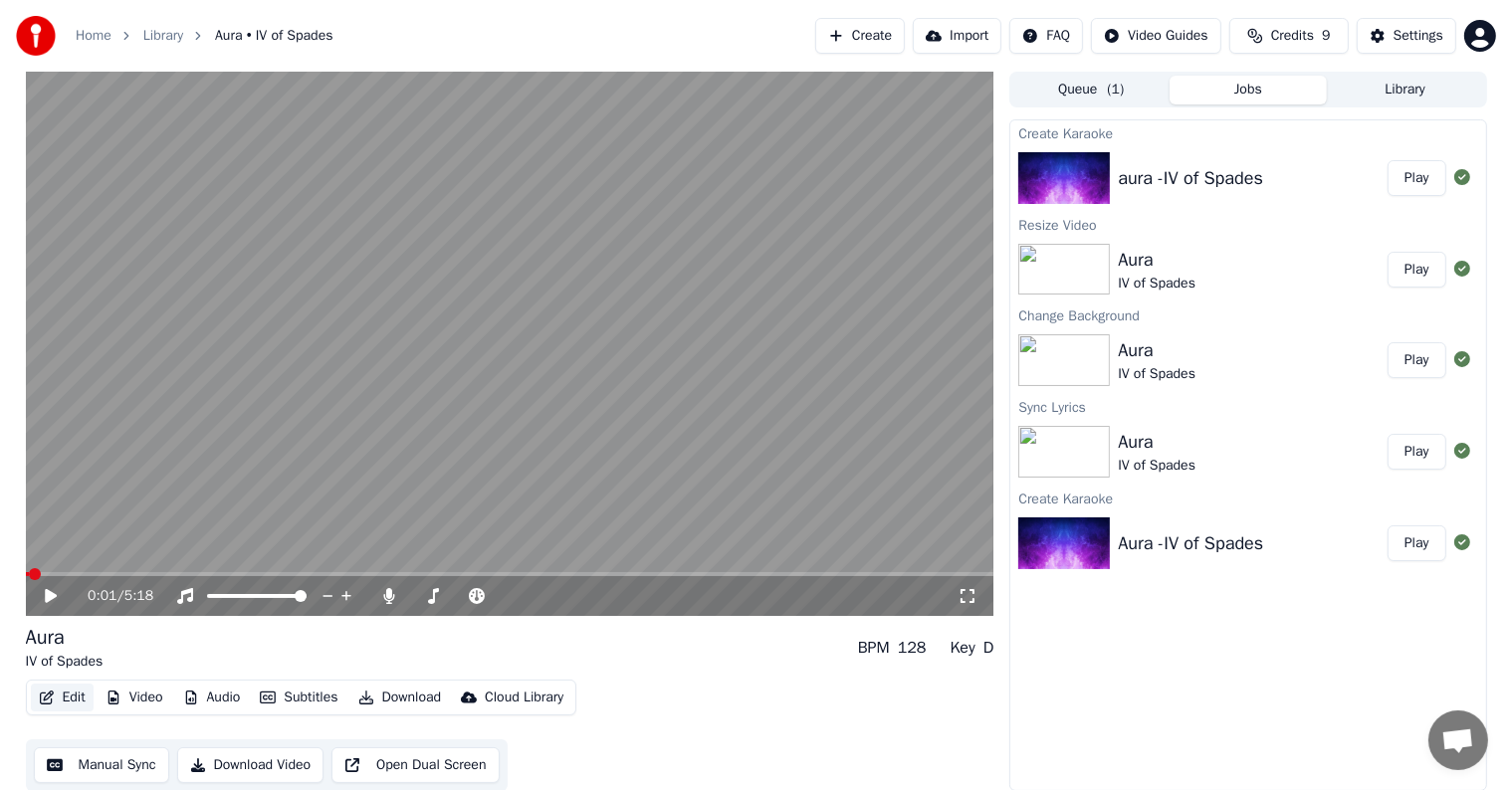 click on "Edit" at bounding box center [62, 697] 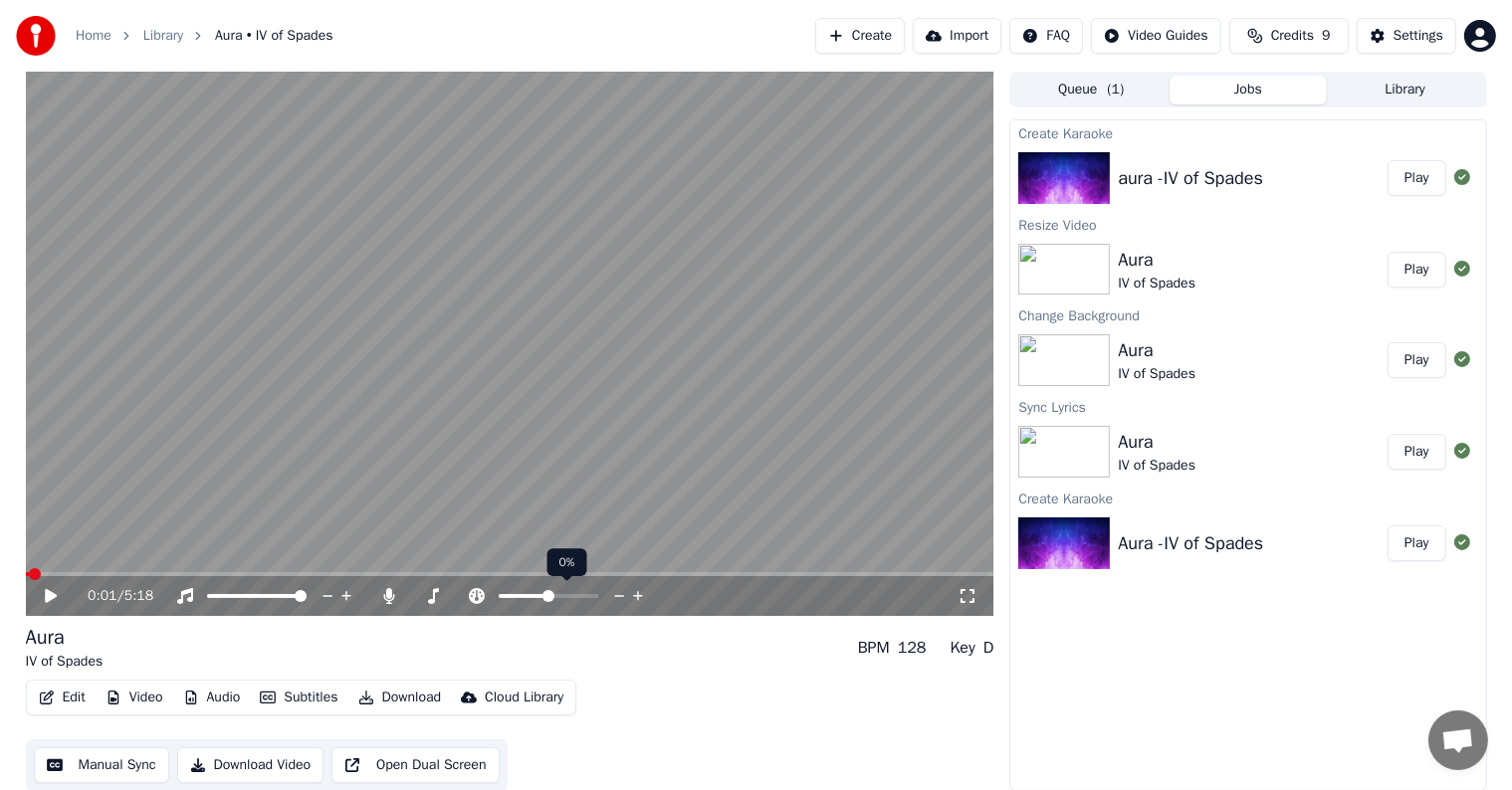 click 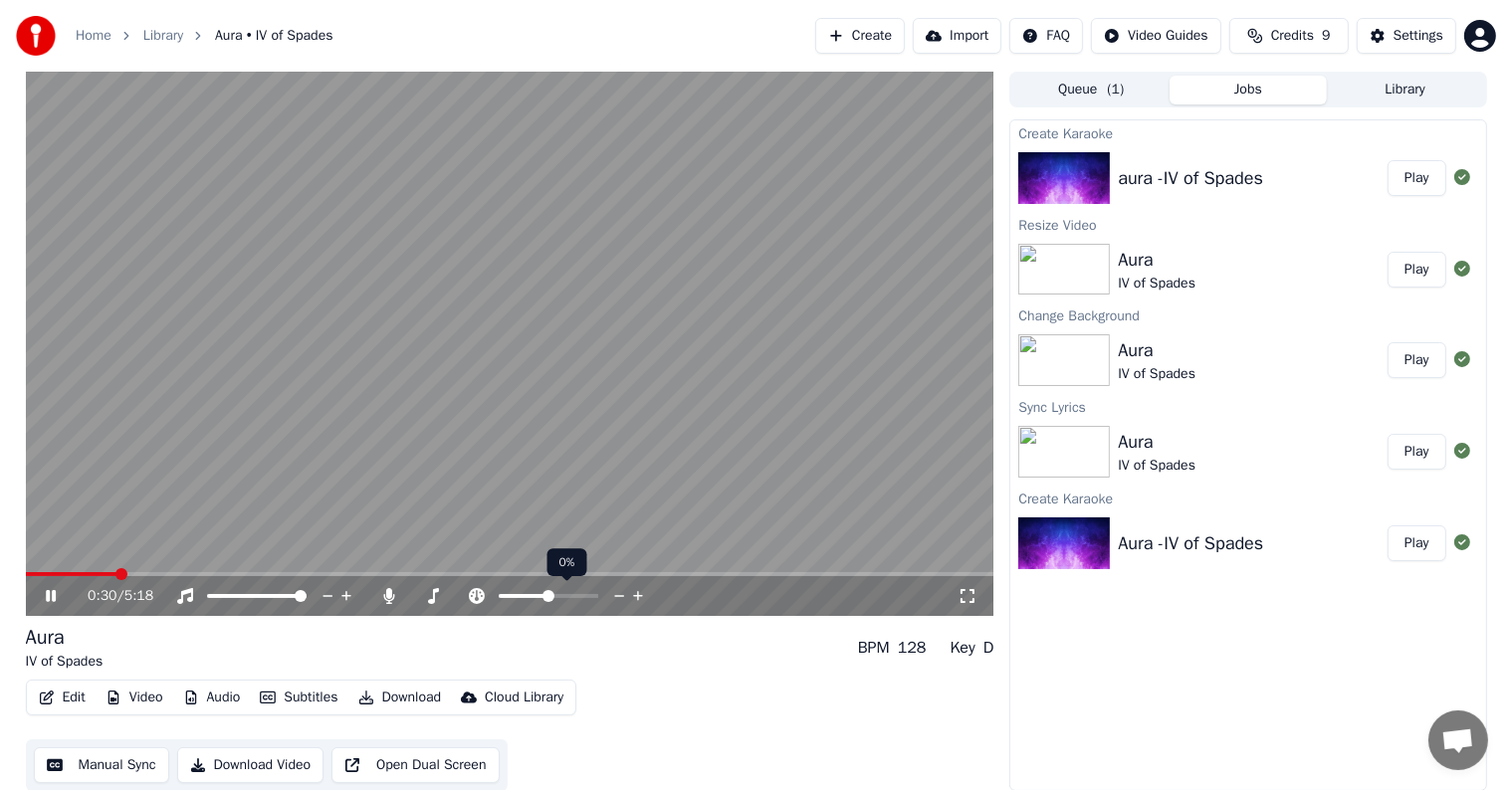 click at bounding box center (510, 574) 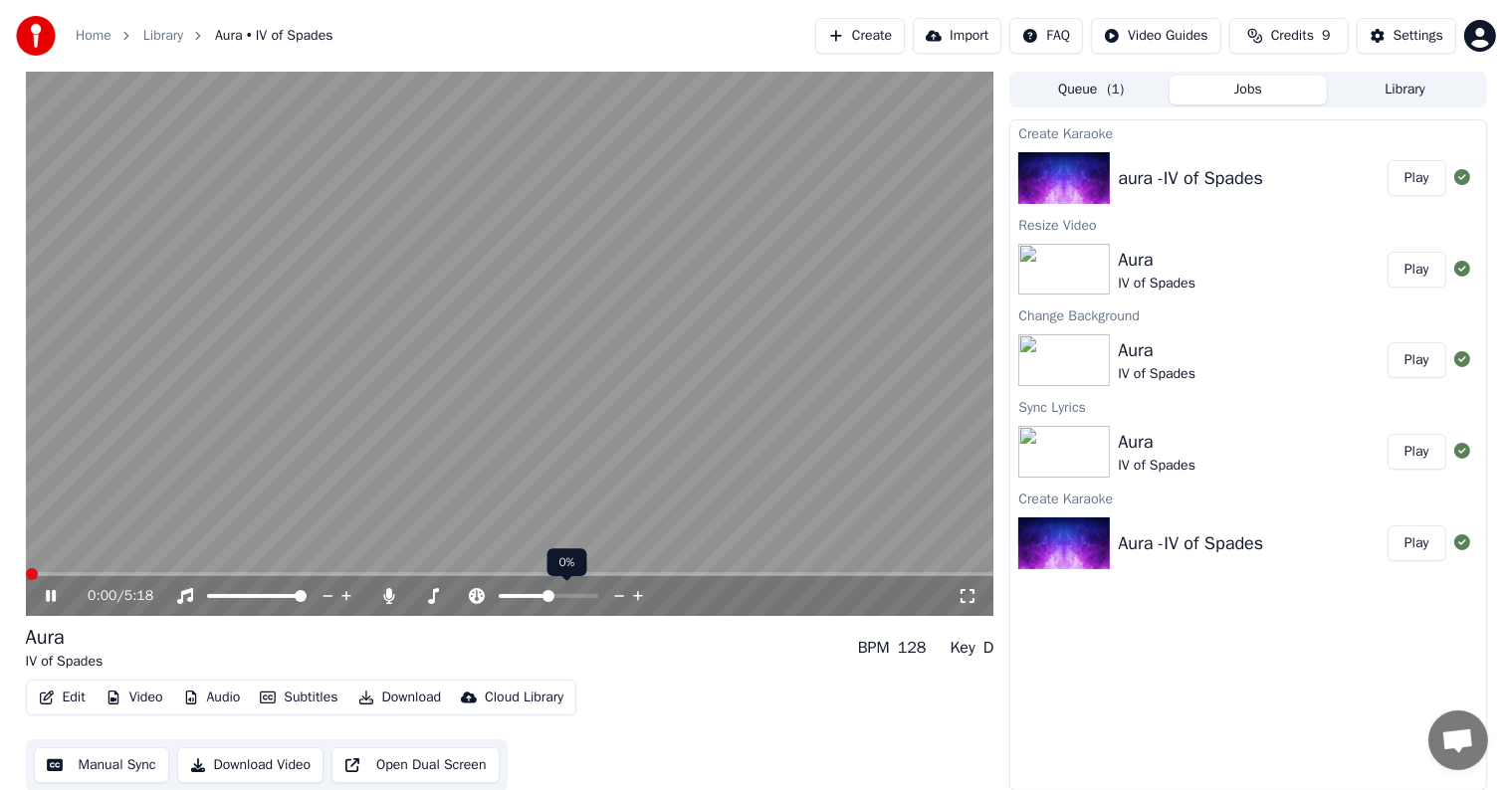 click at bounding box center (26, 574) 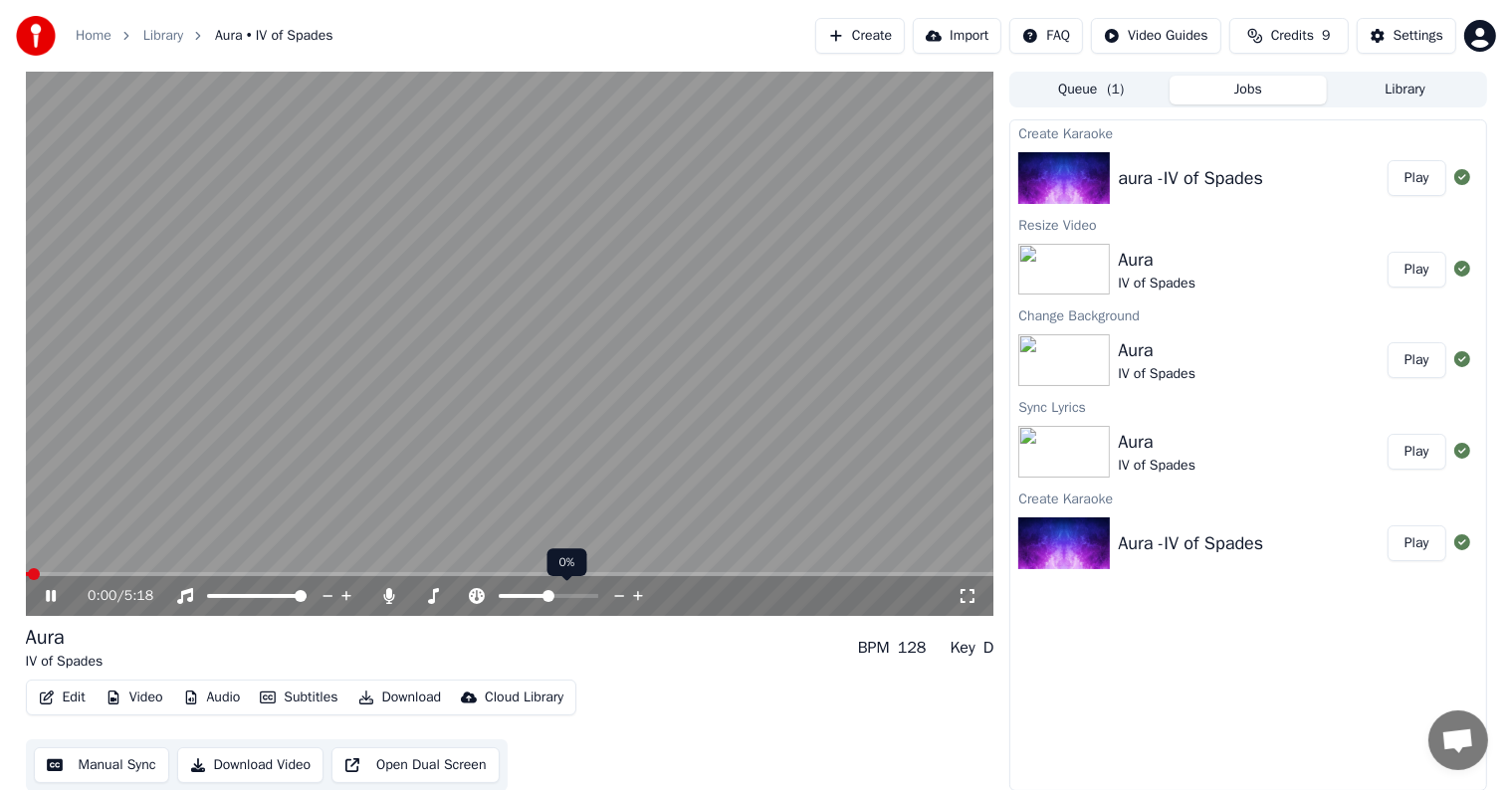 click on "Home Library Aura • IV of Spades Create Import FAQ Video Guides Credits 9 Settings 0:00  /  5:18 Aura IV of Spades BPM 128 Key D Edit Video Audio Subtitles Download Cloud Library Manual Sync Download Video Open Dual Screen Queue ( 1 ) Jobs Library Create Karaoke aura -IV of Spades Play Resize Video Aura IV of Spades Play Change Background Aura IV of Spades Play Sync Lyrics Aura IV of Spades Play Create Karaoke Aura -IV of Spades Play 0% 0%" at bounding box center [756, 395] 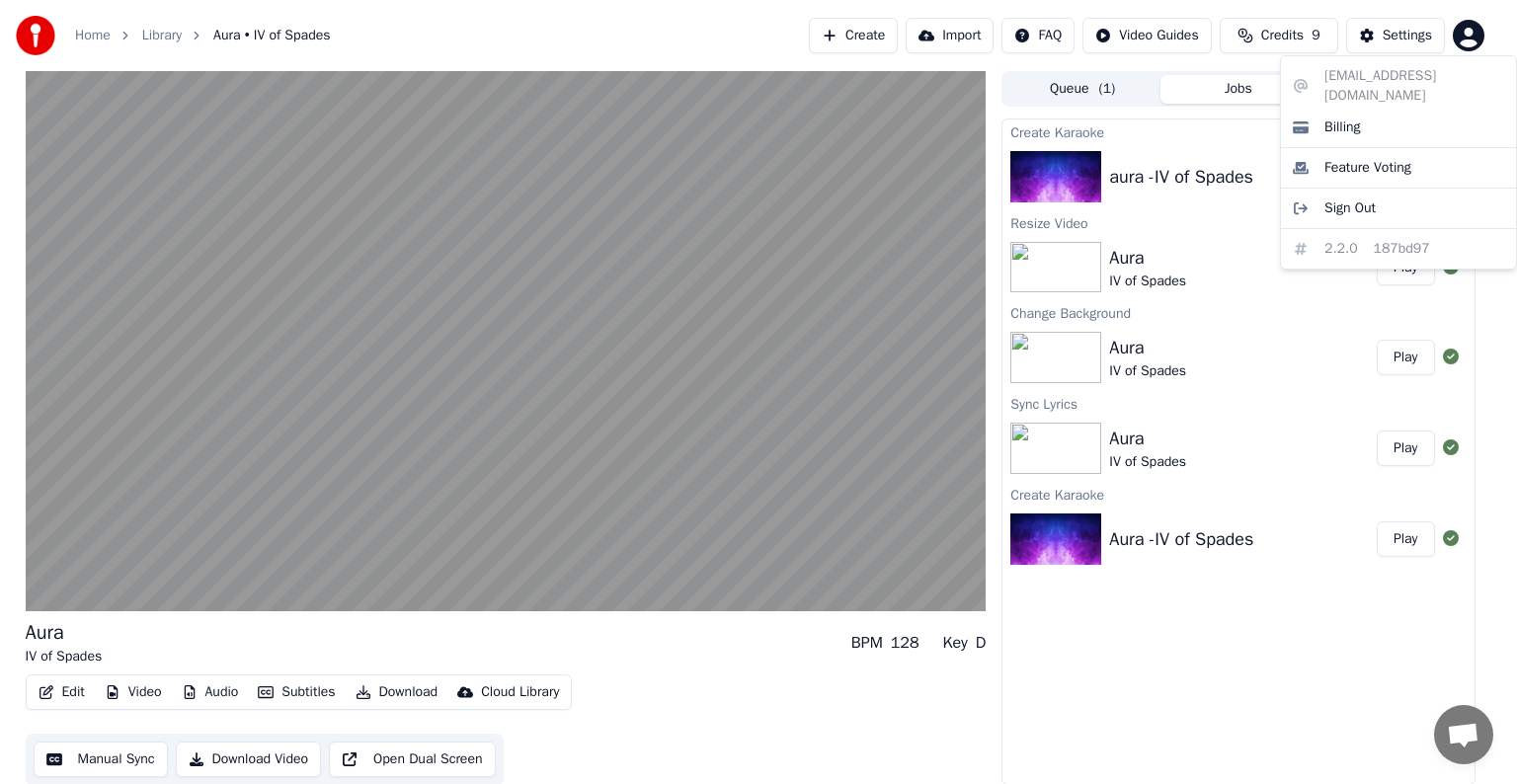 click on "Home Library Aura • IV of Spades Create Import FAQ Video Guides Credits 9 Settings Aura IV of Spades BPM 128 Key D Edit Video Audio Subtitles Download Cloud Library Manual Sync Download Video Open Dual Screen Queue ( 1 ) Jobs Library Create Karaoke aura -IV of Spades Play Resize Video Aura IV of Spades Play Change Background Aura IV of Spades Play Sync Lyrics Aura IV of Spades Play Create Karaoke Aura -IV of Spades Play [EMAIL_ADDRESS][DOMAIN_NAME] Billing Feature Voting Sign Out 2.2.0 187bd97" at bounding box center [758, 392] 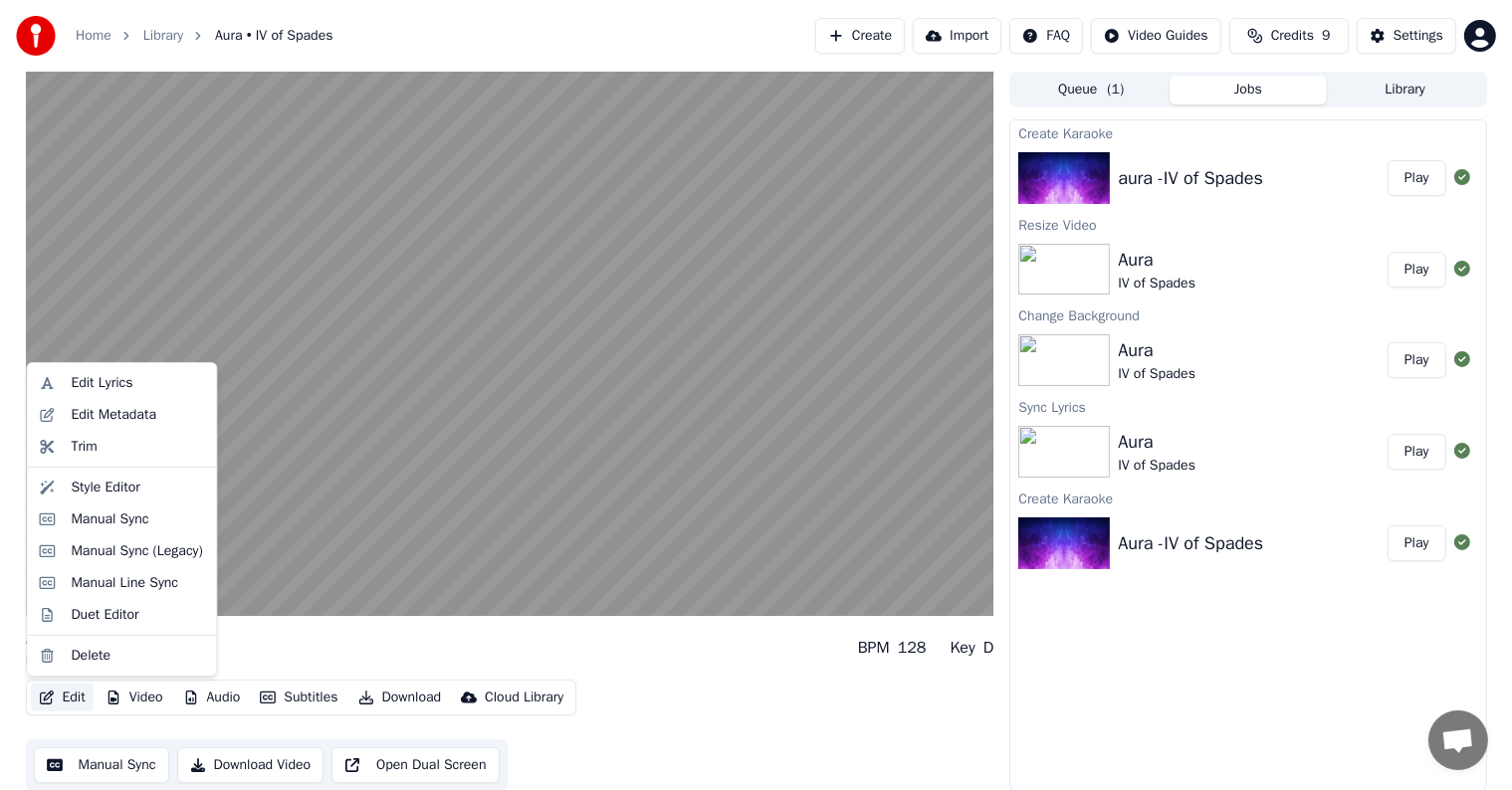 click on "Edit" at bounding box center (62, 697) 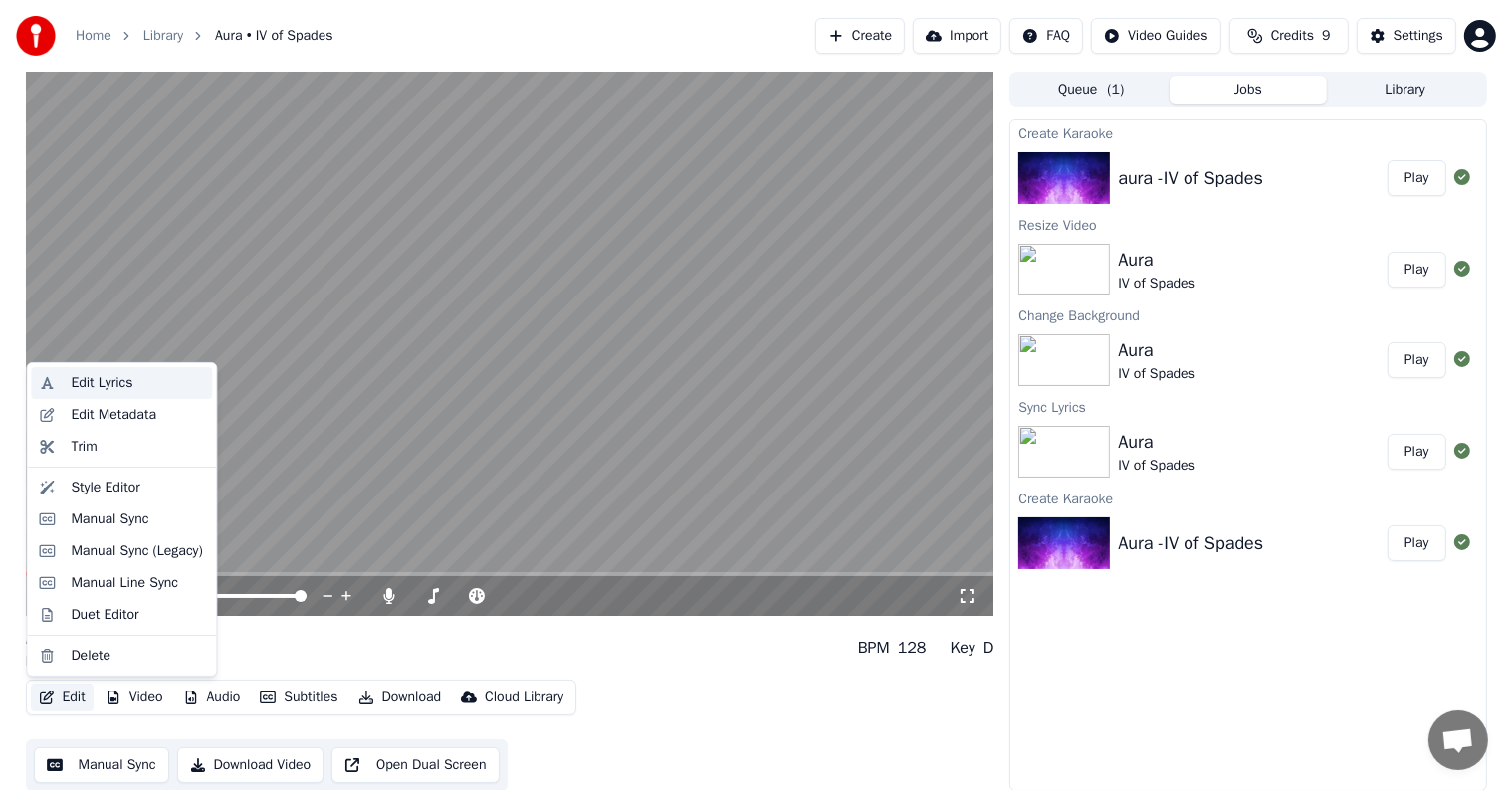 click on "Edit Lyrics" at bounding box center [102, 383] 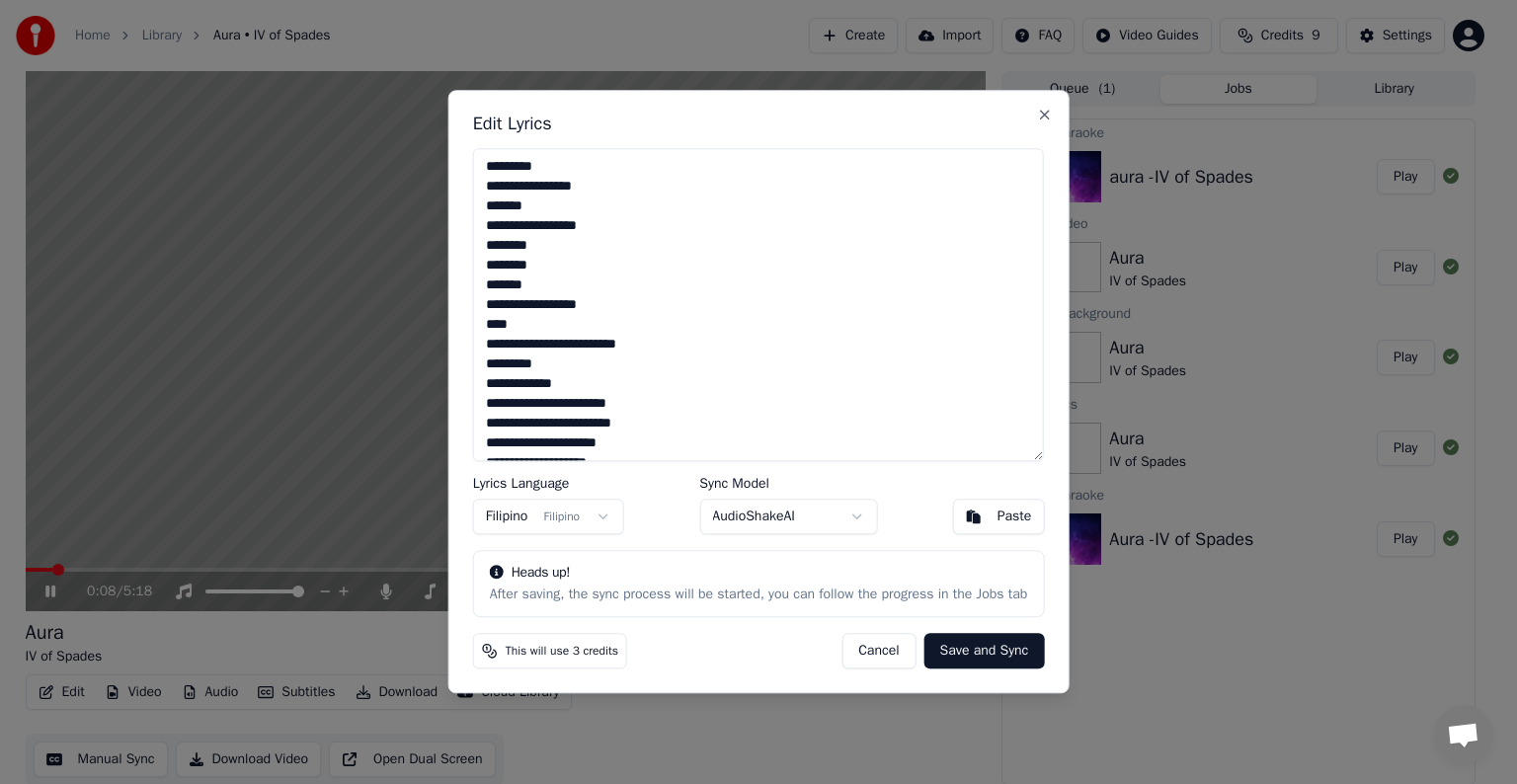 click at bounding box center [758, 304] 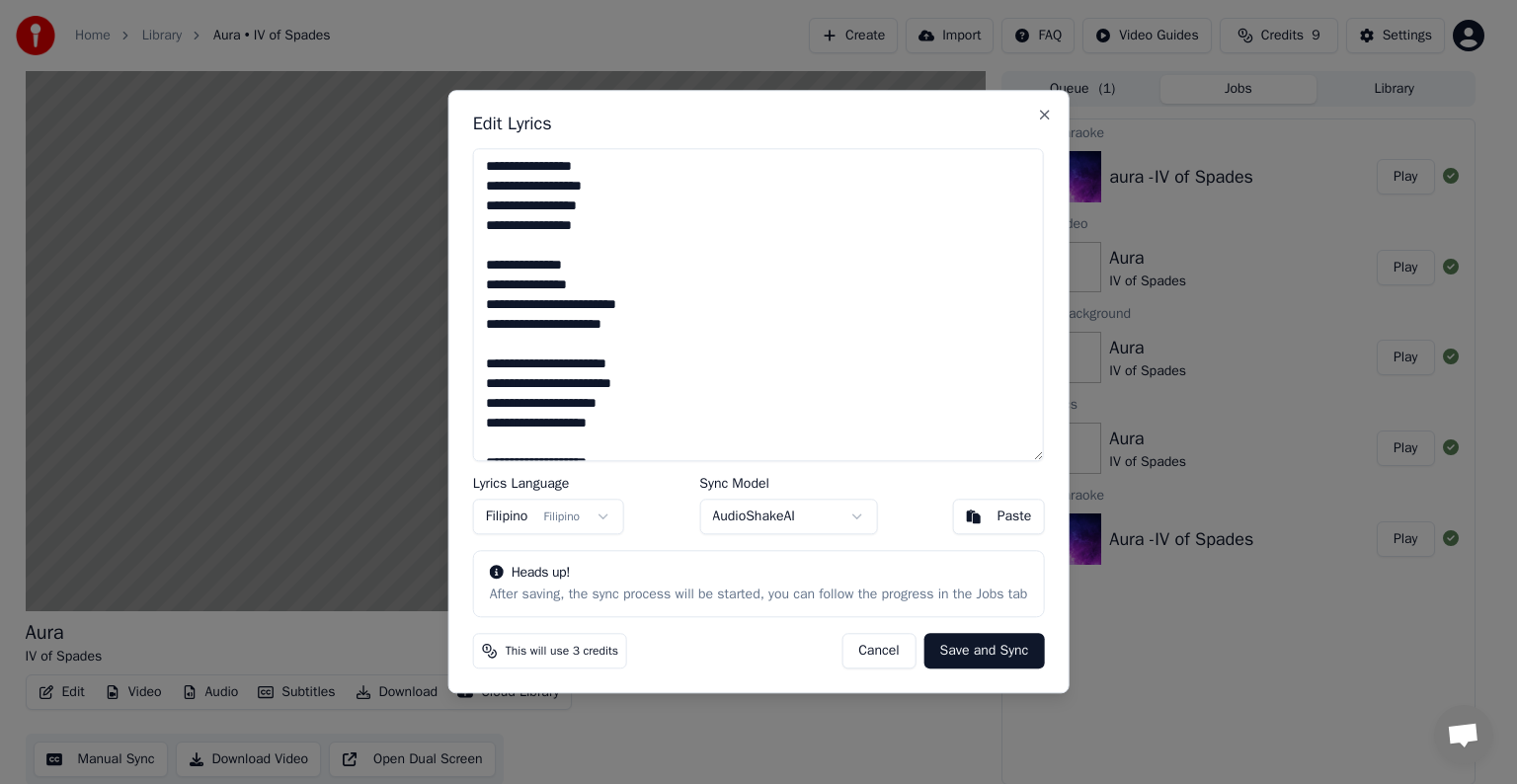 scroll, scrollTop: 1135, scrollLeft: 0, axis: vertical 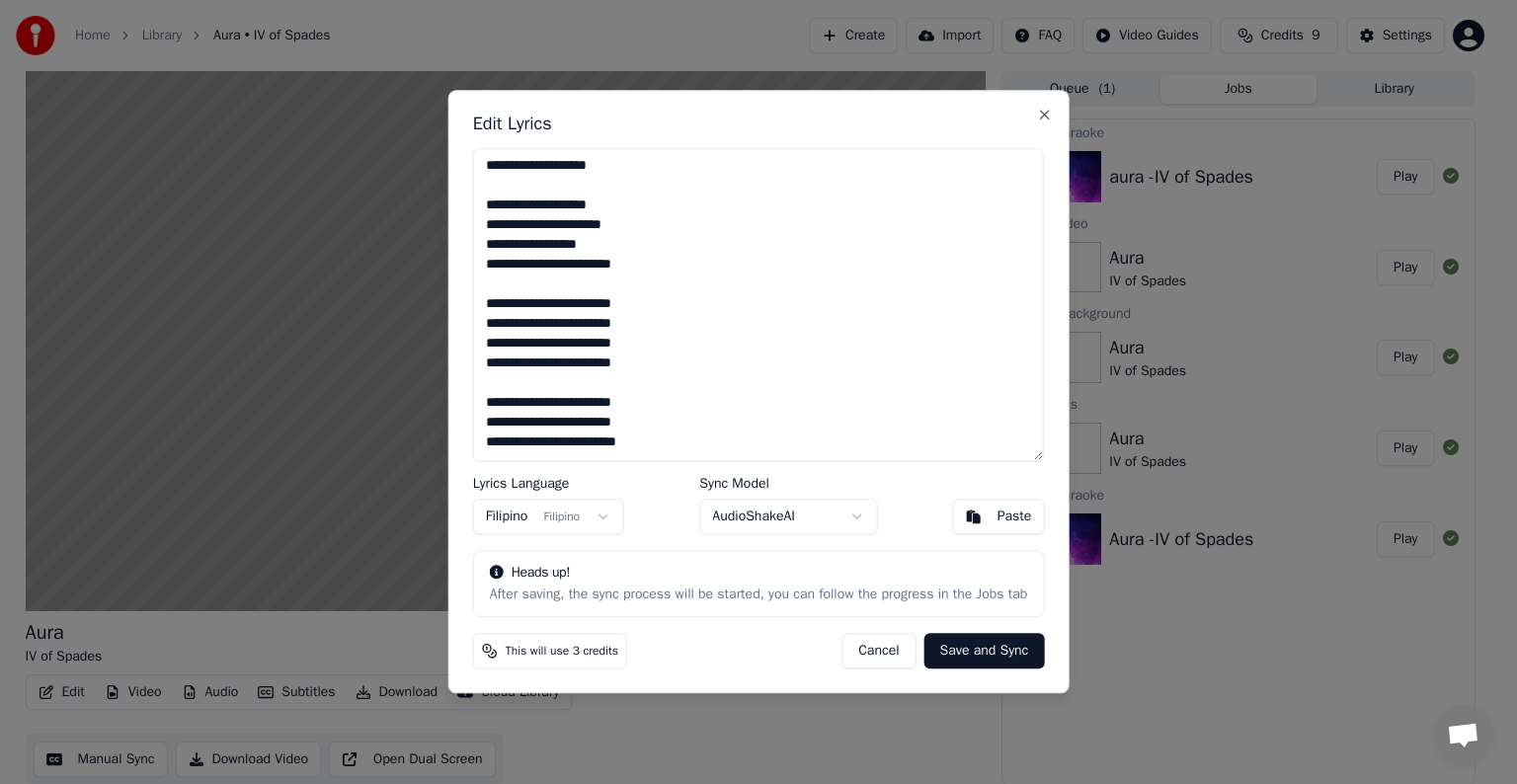 click on "Save and Sync" at bounding box center (985, 652) 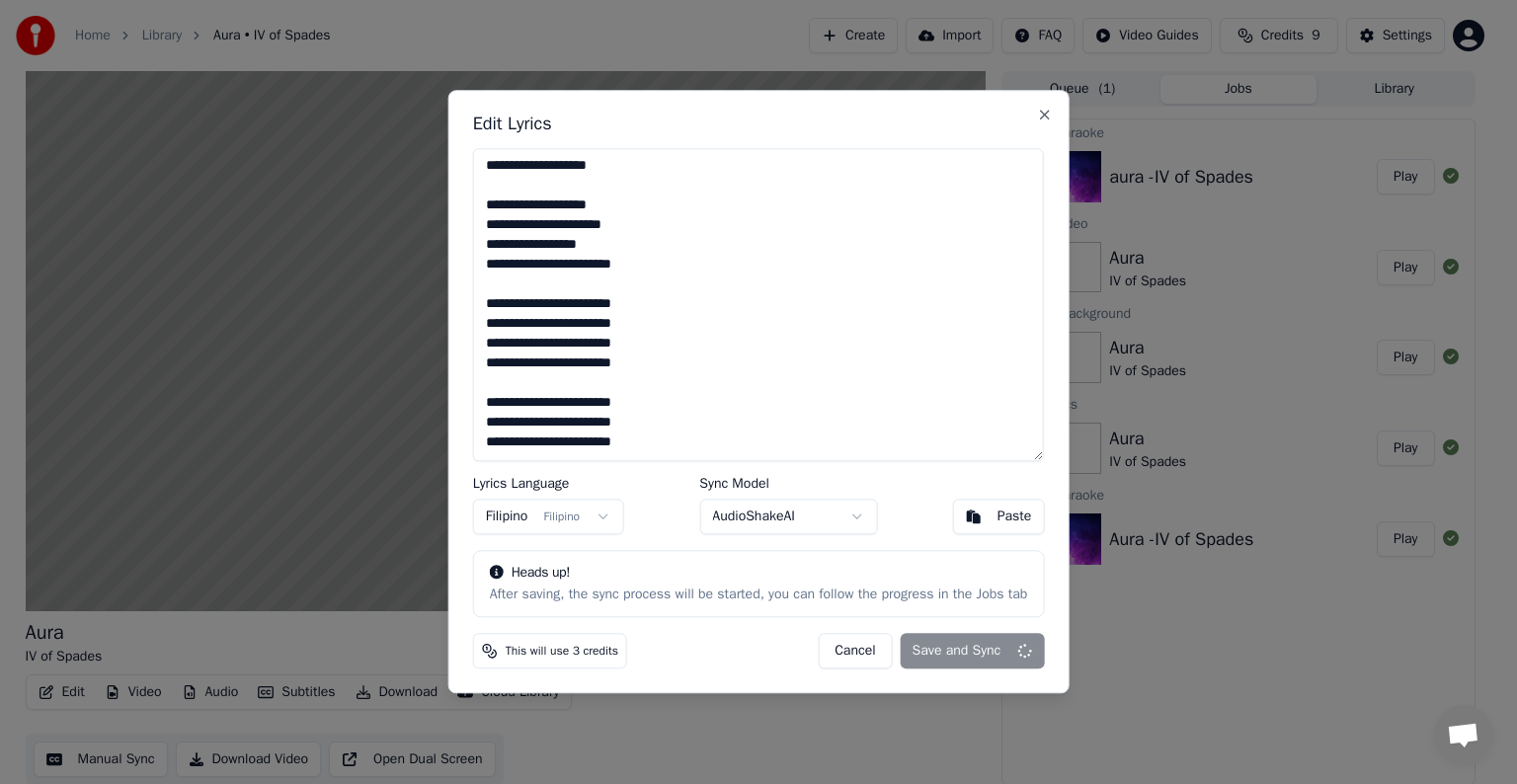 type on "**********" 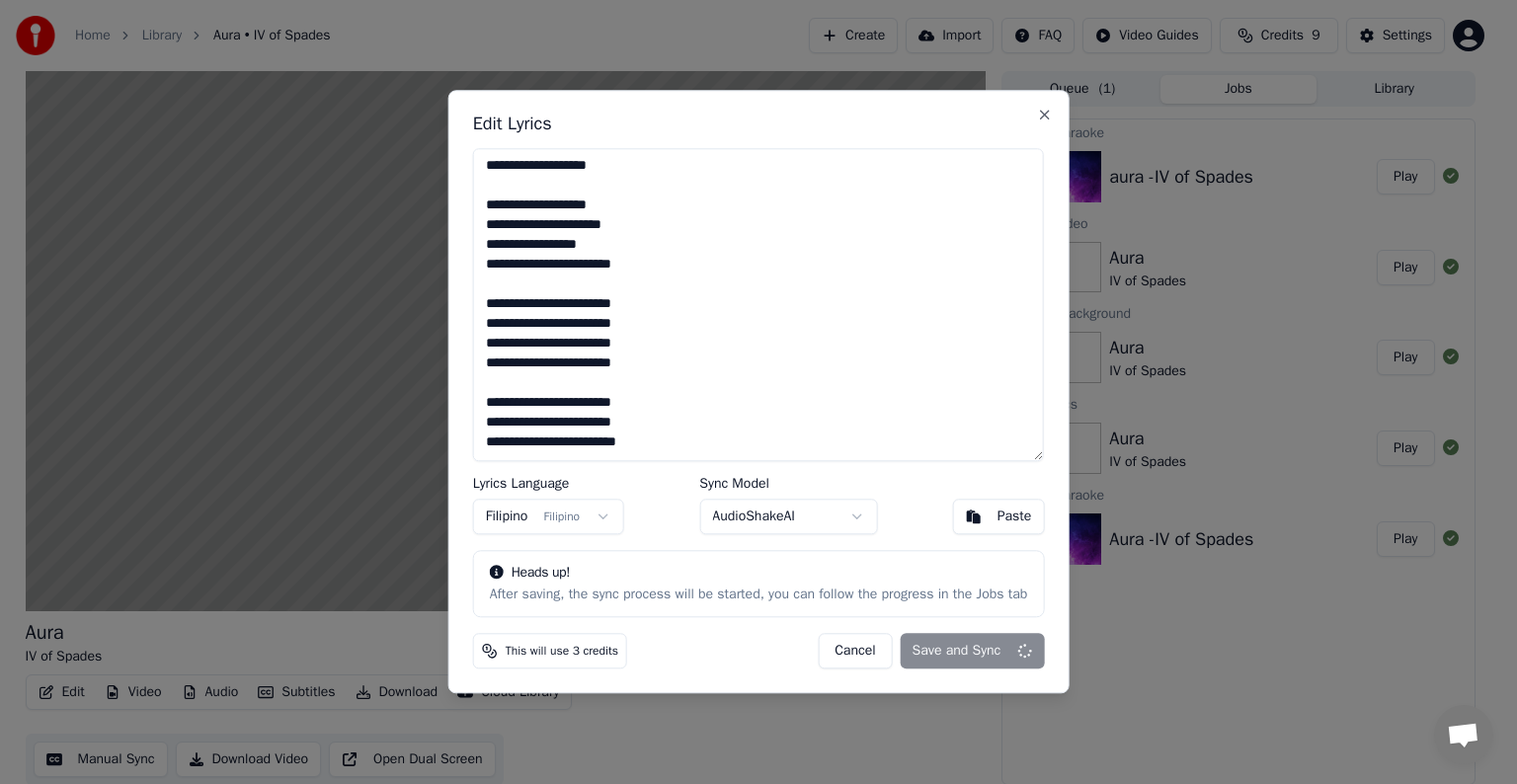 scroll, scrollTop: 1135, scrollLeft: 0, axis: vertical 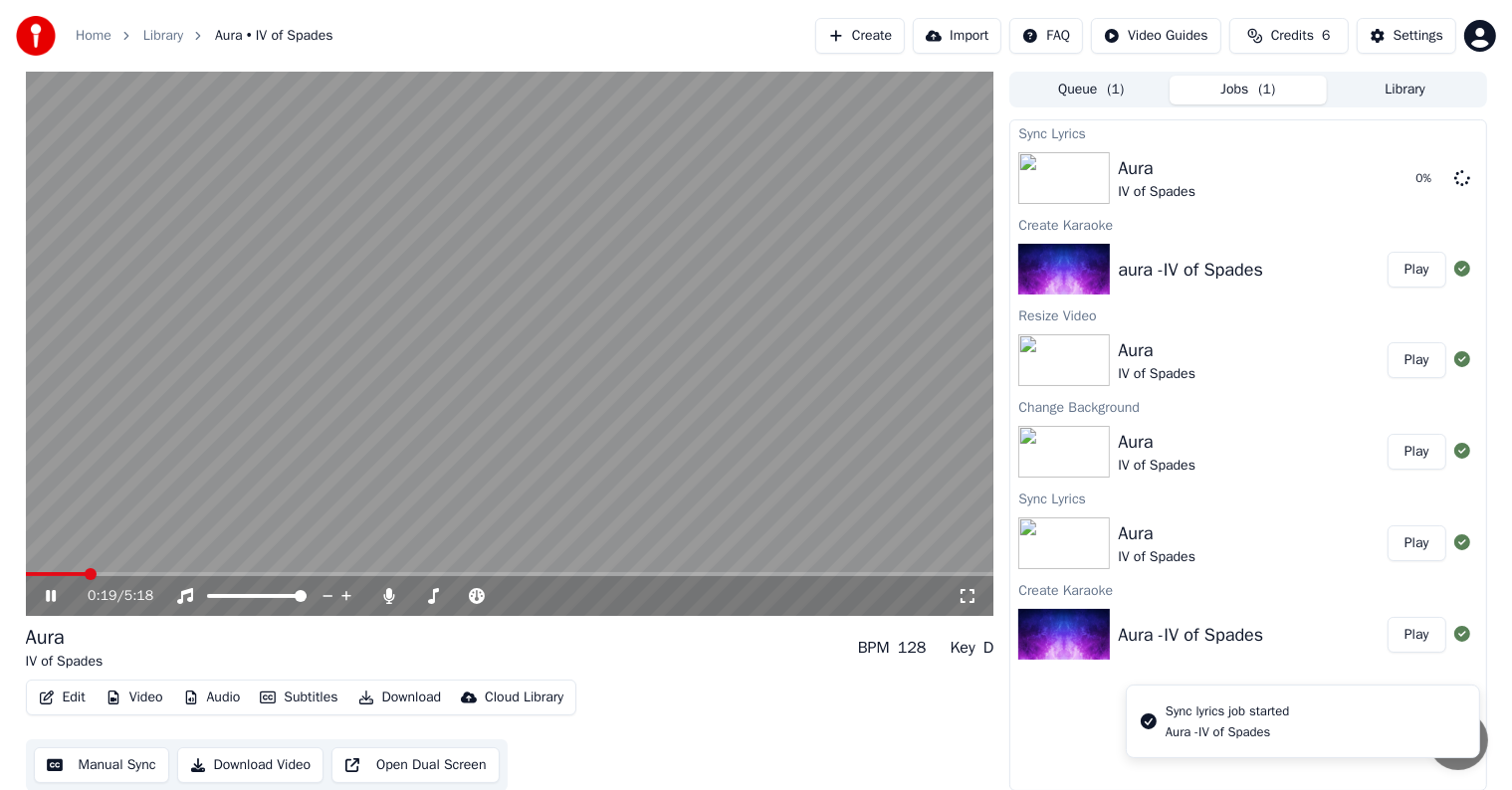 click 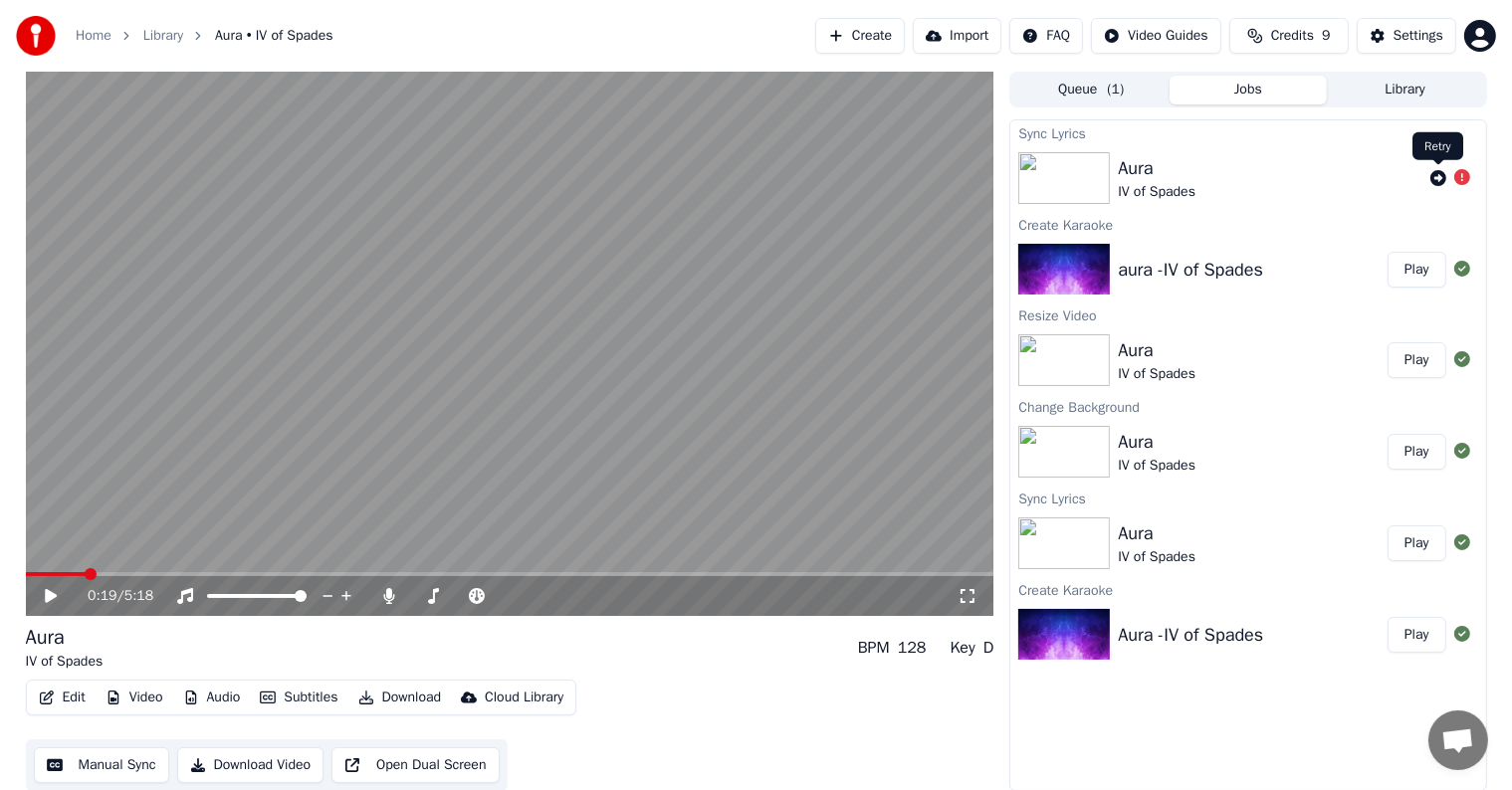 click 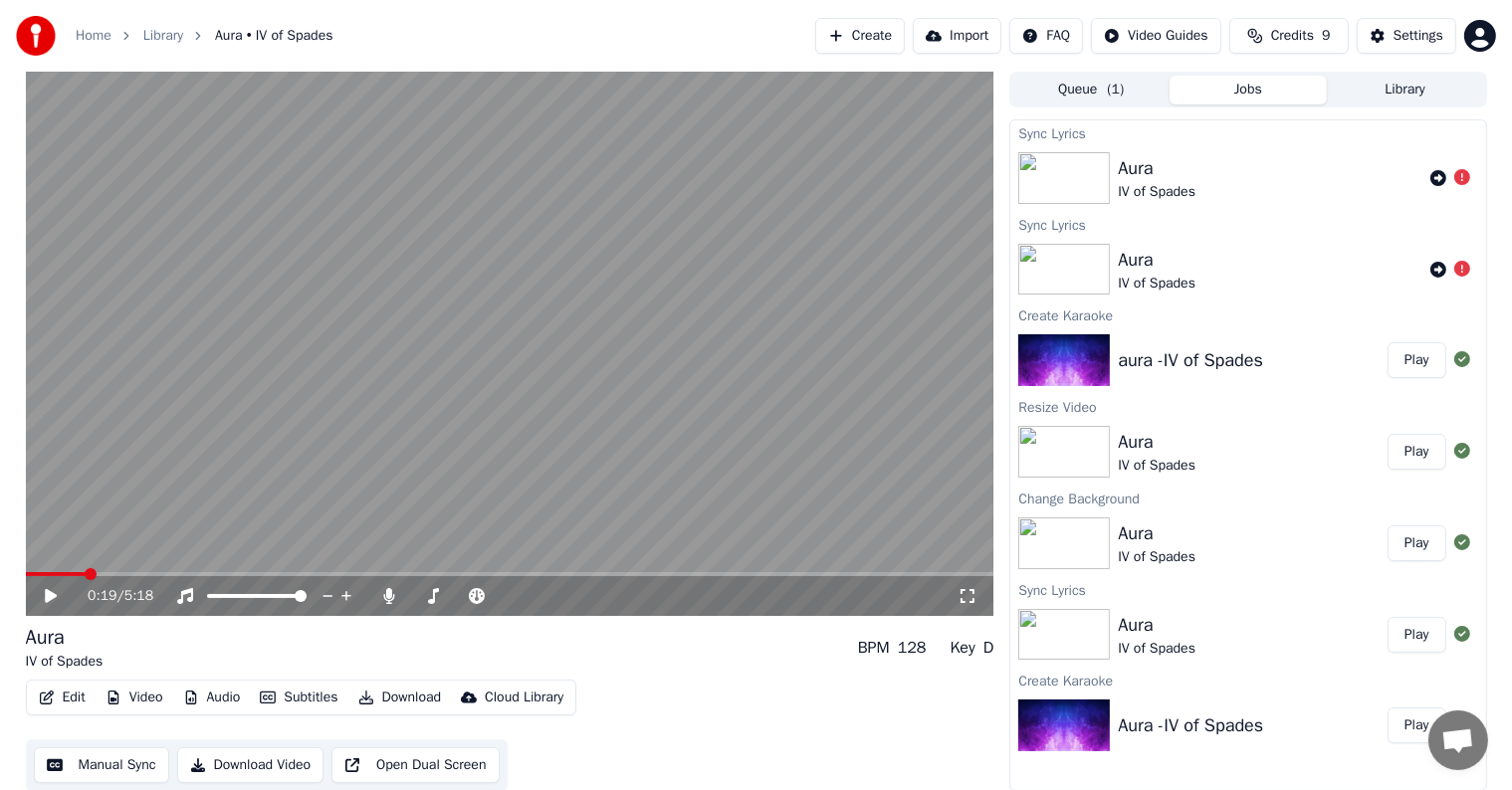 click 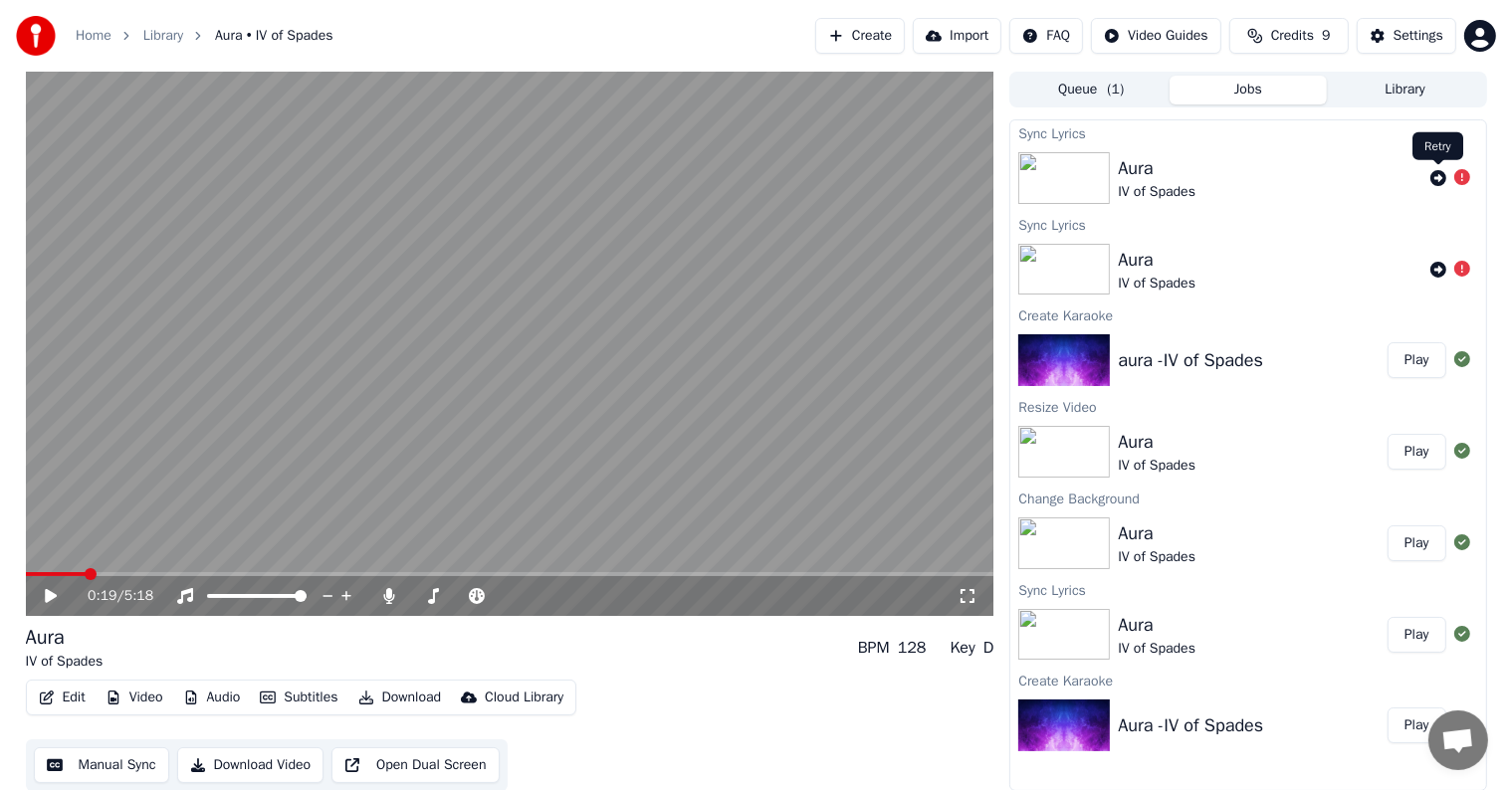 click 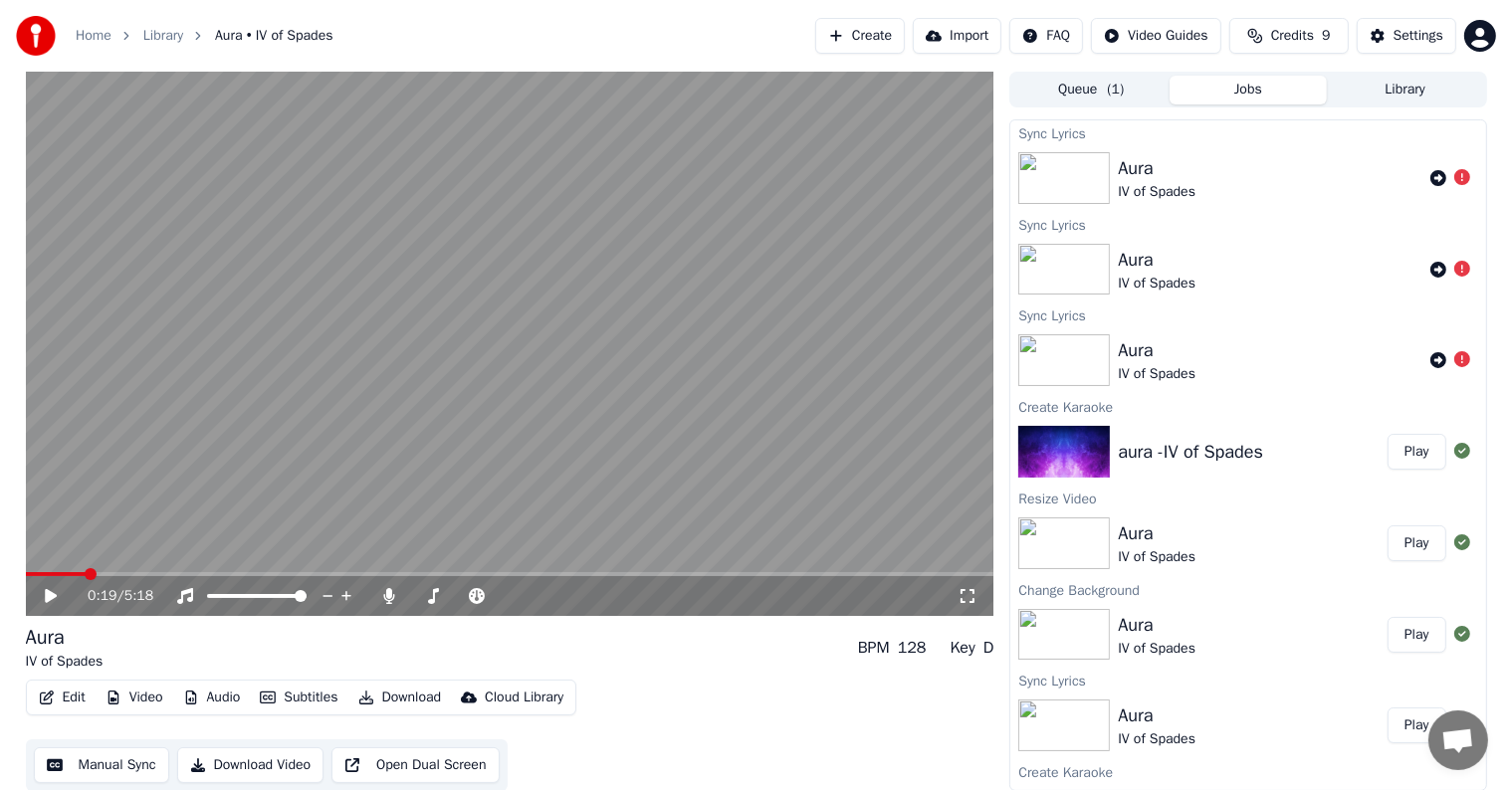 click on "Home Library Aura • IV of Spades Create Import FAQ Video Guides Credits 9 Settings 0:19  /  5:18 Aura IV of Spades BPM 128 Key D Edit Video Audio Subtitles Download Cloud Library Manual Sync Download Video Open Dual Screen Queue ( 1 ) Jobs Library Sync Lyrics Aura IV of Spades Sync Lyrics Aura IV of Spades Sync Lyrics Aura IV of Spades Create Karaoke aura -IV of Spades Play Resize Video Aura IV of Spades Play Change Background Aura IV of Spades Play Sync Lyrics Aura IV of Spades Play Create Karaoke Aura -IV of Spades Play" at bounding box center (756, 395) 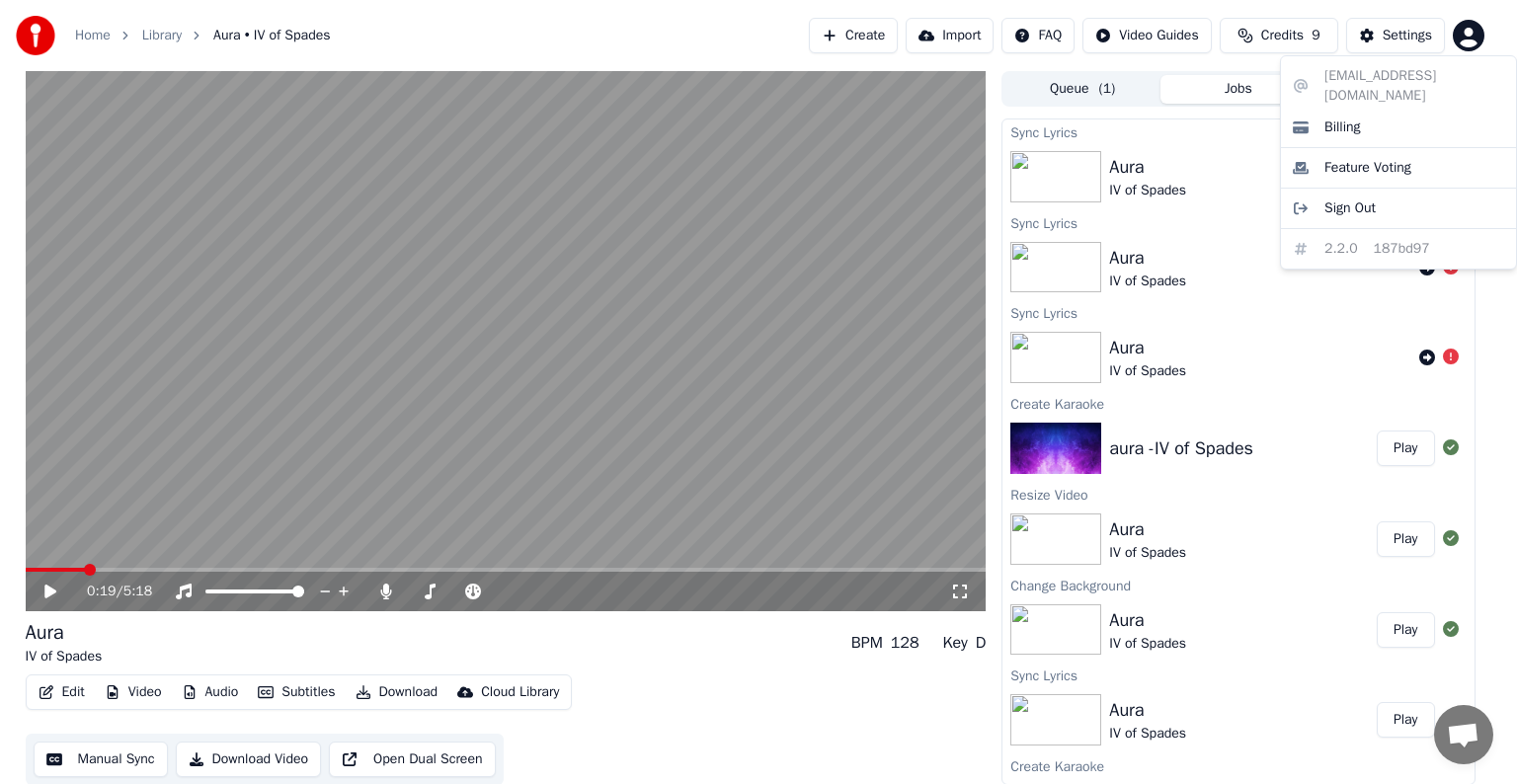 click on "[EMAIL_ADDRESS][DOMAIN_NAME] Billing Feature Voting Sign Out 2.2.0 187bd97" at bounding box center [1398, 162] 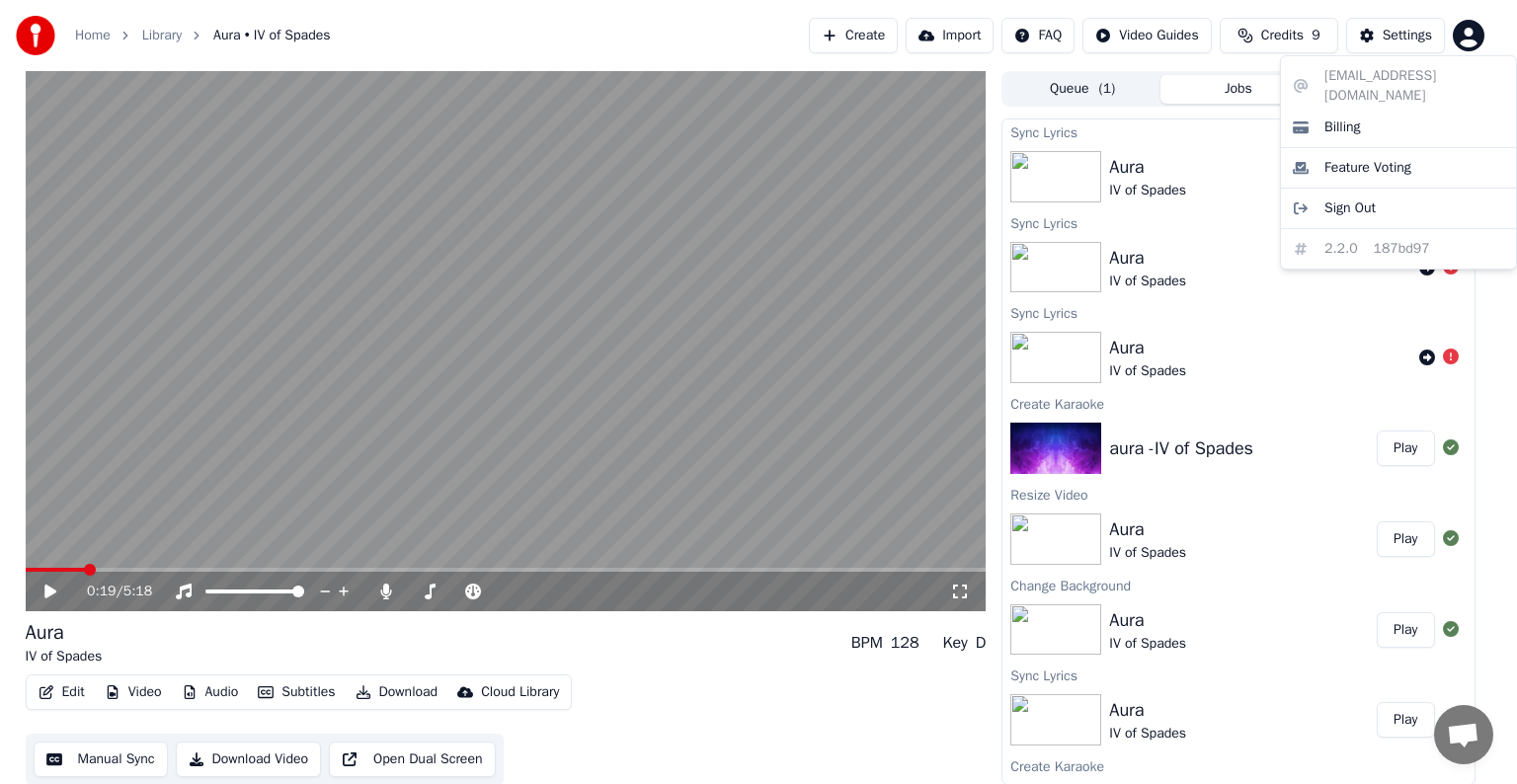 click on "Home Library Aura • IV of Spades Create Import FAQ Video Guides Credits 9 Settings 0:19  /  5:18 Aura IV of Spades BPM 128 Key D Edit Video Audio Subtitles Download Cloud Library Manual Sync Download Video Open Dual Screen Queue ( 1 ) Jobs Library Sync Lyrics Aura IV of Spades Sync Lyrics Aura IV of Spades Sync Lyrics Aura IV of Spades Create Karaoke aura -IV of Spades Play Resize Video Aura IV of Spades Play Change Background Aura IV of Spades Play Sync Lyrics Aura IV of Spades Play Create Karaoke Aura -IV of Spades Play [EMAIL_ADDRESS][DOMAIN_NAME] Billing Feature Voting Sign Out 2.2.0 187bd97" at bounding box center [758, 392] 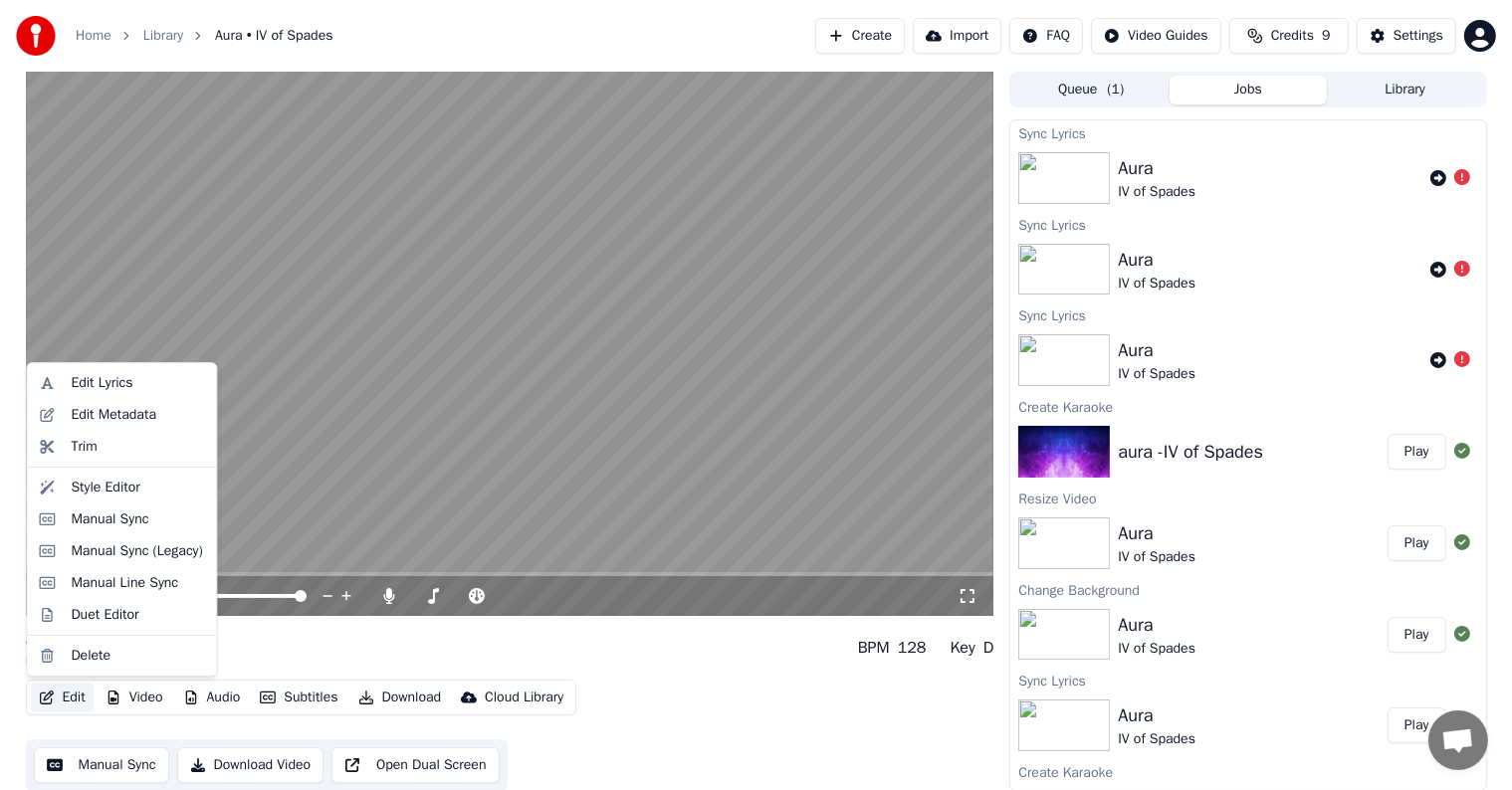 click on "Edit" at bounding box center (62, 697) 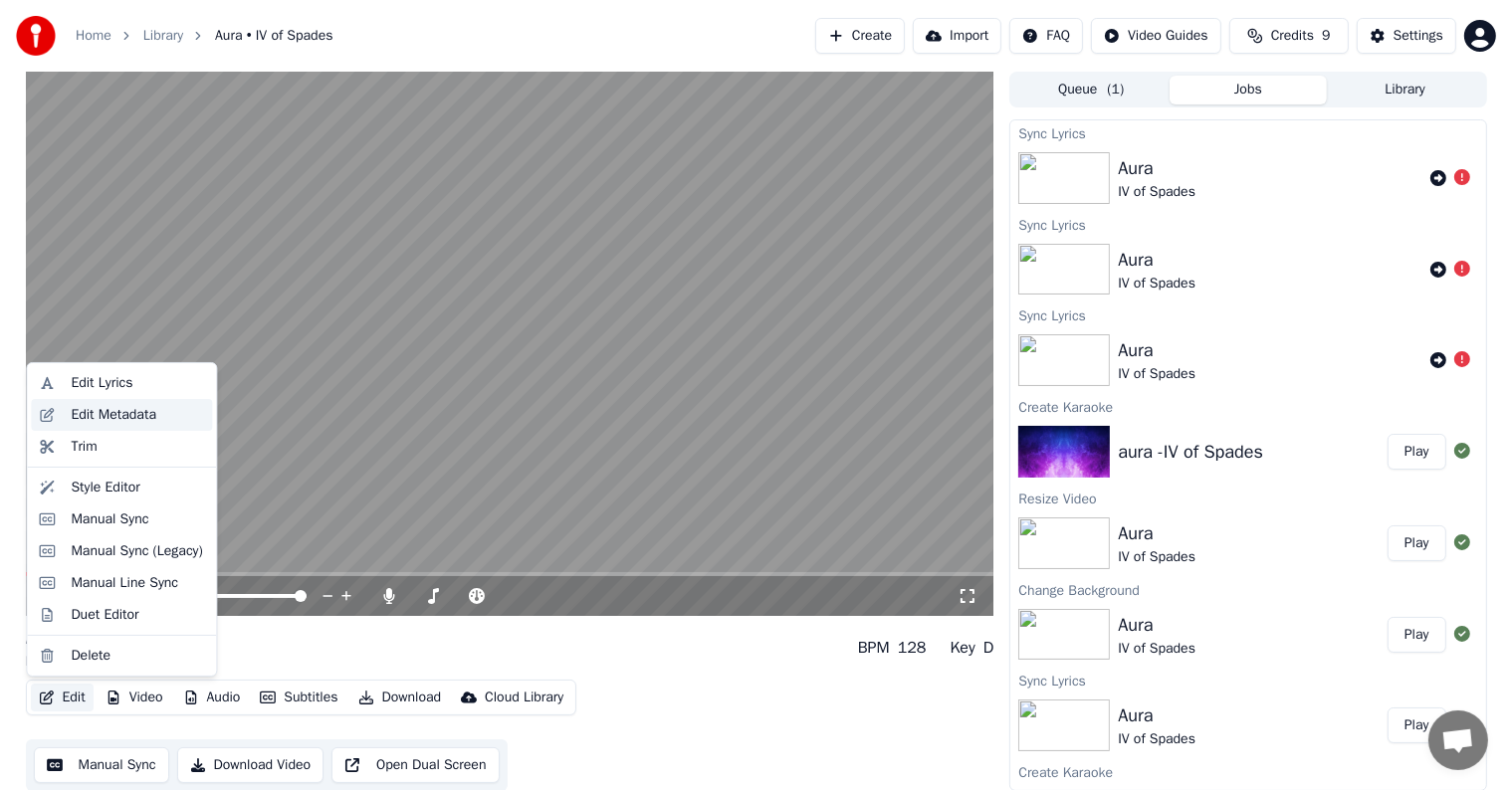 click on "Edit Metadata" at bounding box center [113, 415] 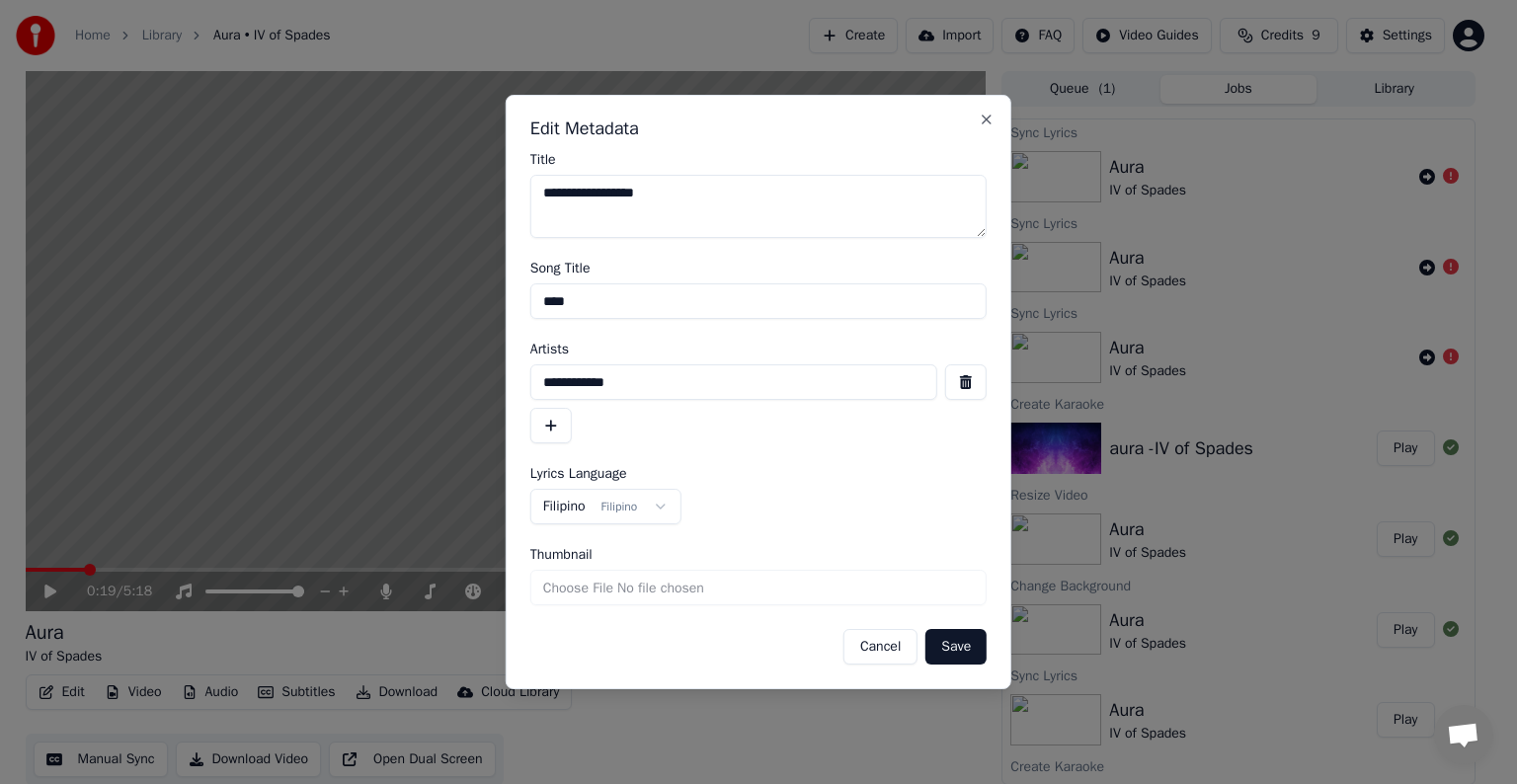 click on "Save" at bounding box center (956, 647) 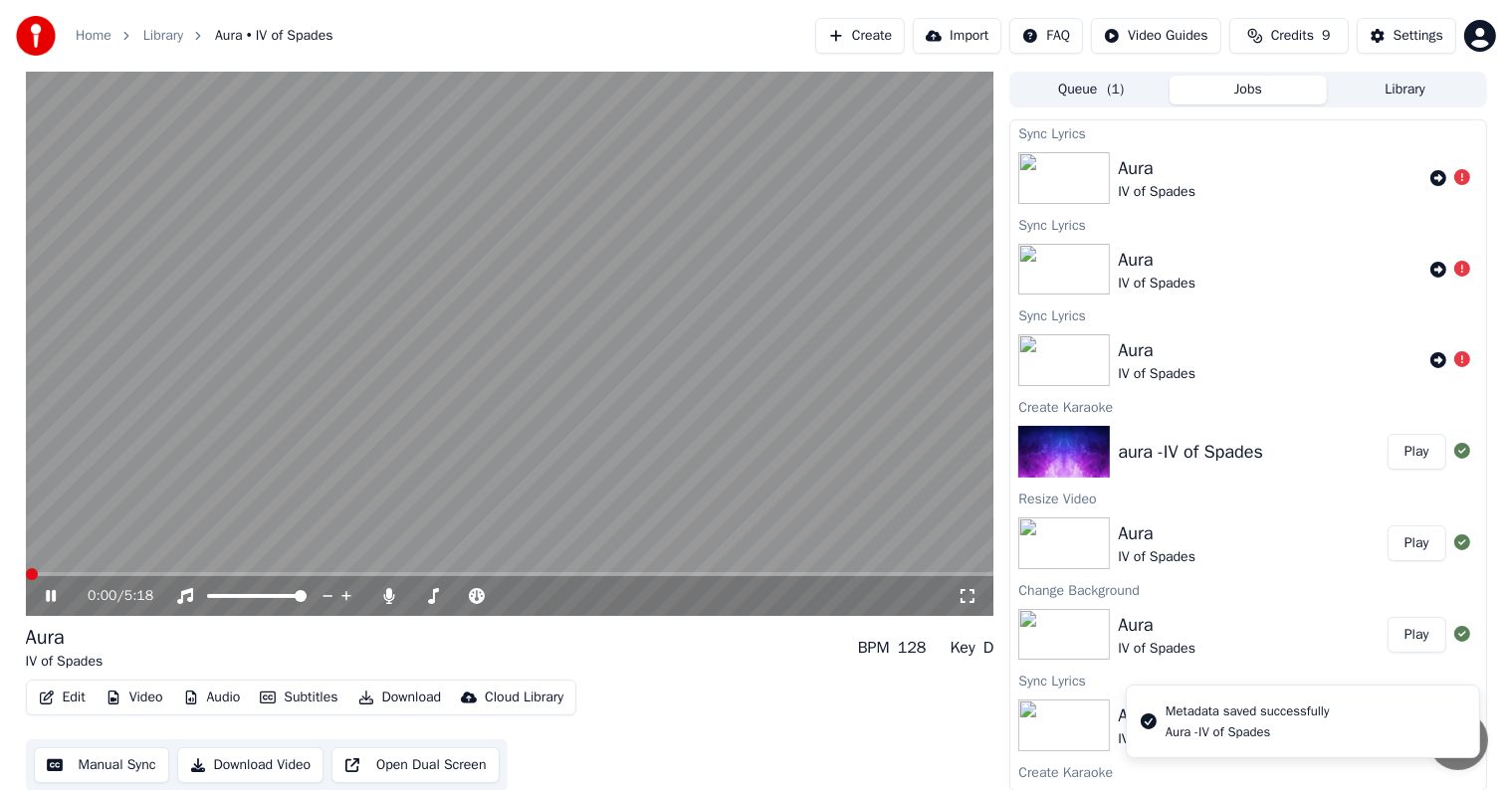 click on "Edit" at bounding box center (62, 697) 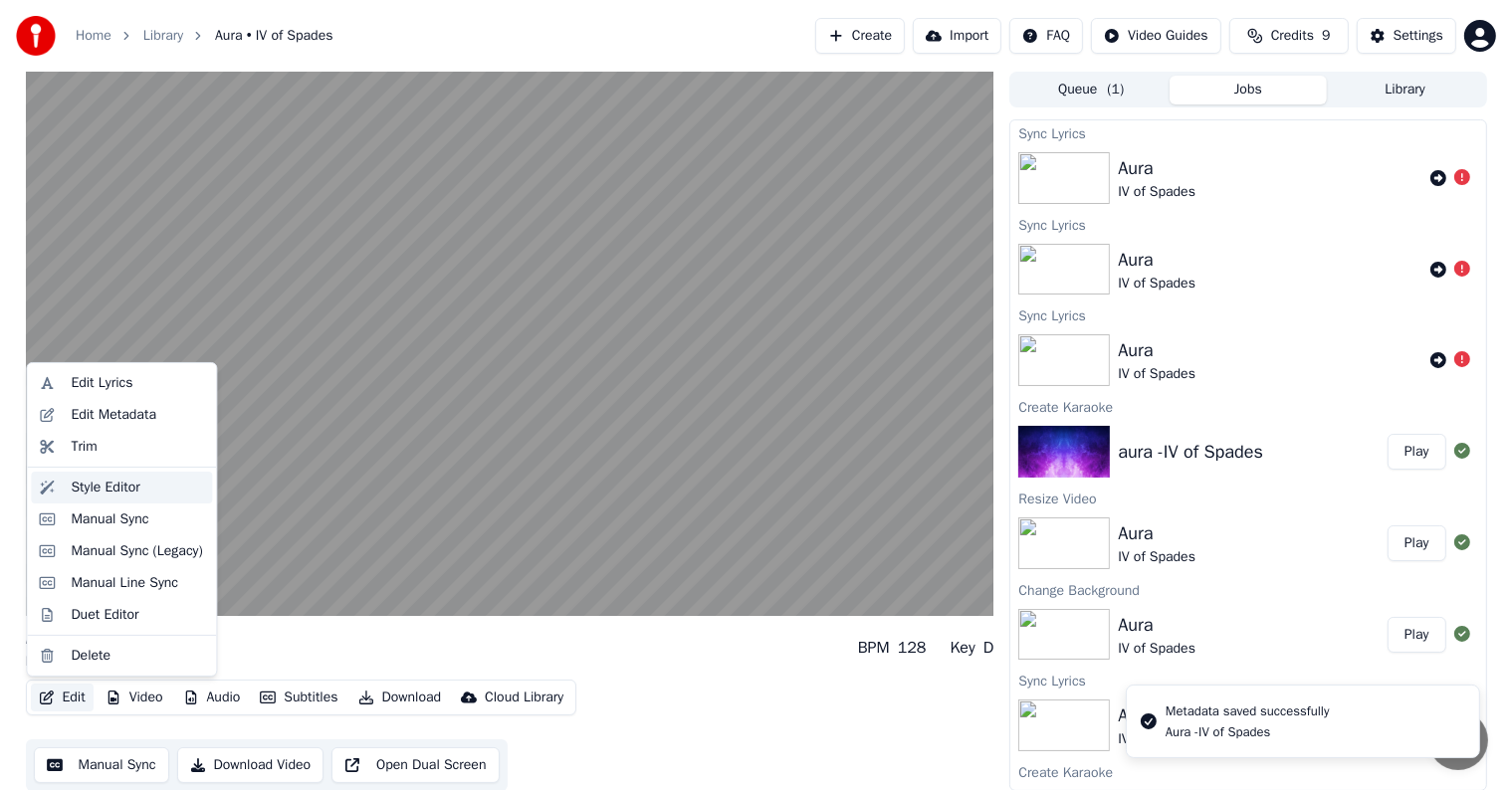 click on "Style Editor" at bounding box center (137, 488) 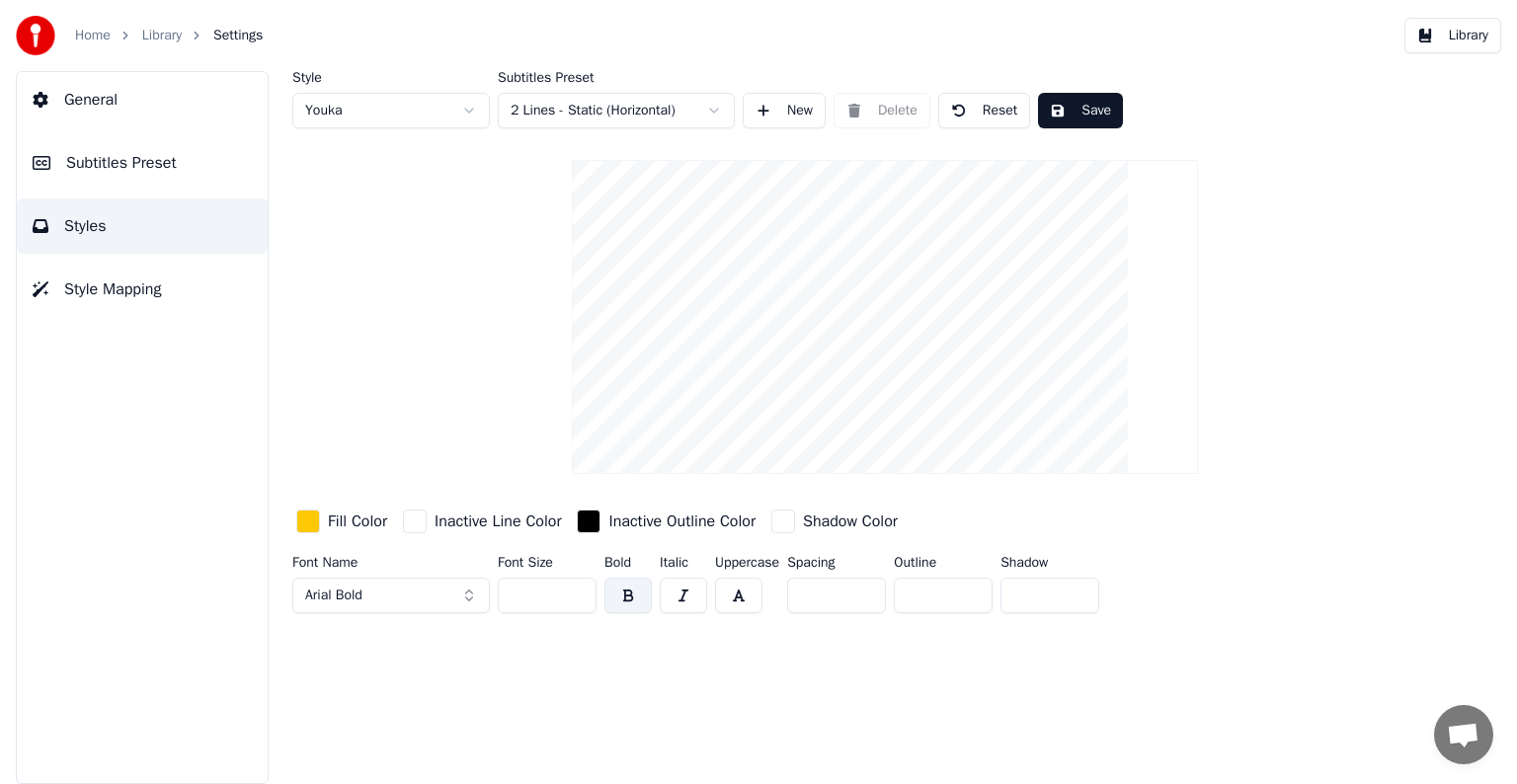click at bounding box center [739, 595] 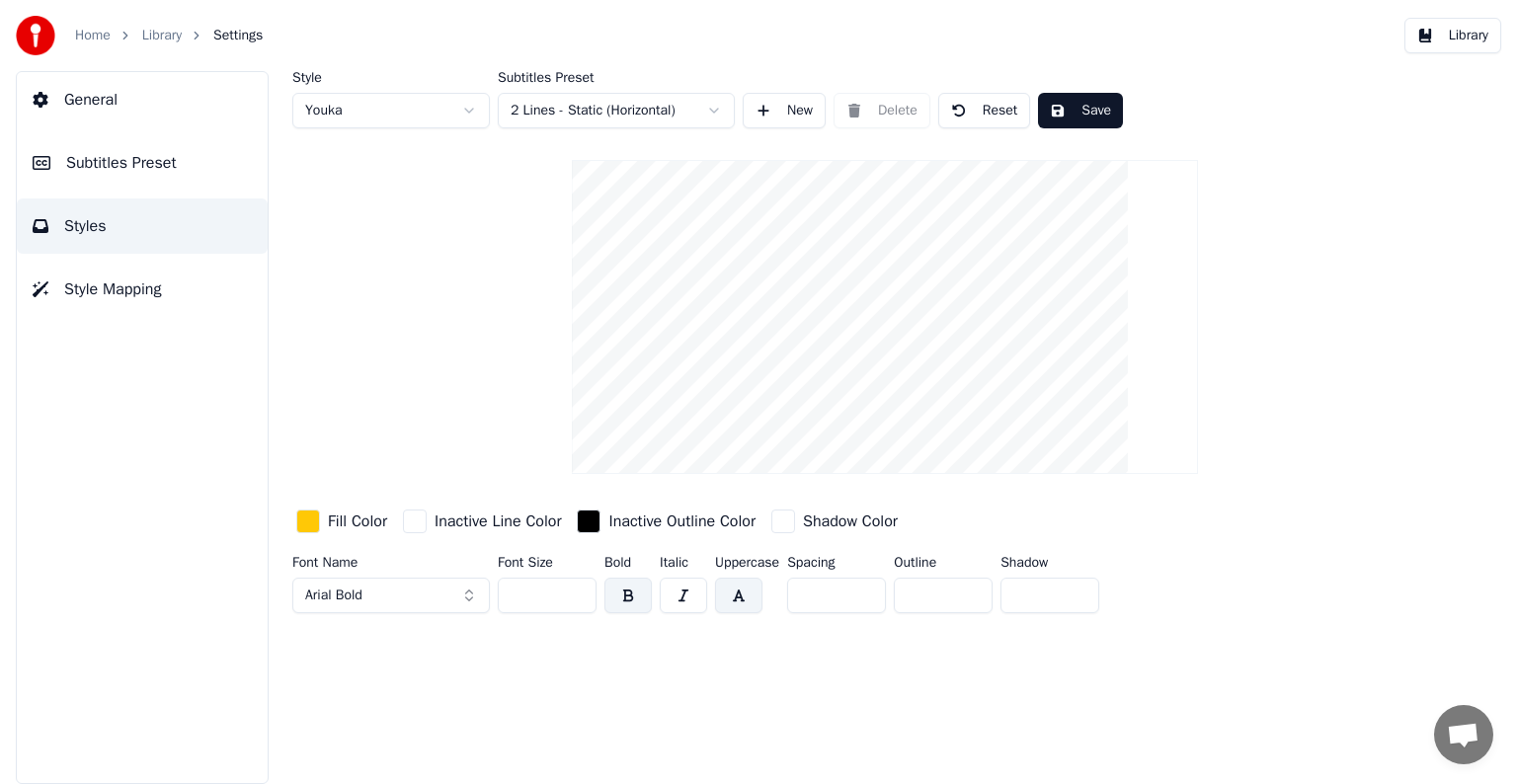 click on "Library" at bounding box center (1453, 36) 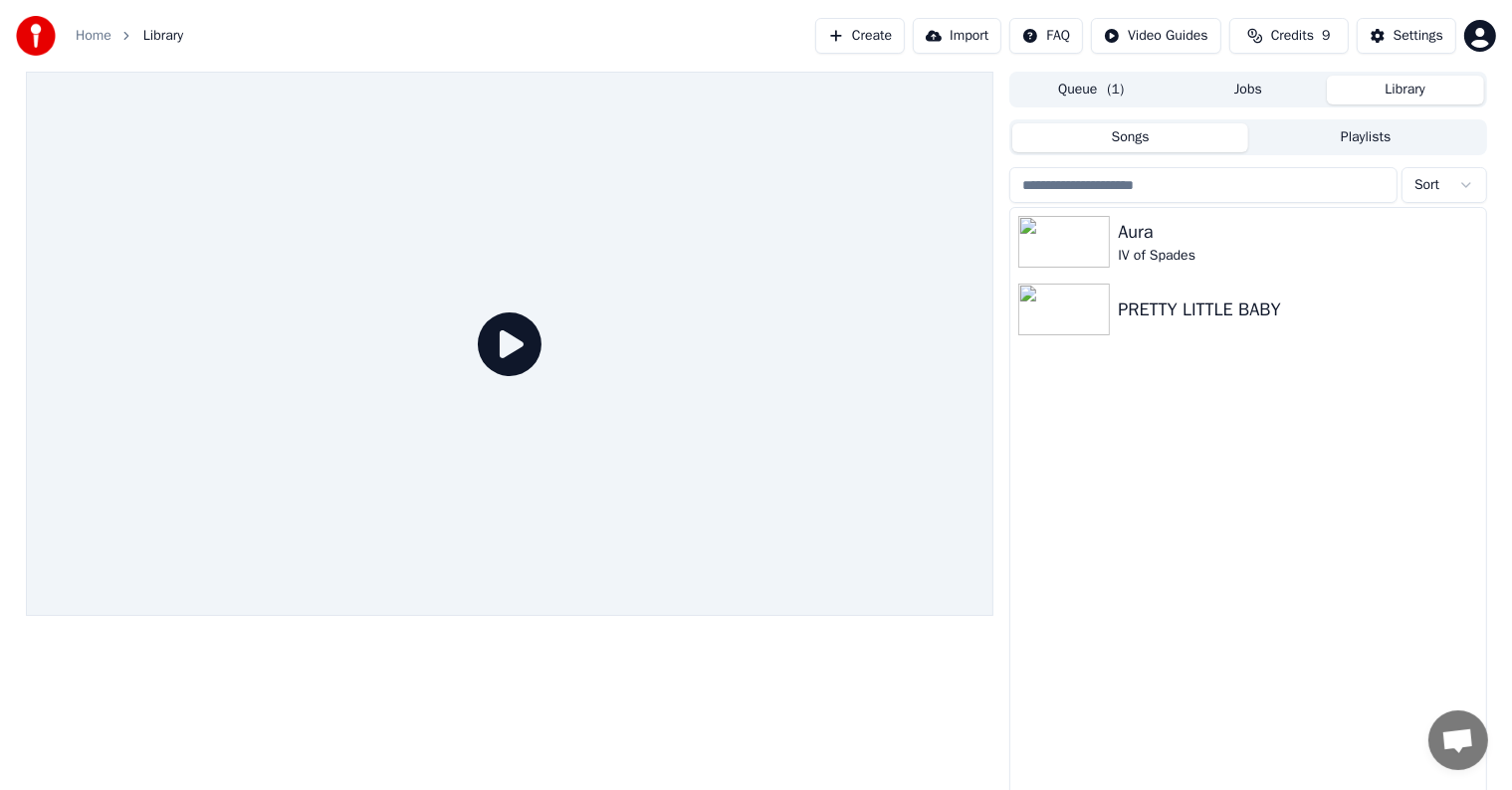click on "Queue ( 1 )" at bounding box center (1091, 90) 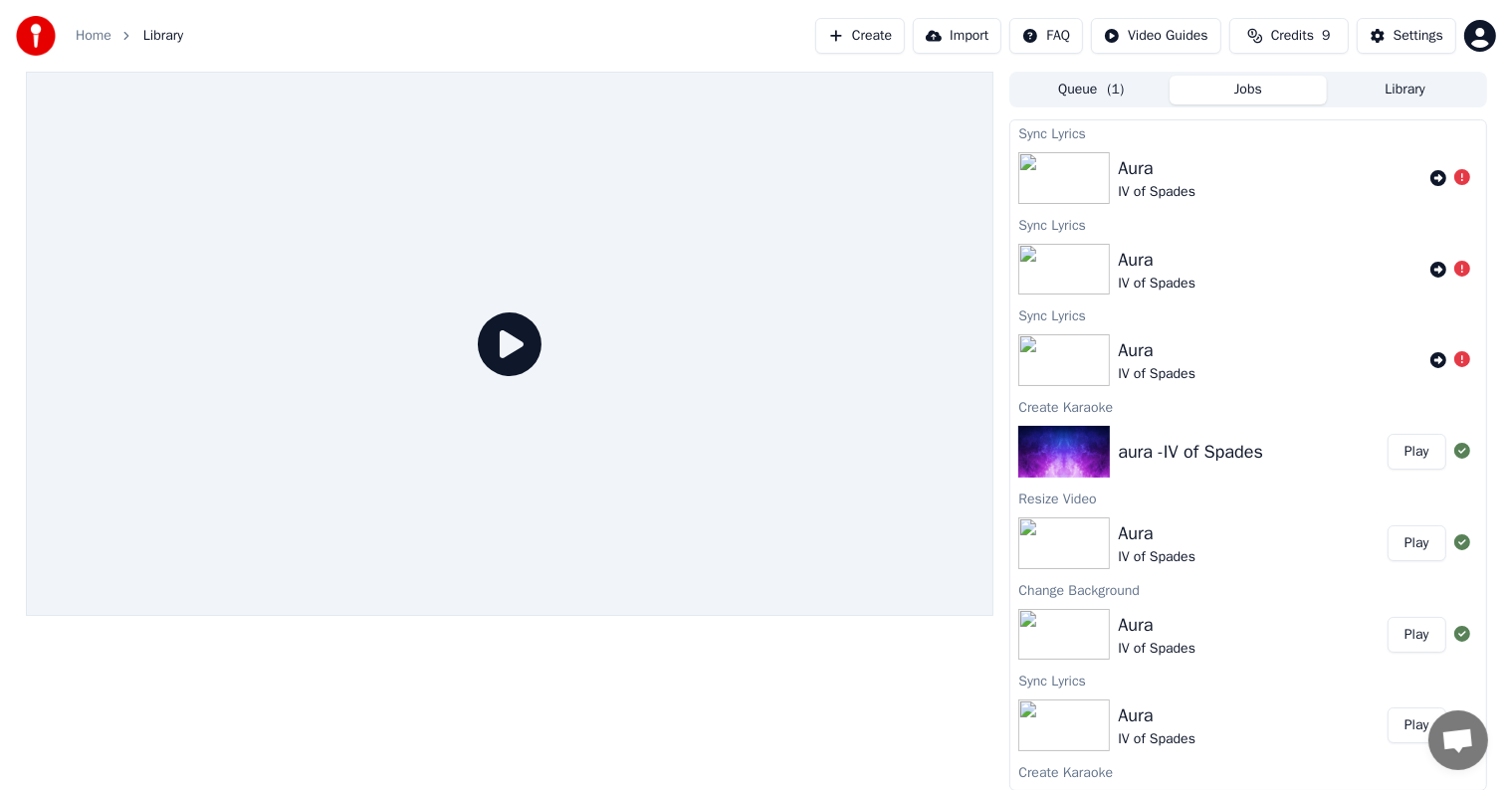 click on "Jobs" at bounding box center [1248, 90] 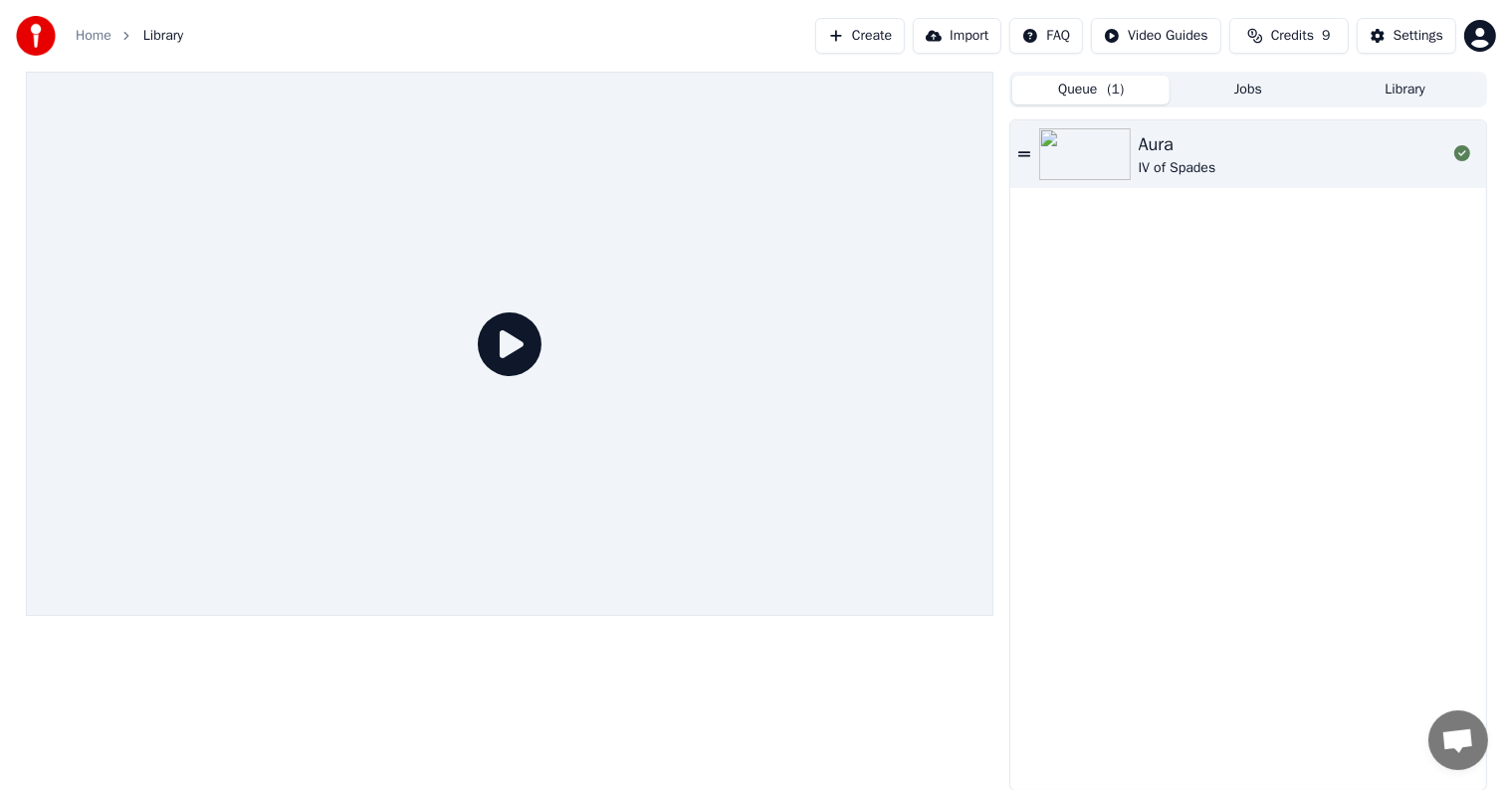 click on "Queue ( 1 )" at bounding box center [1091, 90] 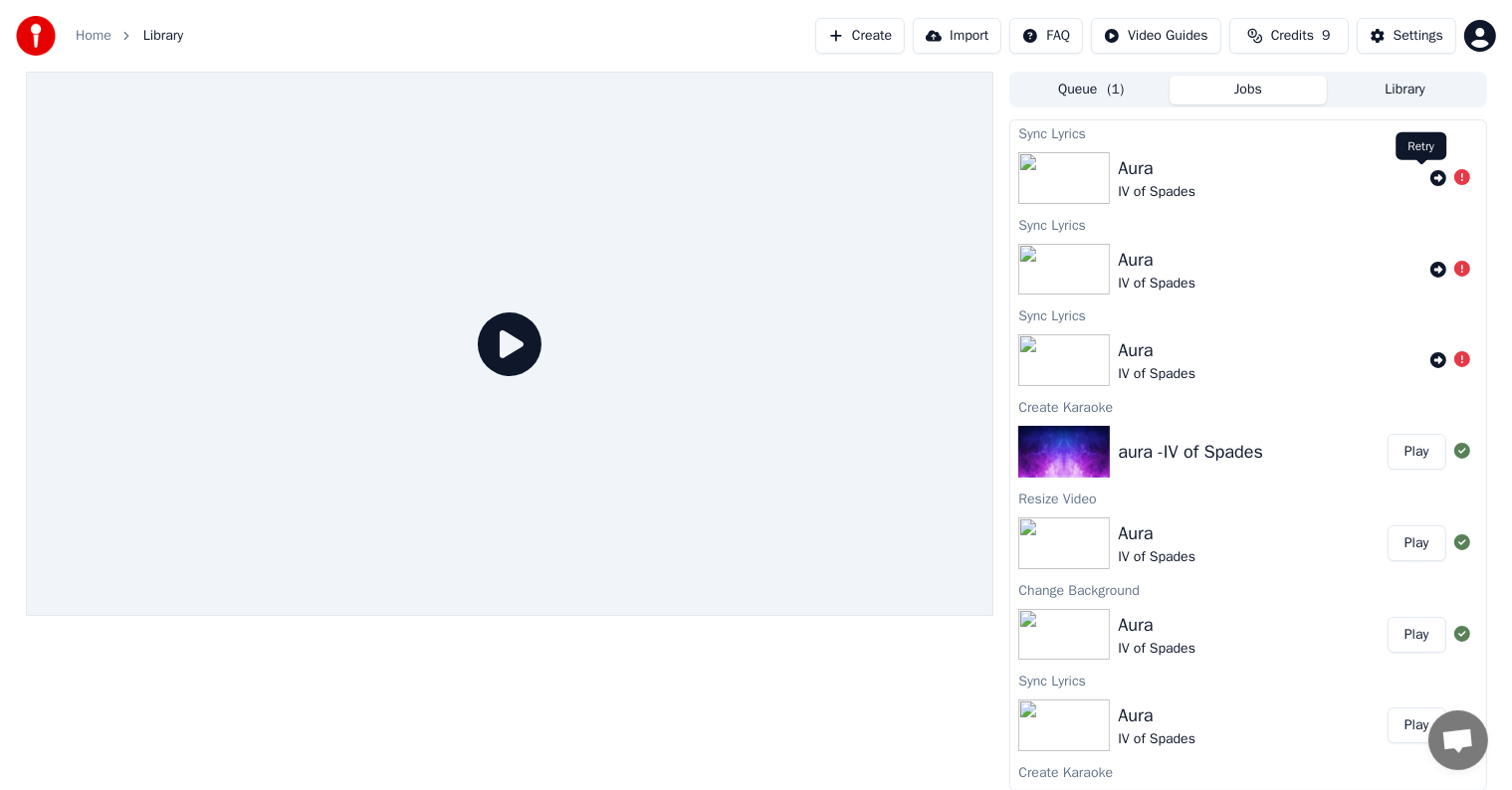 click 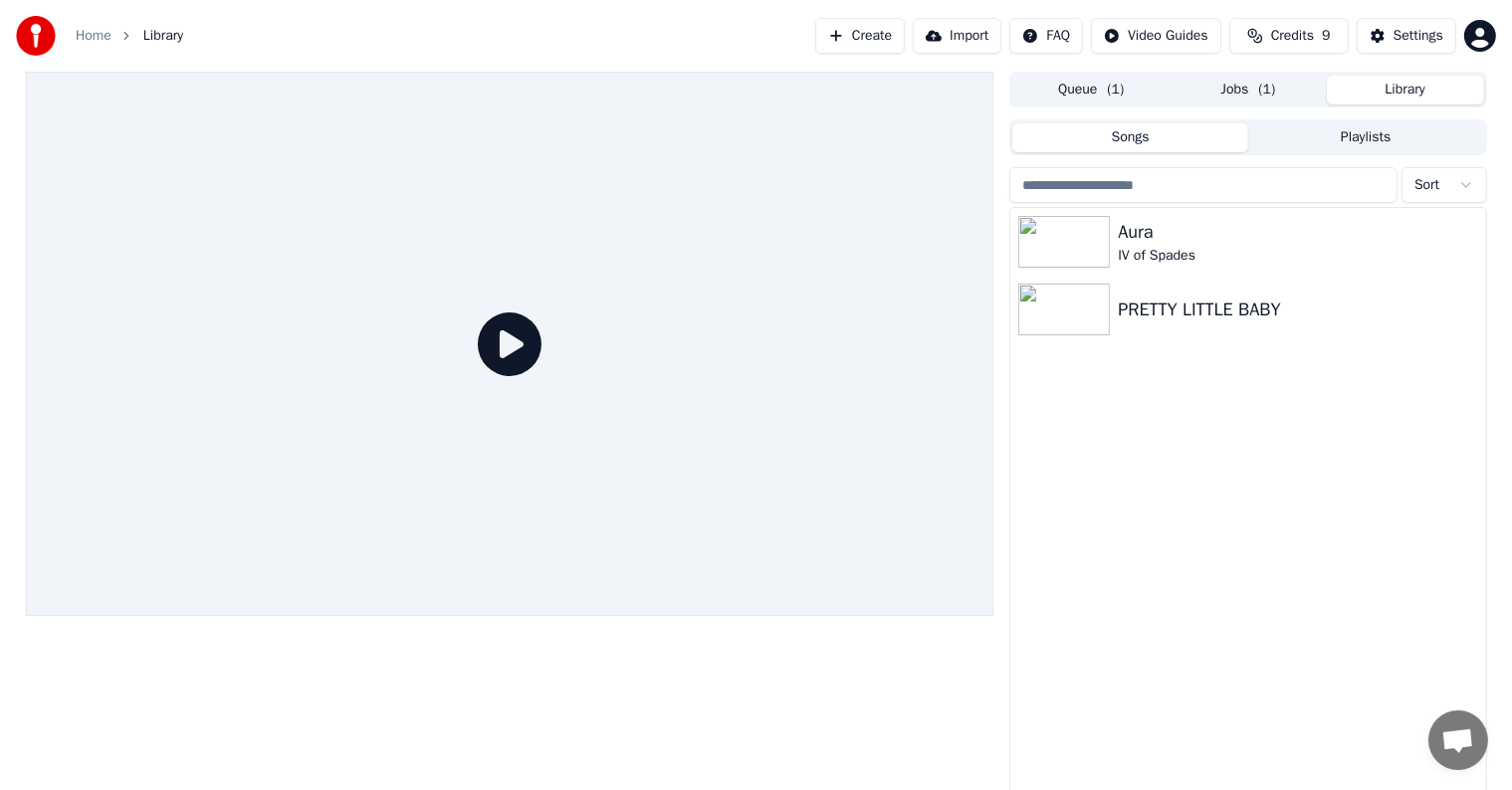 click on "Library" at bounding box center (1405, 90) 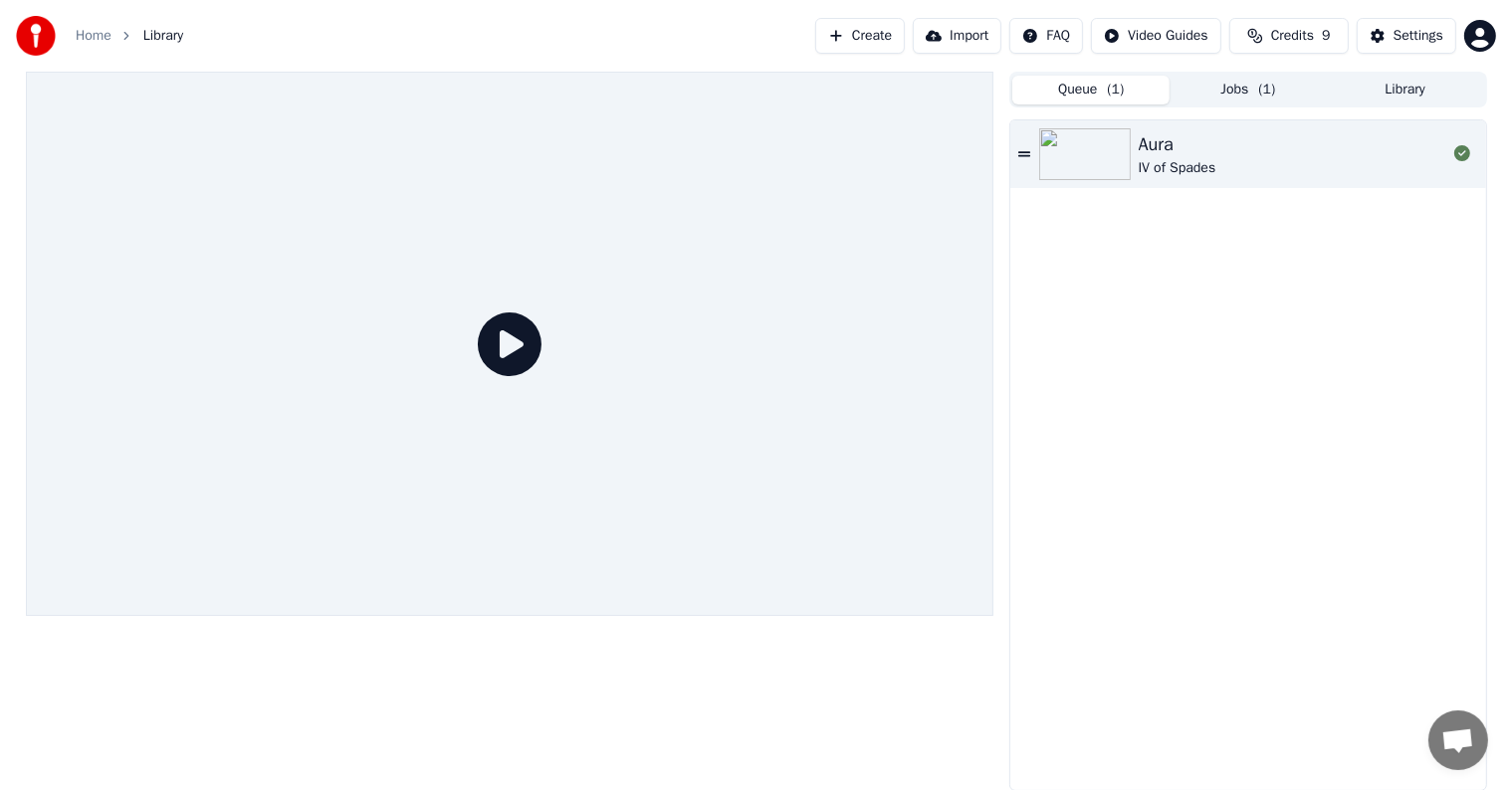 click on "Queue ( 1 )" at bounding box center [1091, 90] 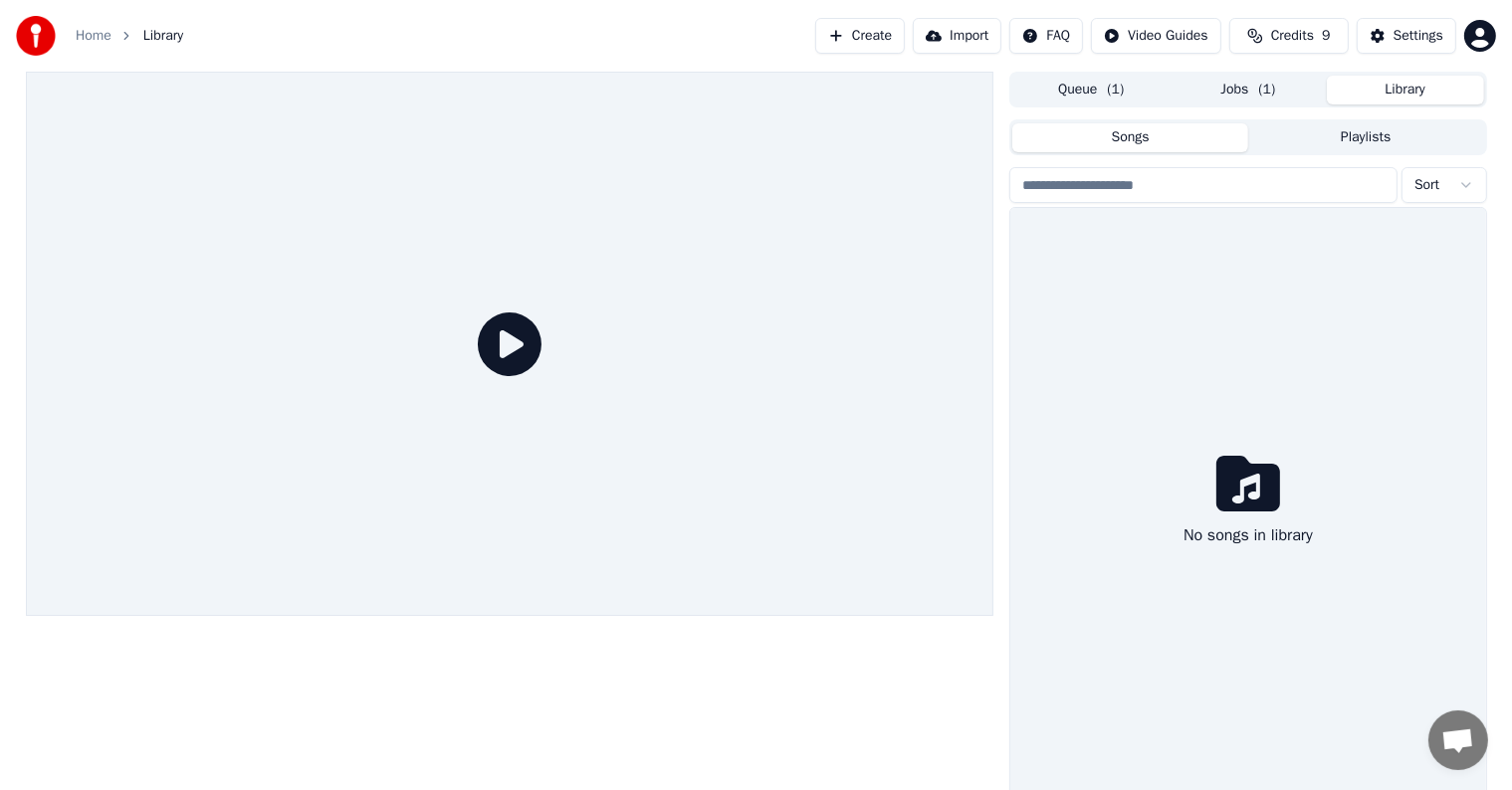 click on "Library" at bounding box center [1405, 90] 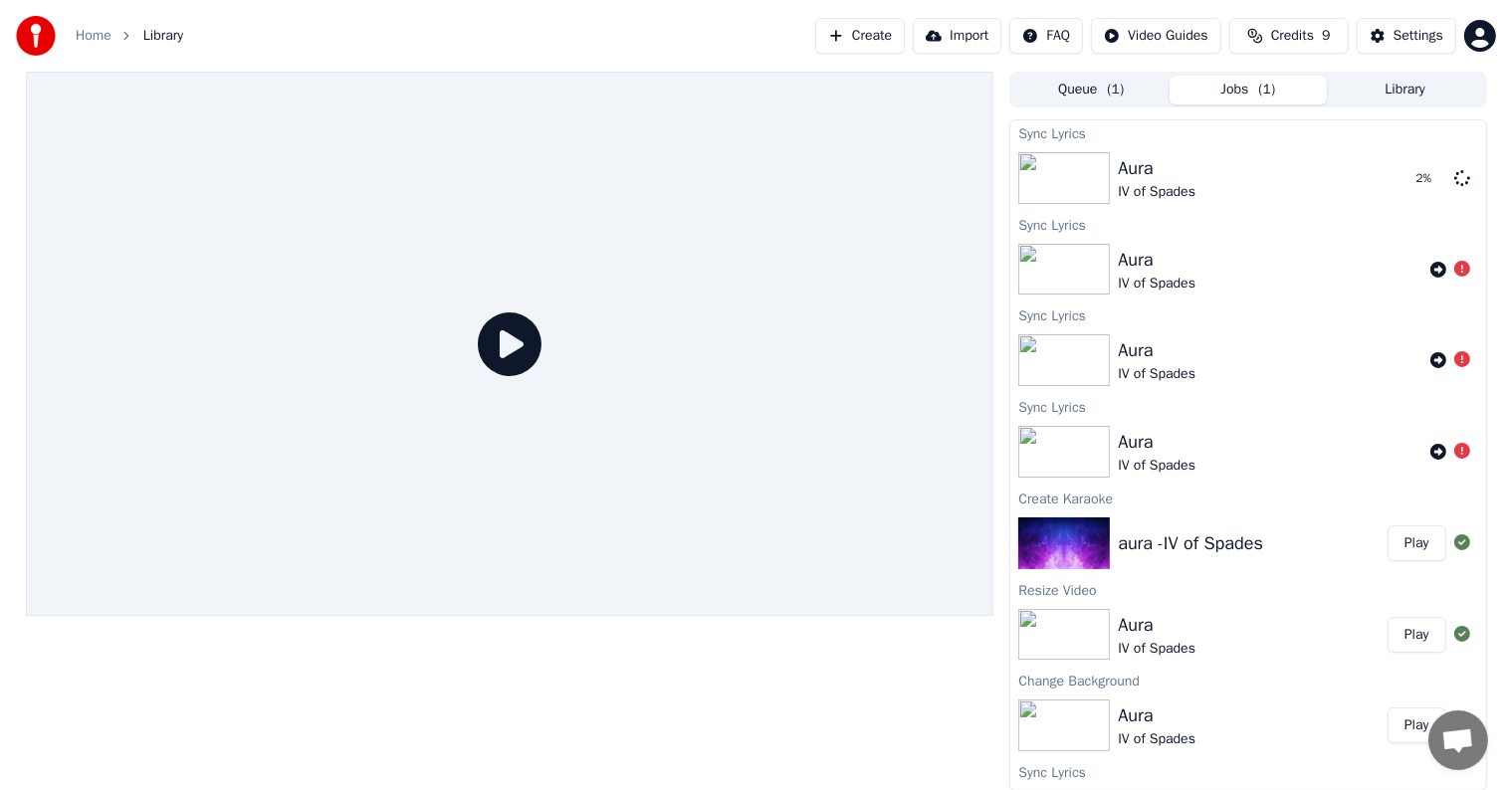 click on "Jobs ( 1 )" at bounding box center (1248, 90) 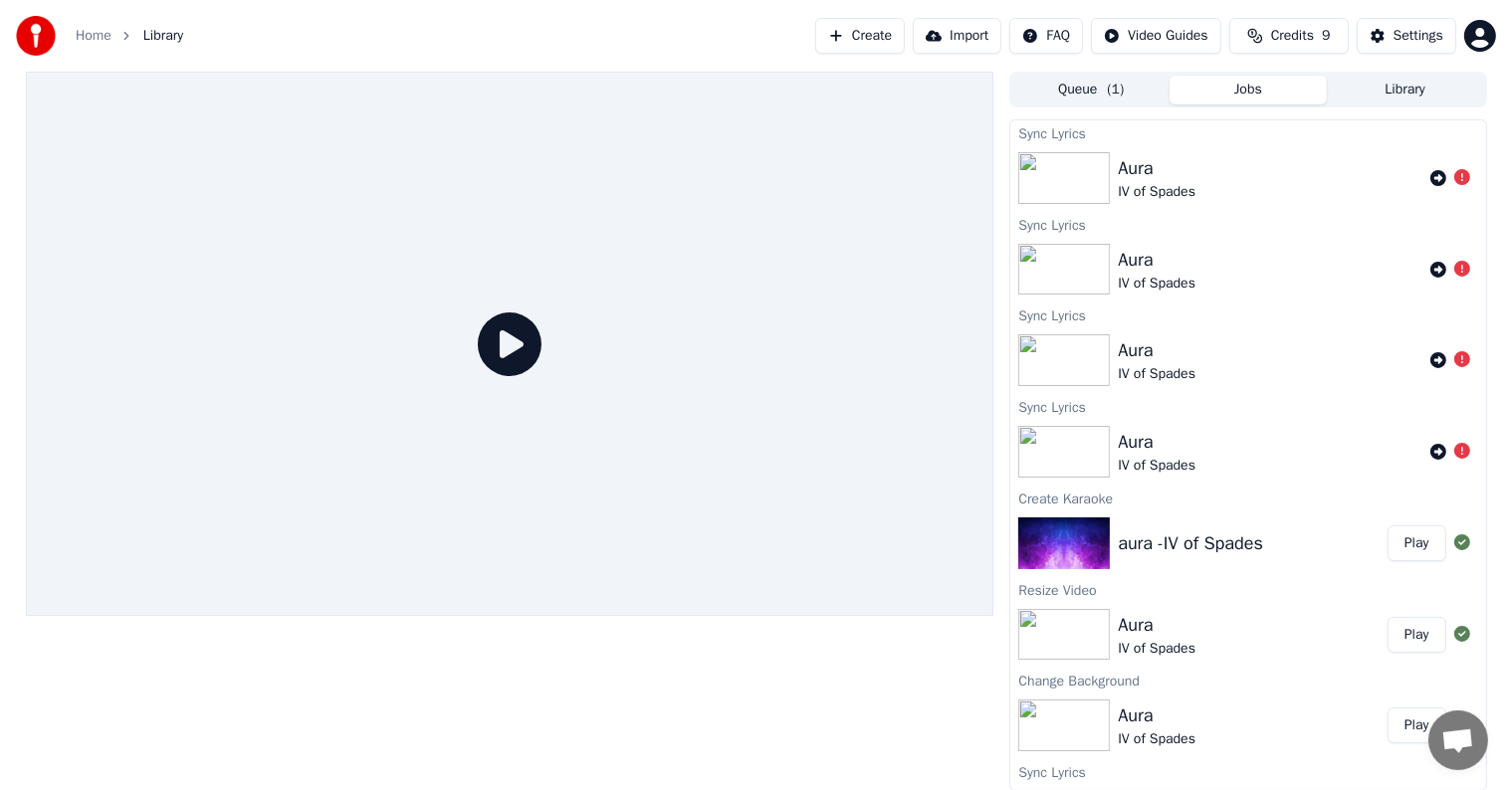 click on "Aura IV of Spades" at bounding box center [1269, 178] 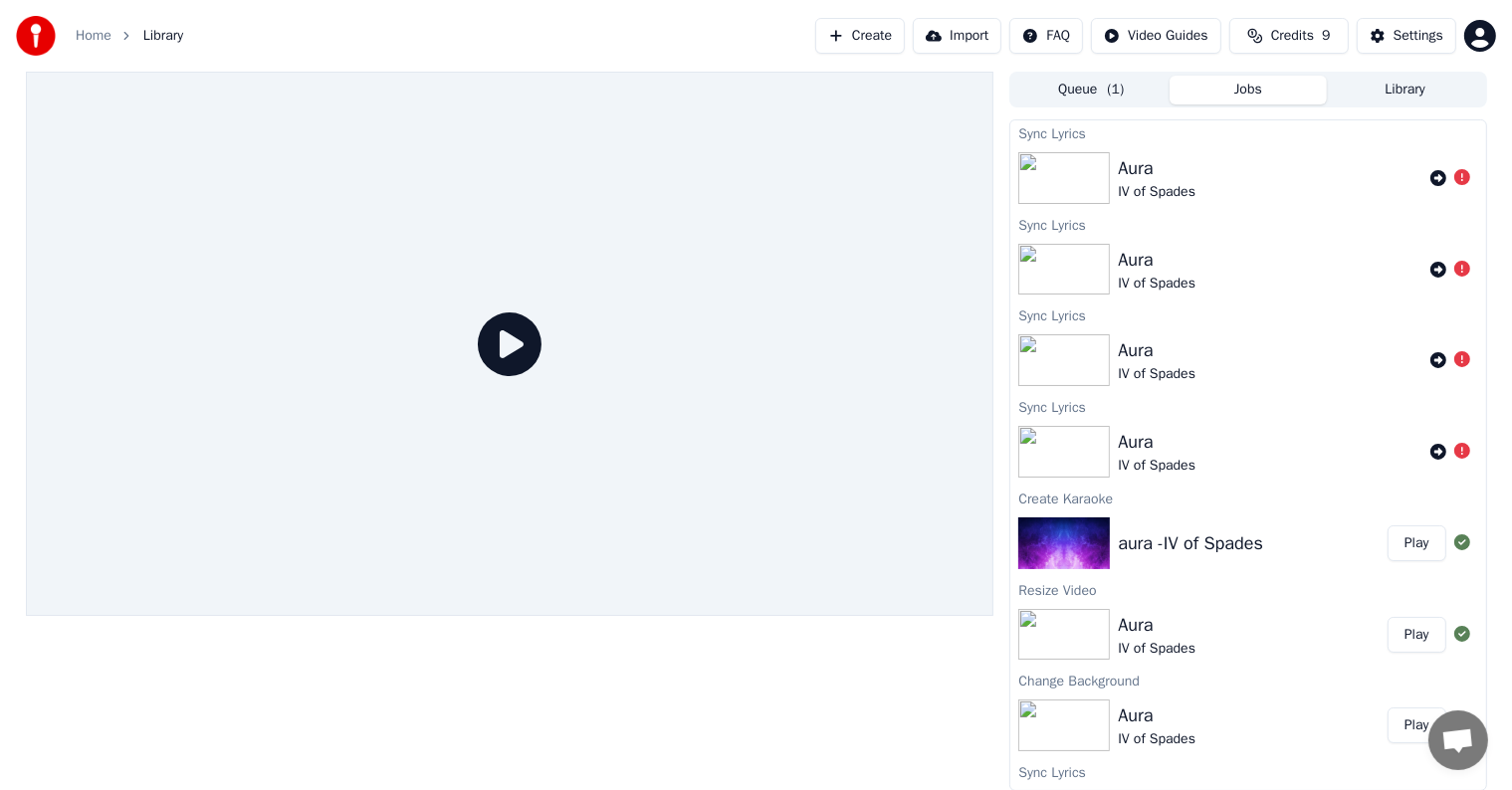 click 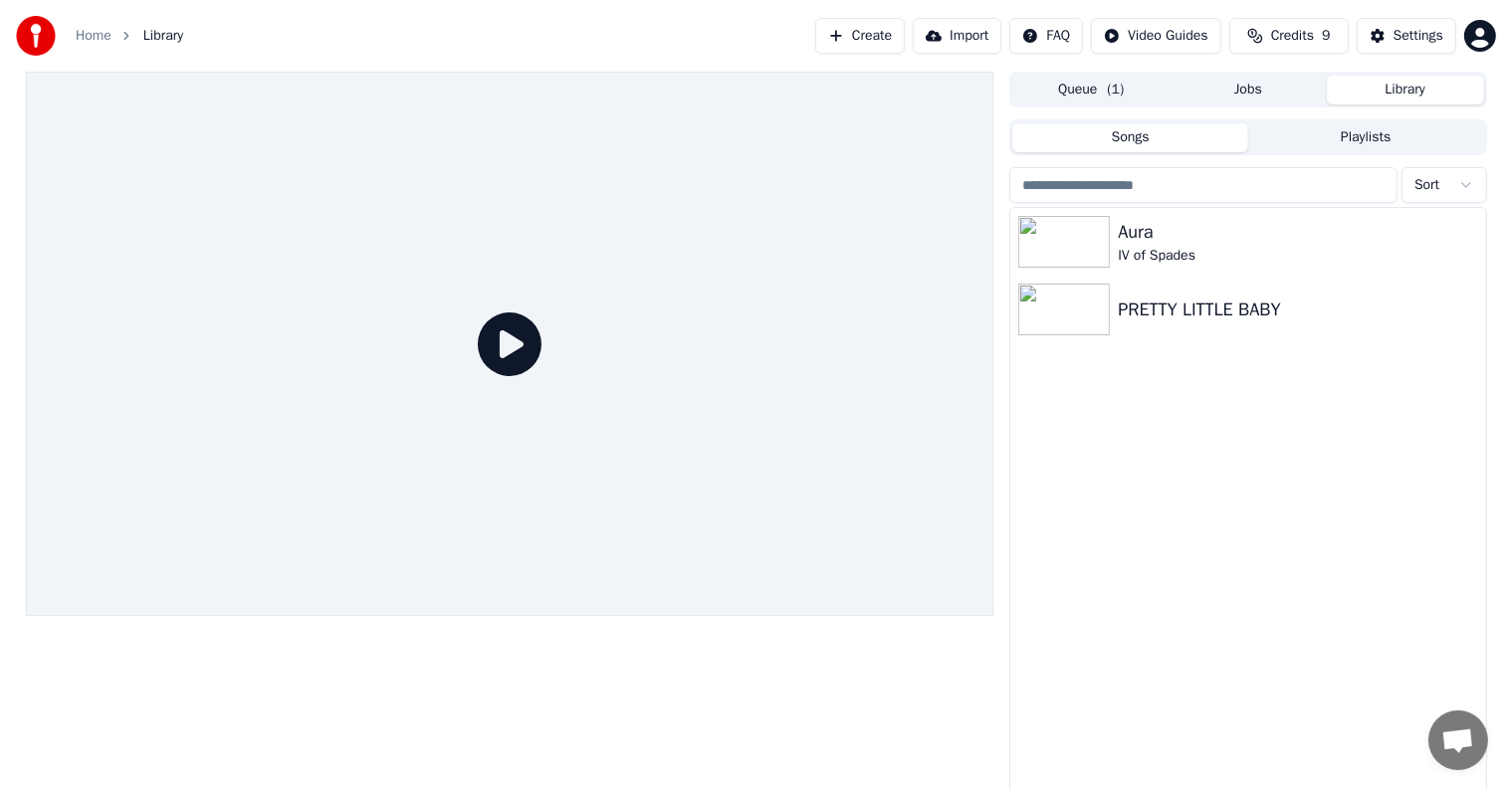 click on "Queue ( 1 )" at bounding box center [1091, 90] 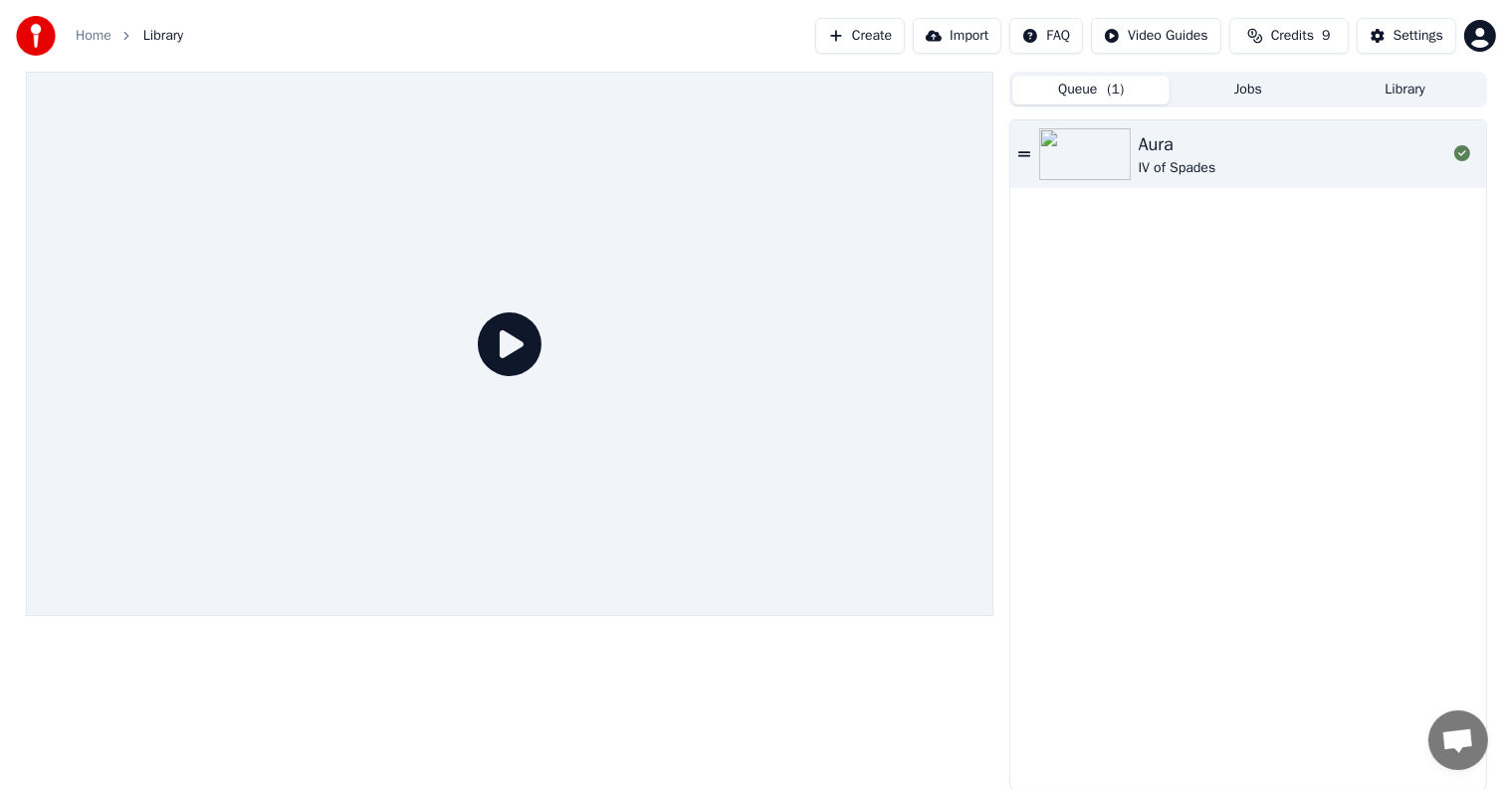 click on "Aura IV of Spades" at bounding box center [1292, 154] 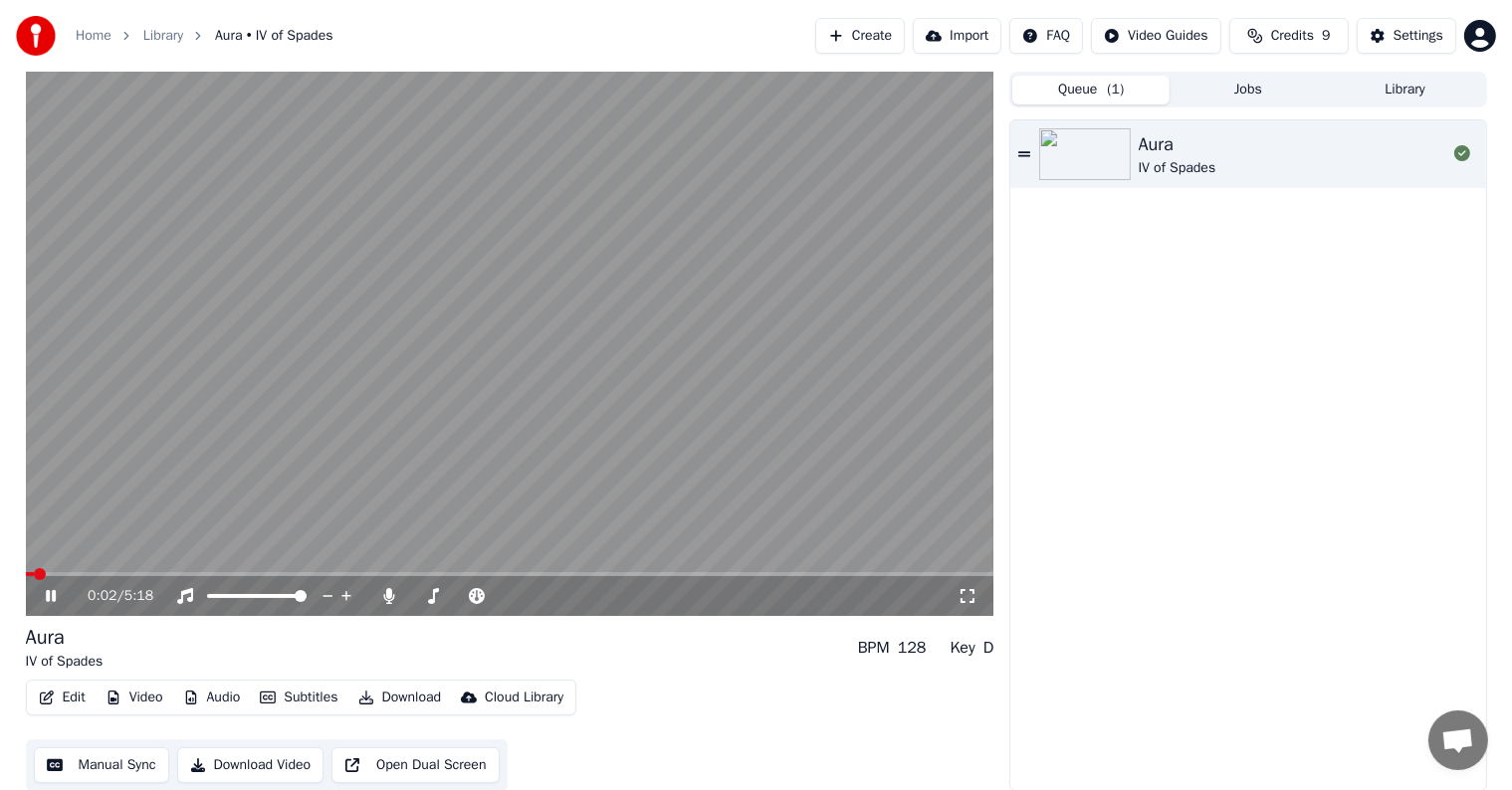 click at bounding box center [510, 574] 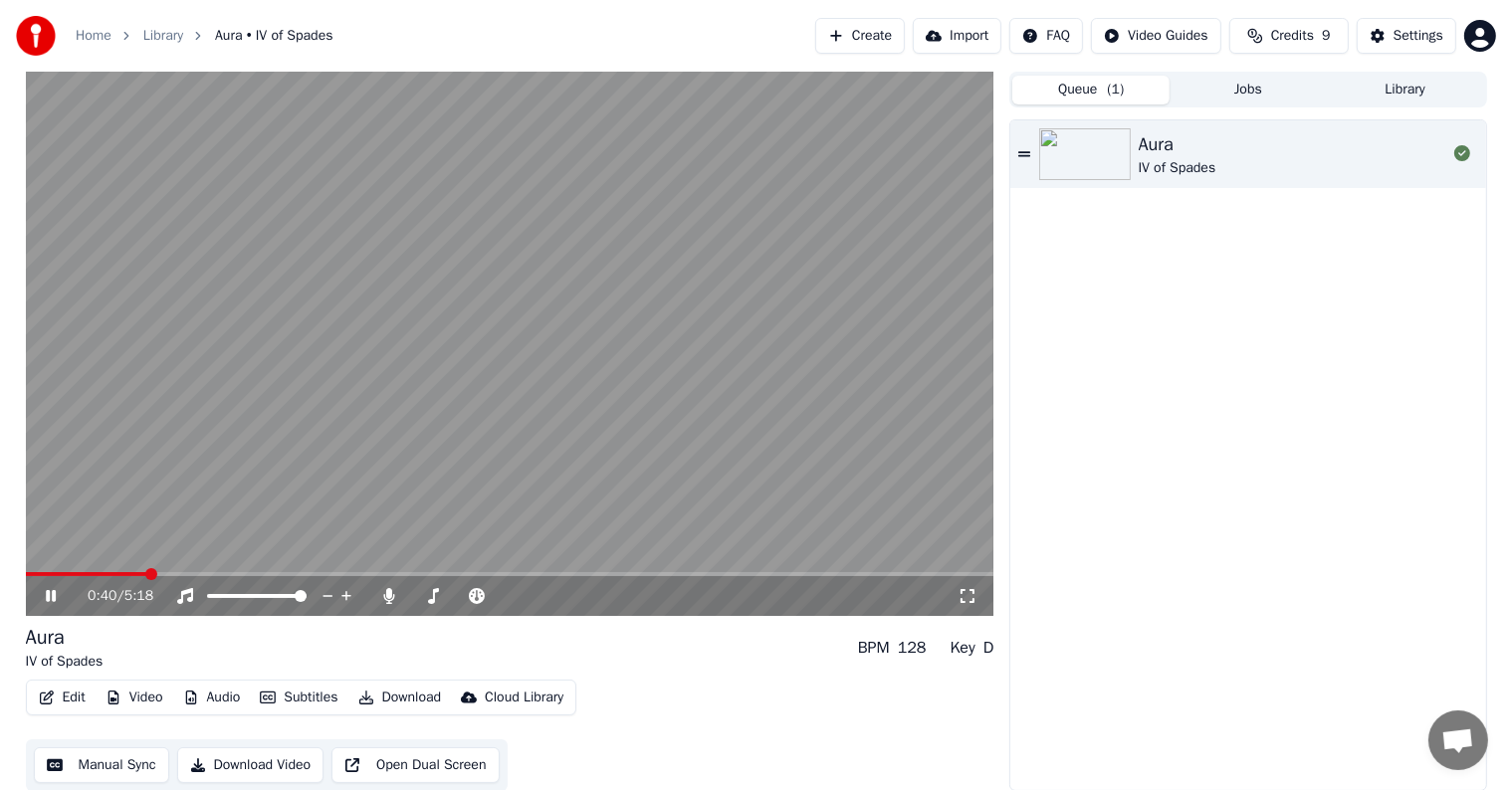 click 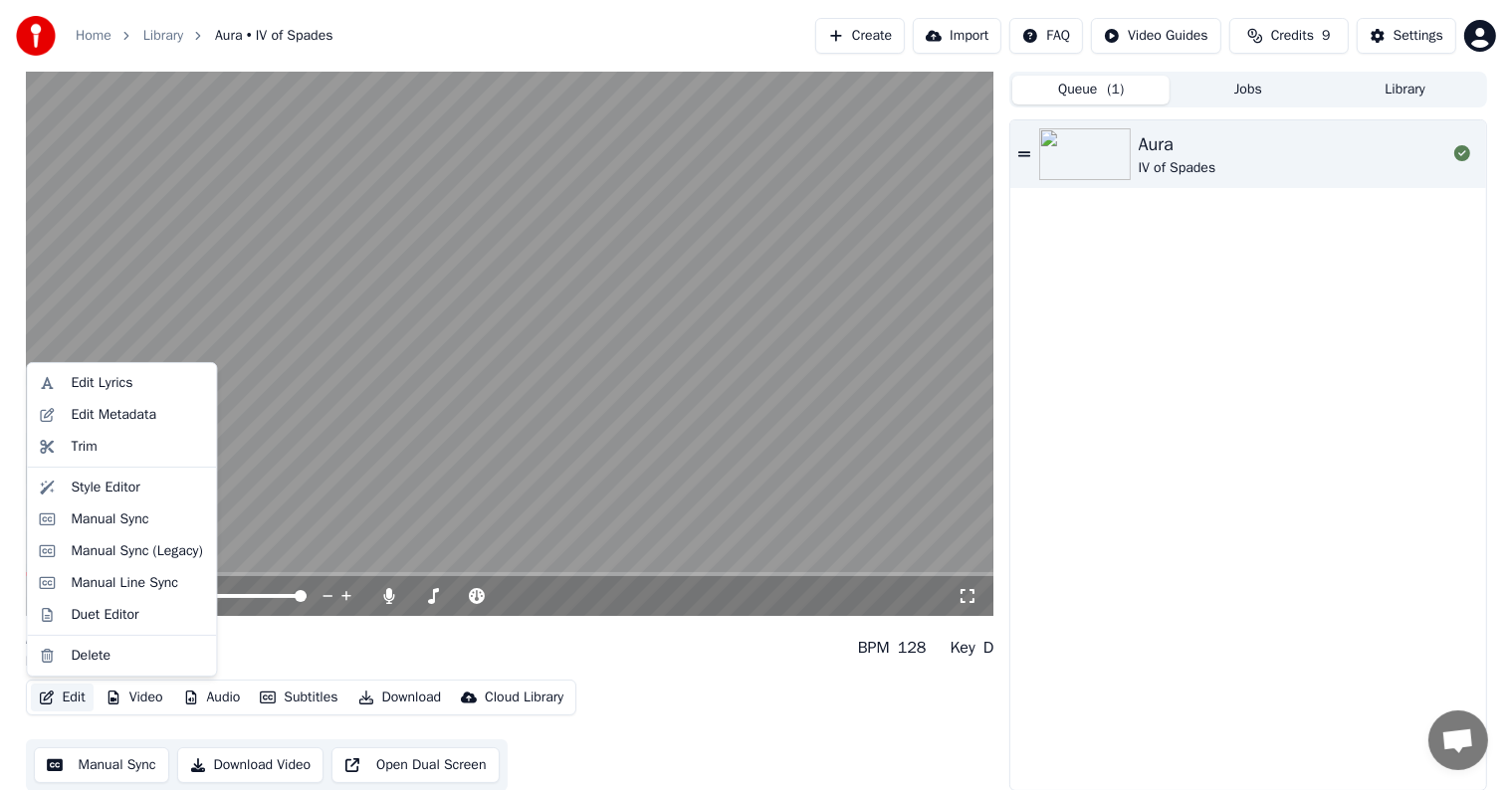click on "Edit" at bounding box center (62, 697) 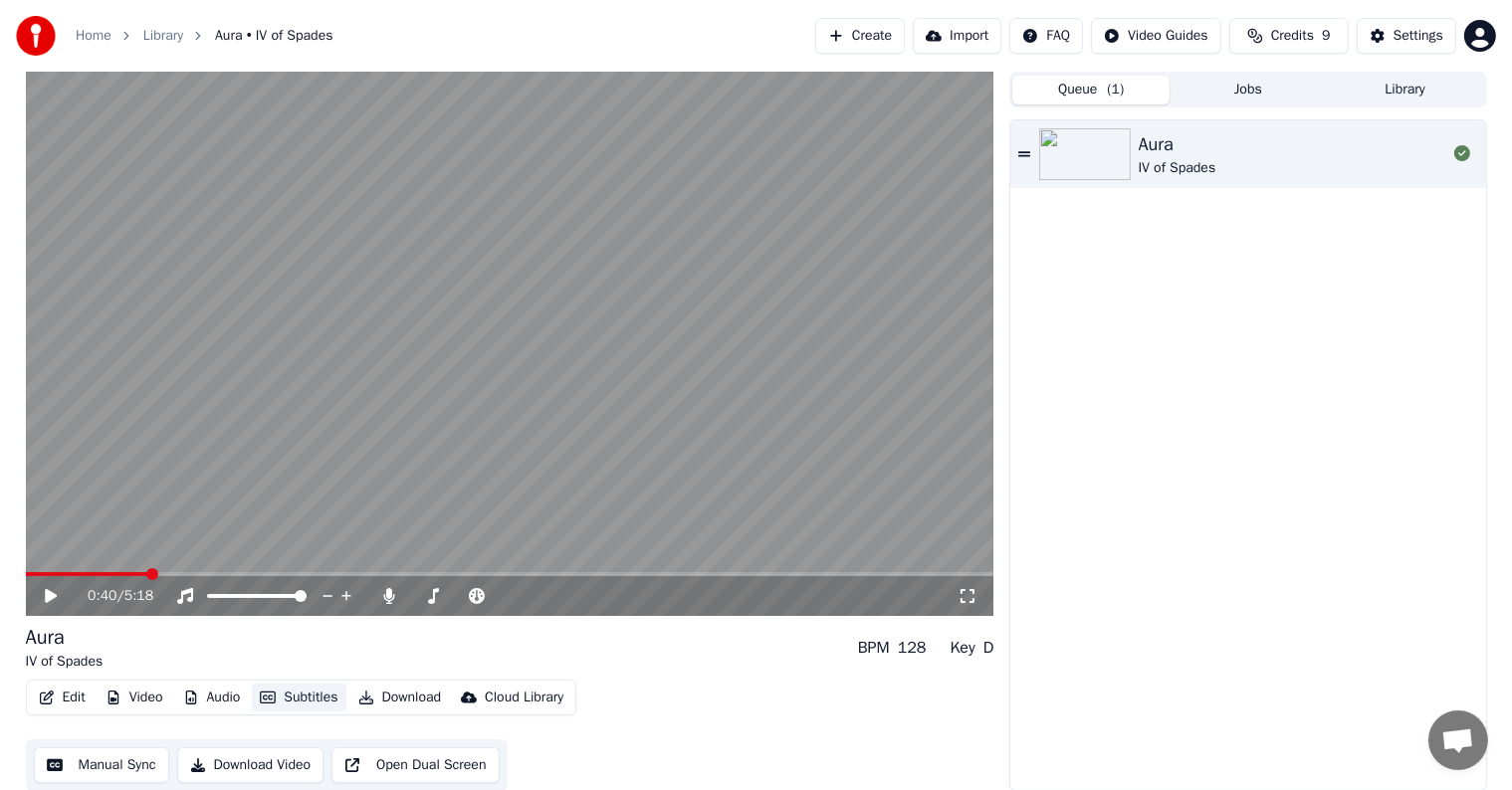 click on "Subtitles" at bounding box center (299, 697) 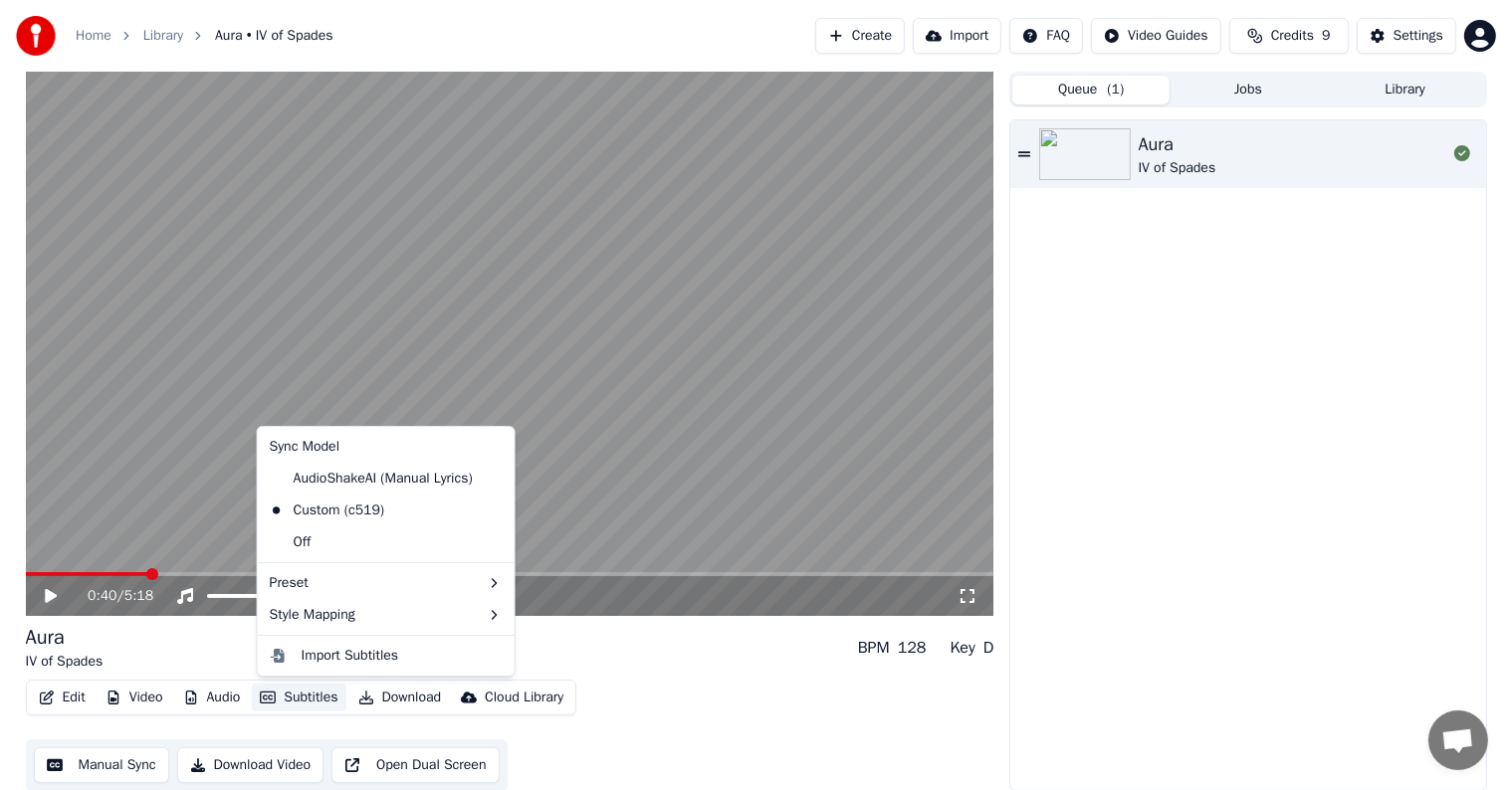 click on "Subtitles" at bounding box center (299, 697) 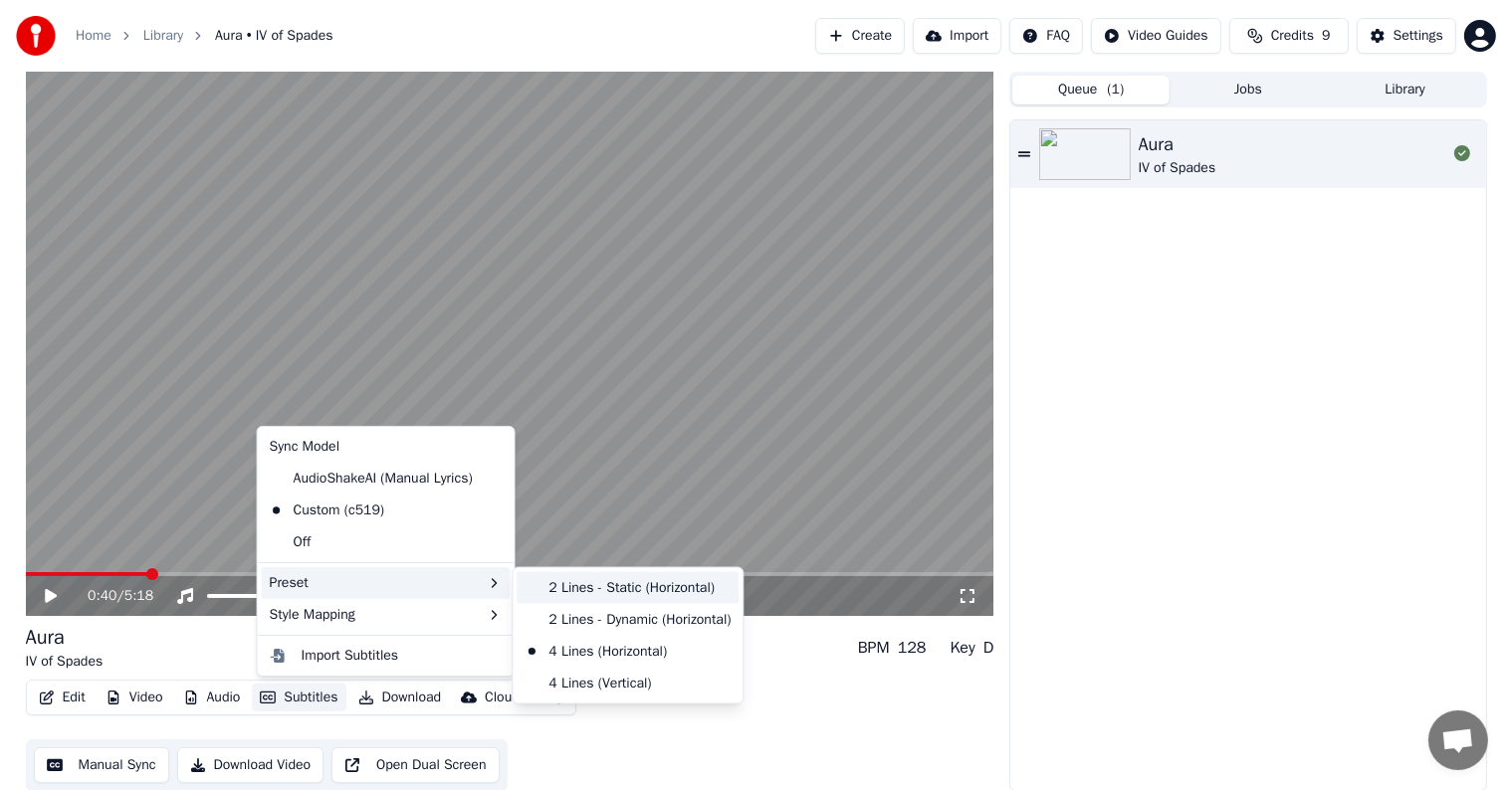 click on "2 Lines - Static (Horizontal)" at bounding box center (627, 588) 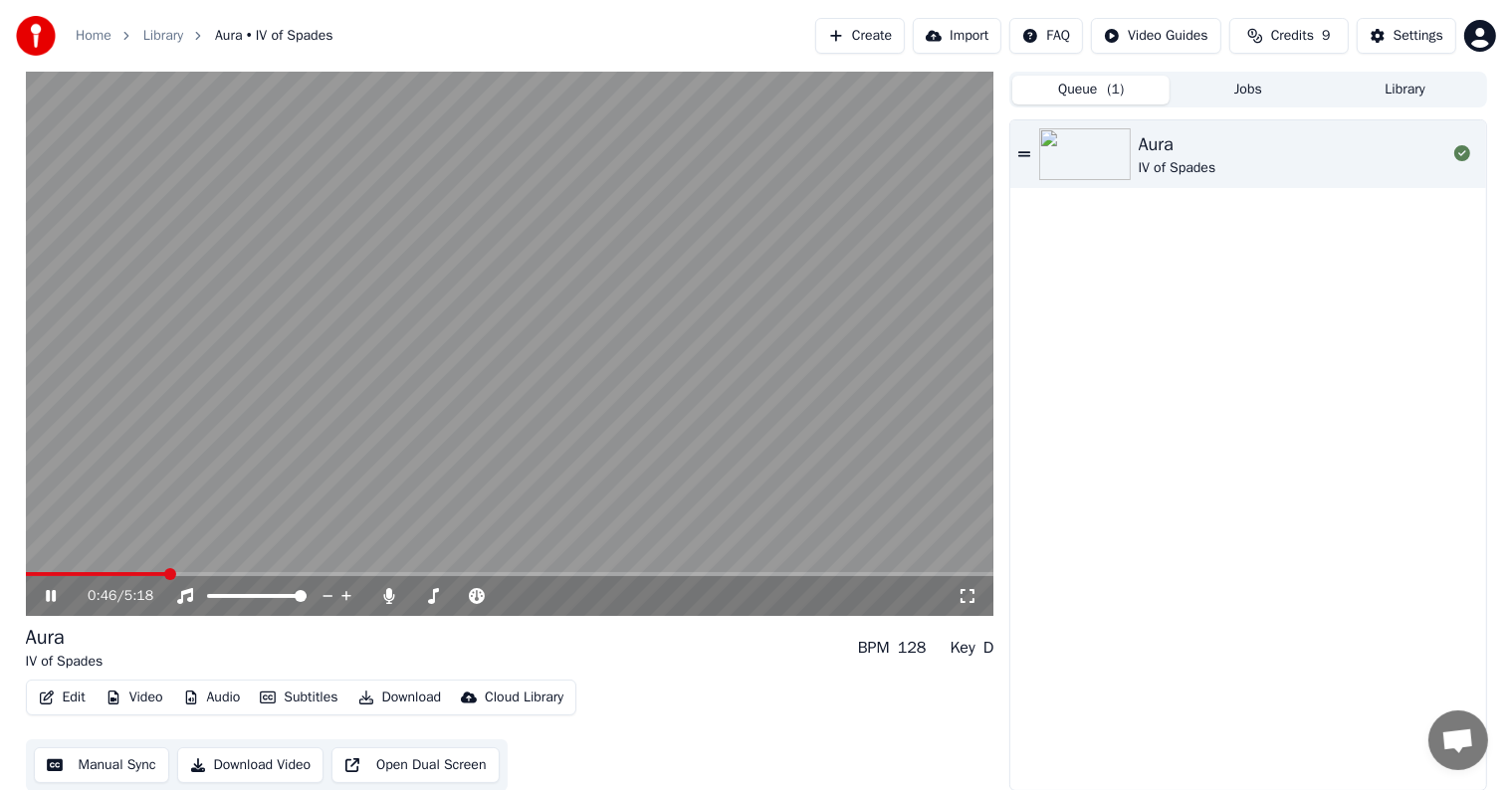 click on "0:46  /  5:18" at bounding box center (510, 594) 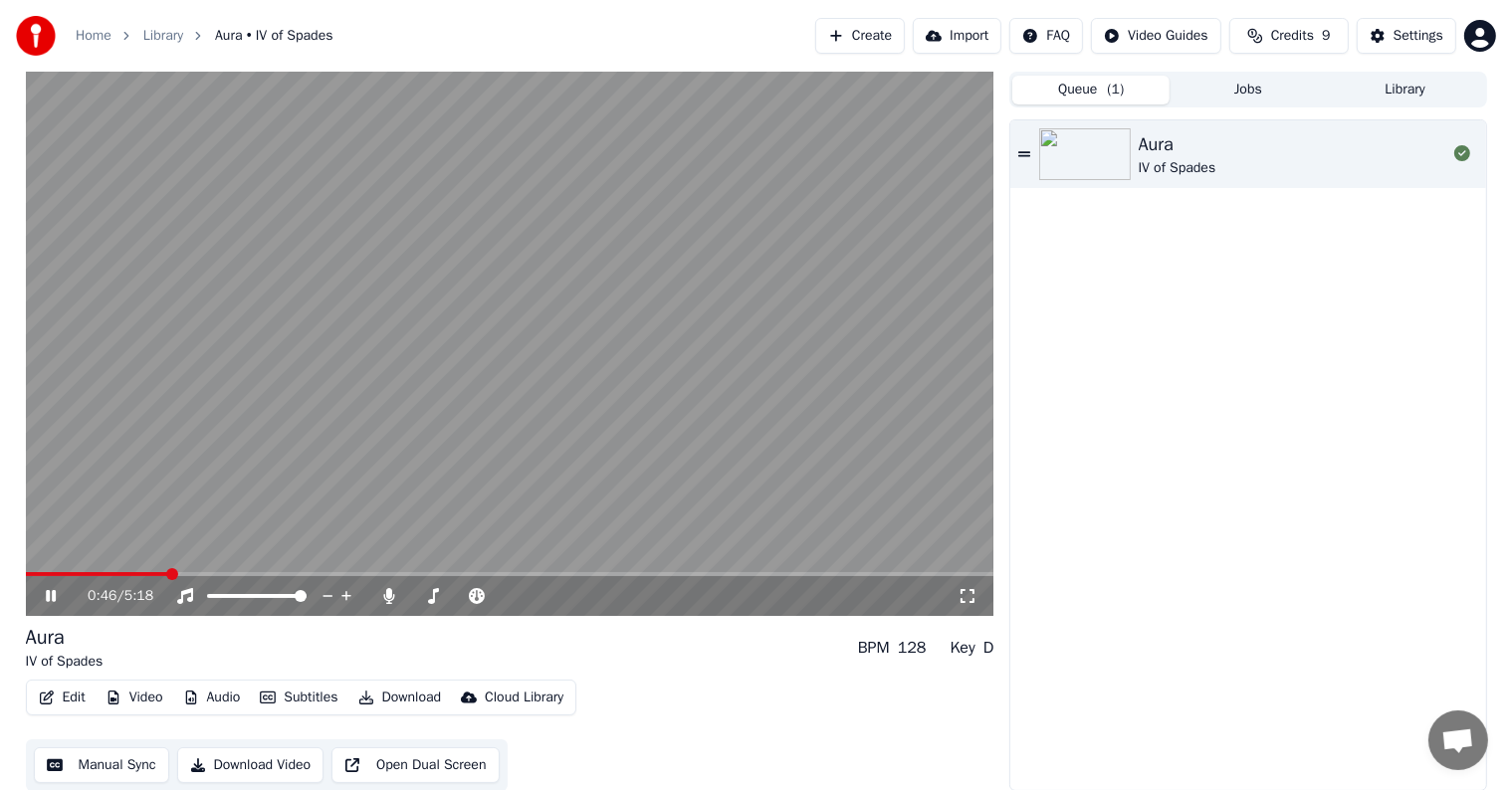 click at bounding box center [510, 574] 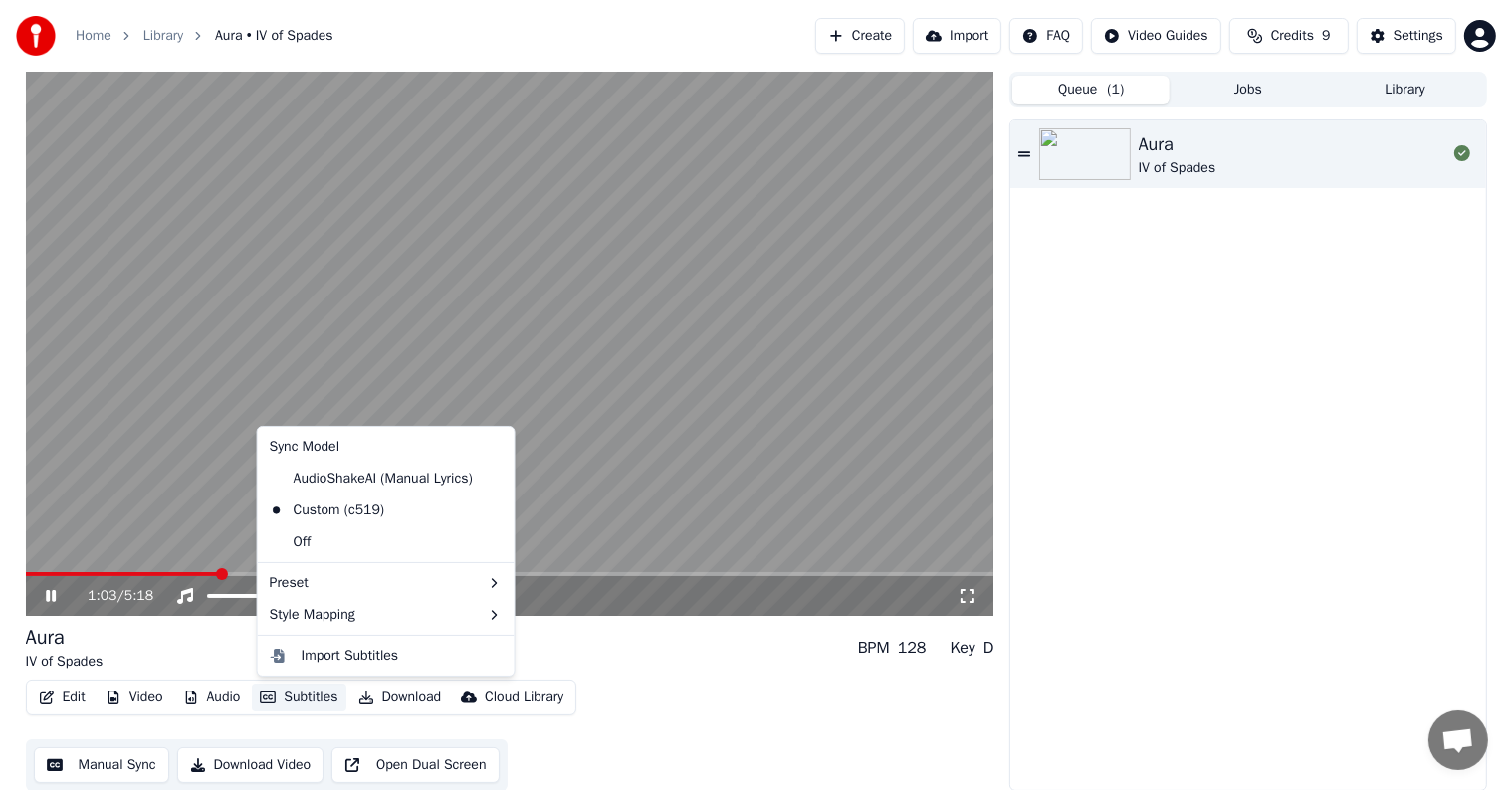 click on "Subtitles" at bounding box center [299, 697] 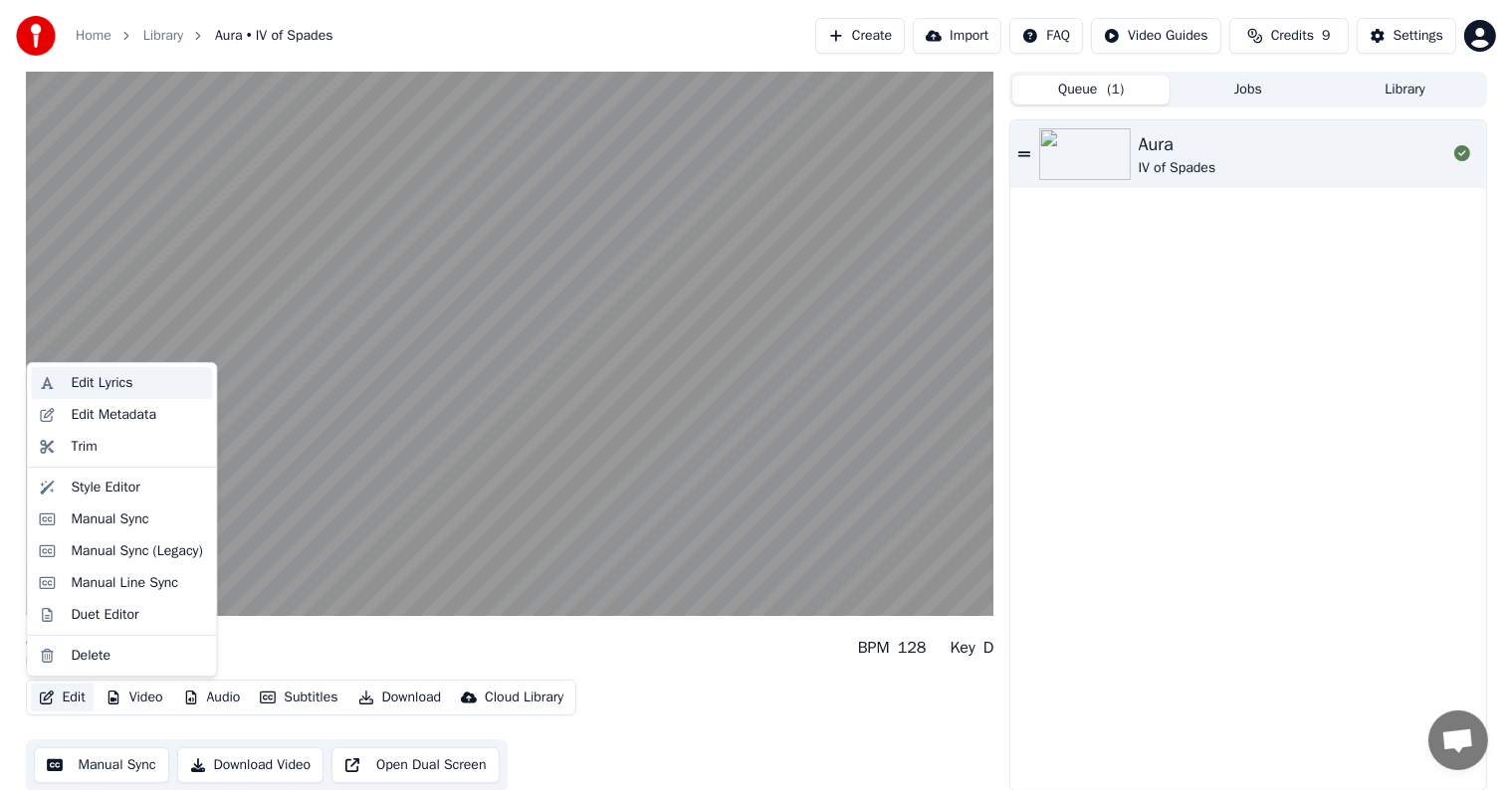 click on "Edit Lyrics" at bounding box center (137, 383) 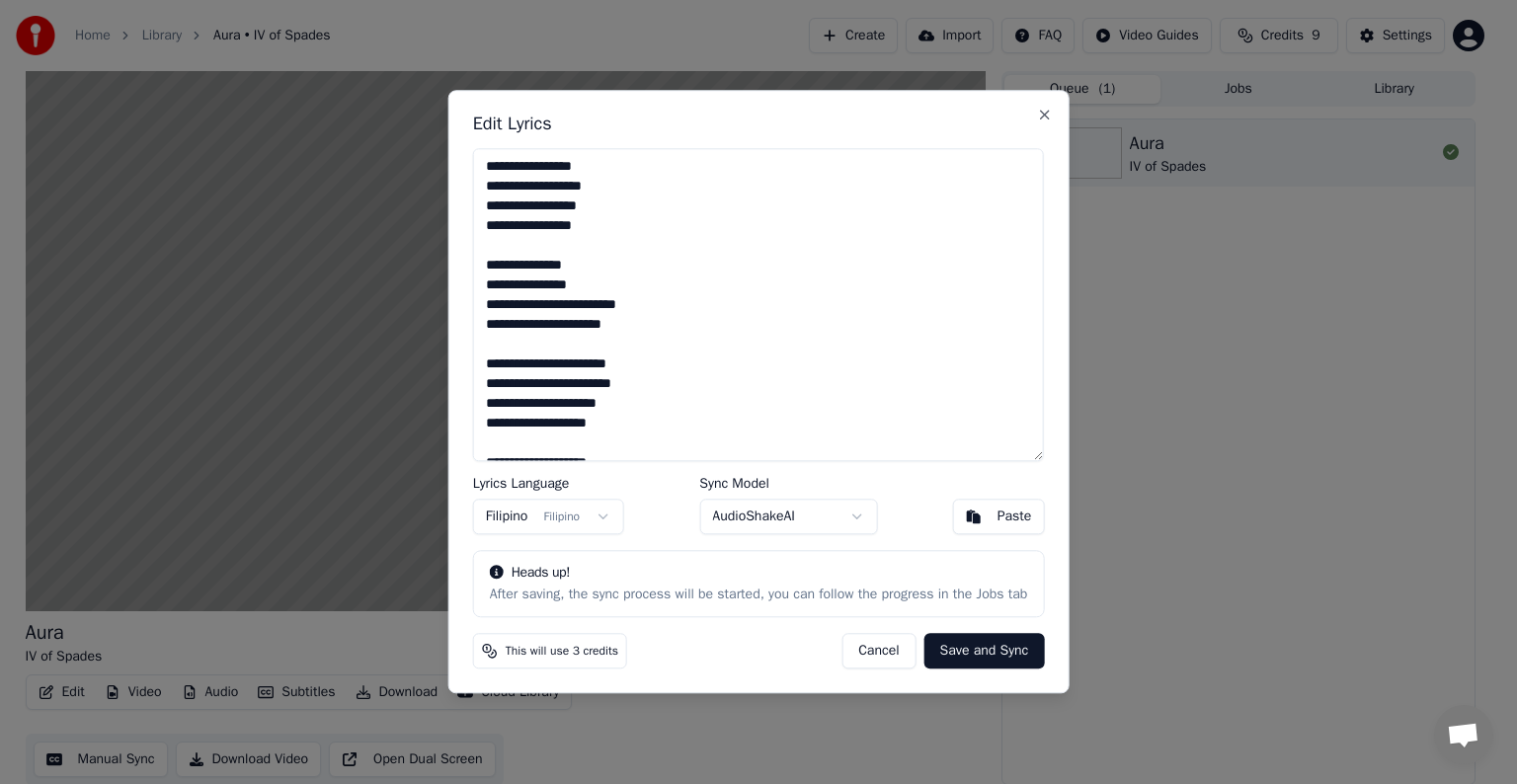 click on "After saving, the sync process will be started, you can follow the progress in the Jobs tab" at bounding box center [758, 595] 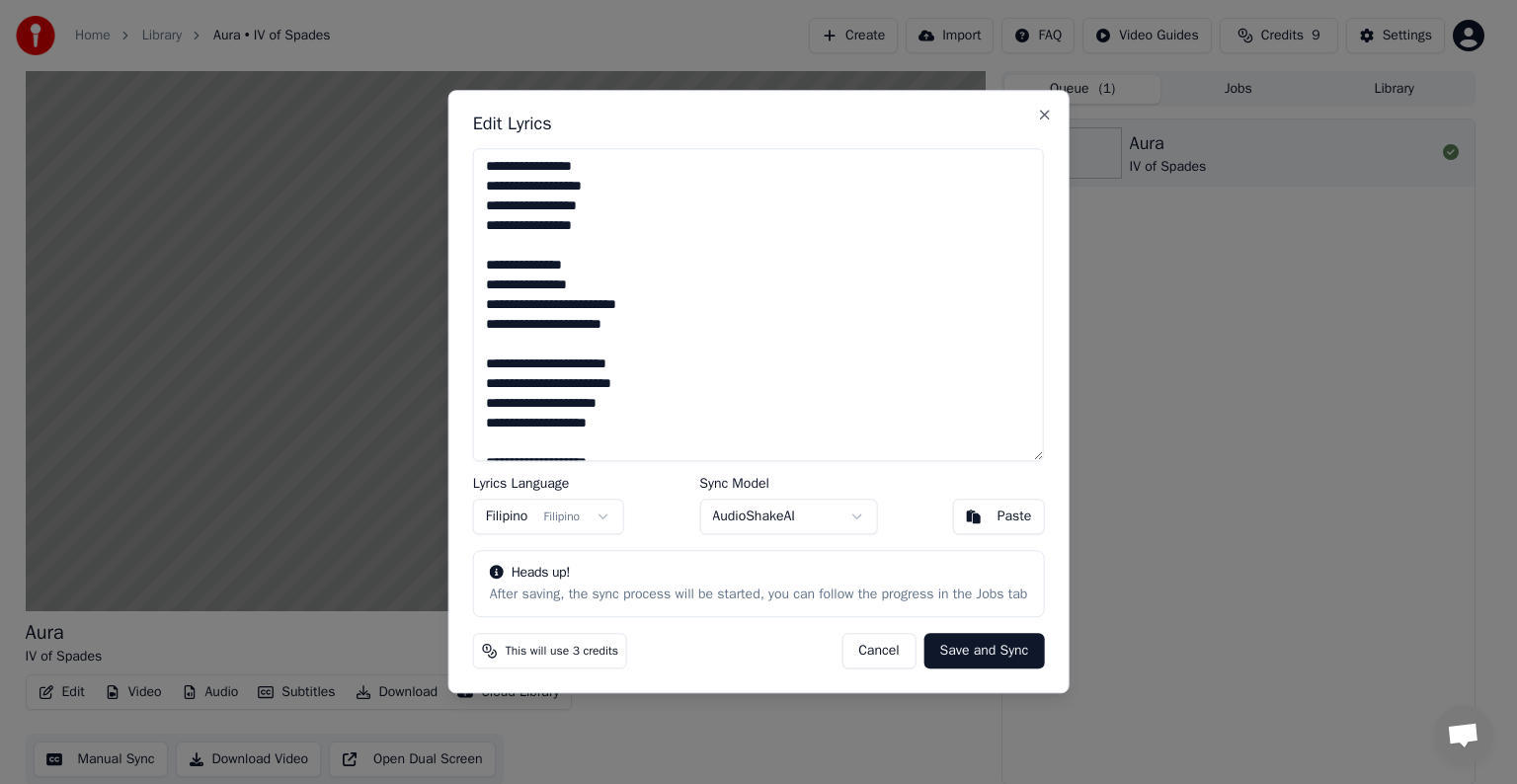 click on "Save and Sync" at bounding box center (985, 652) 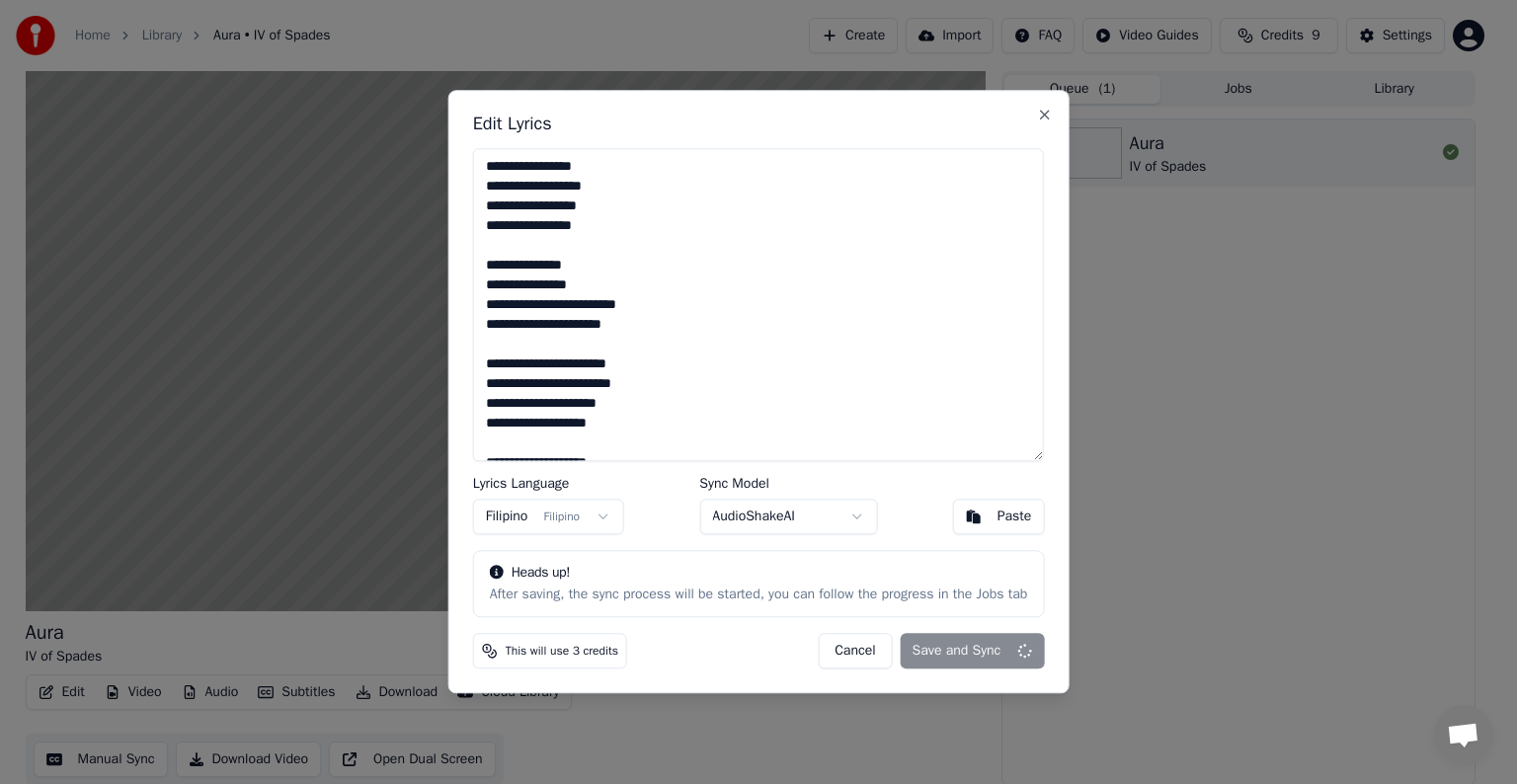 type on "**********" 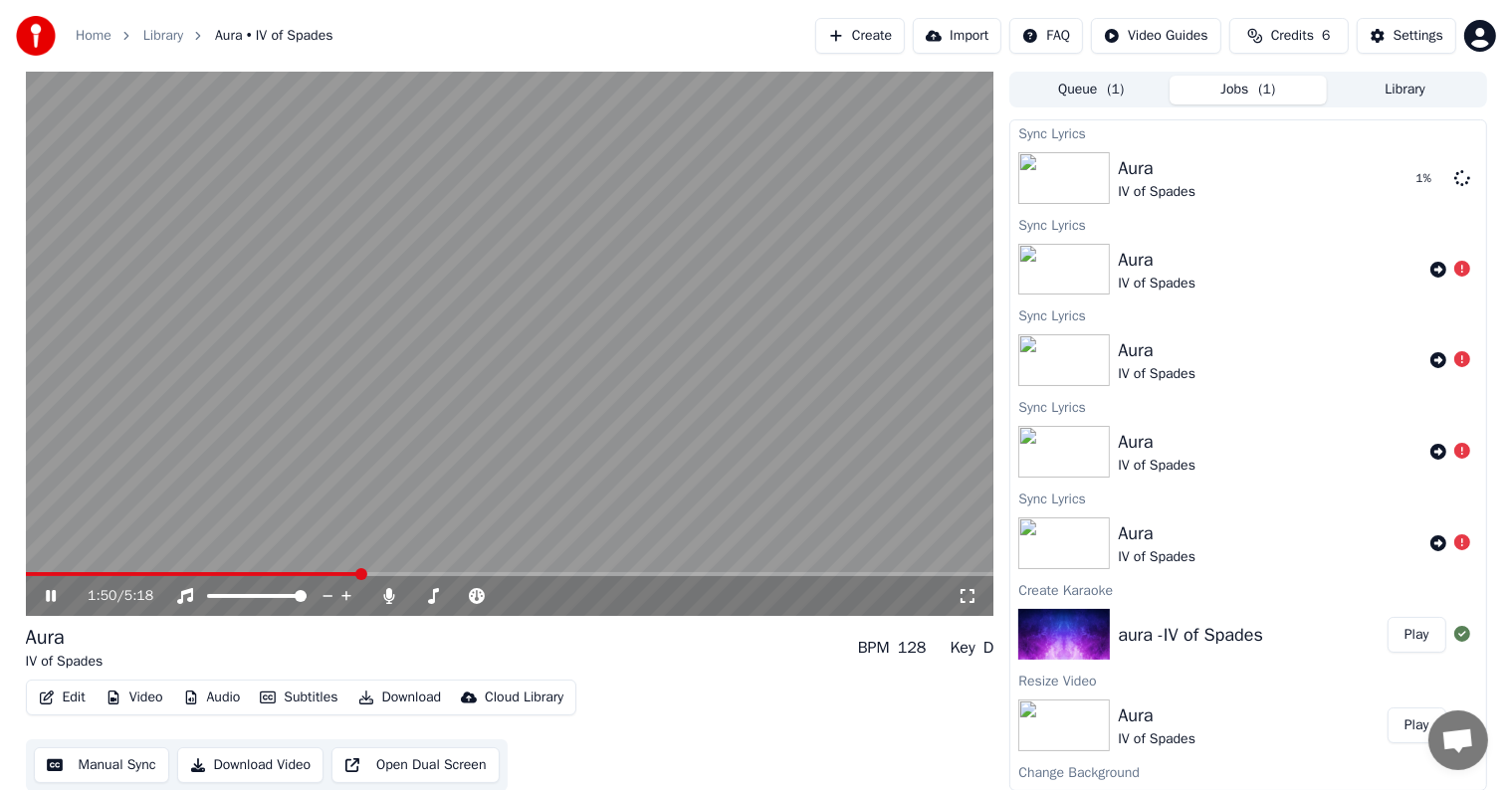click 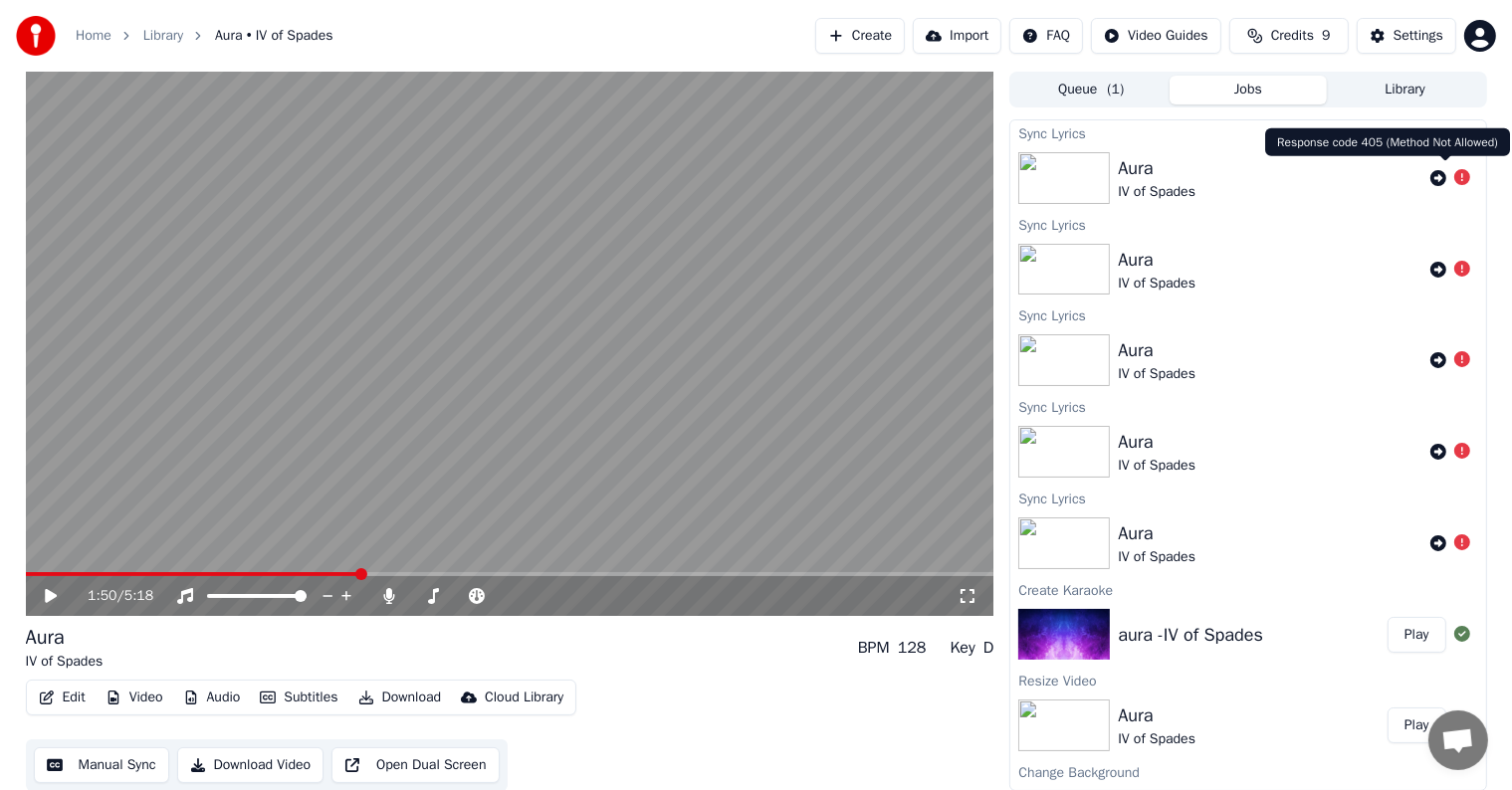click 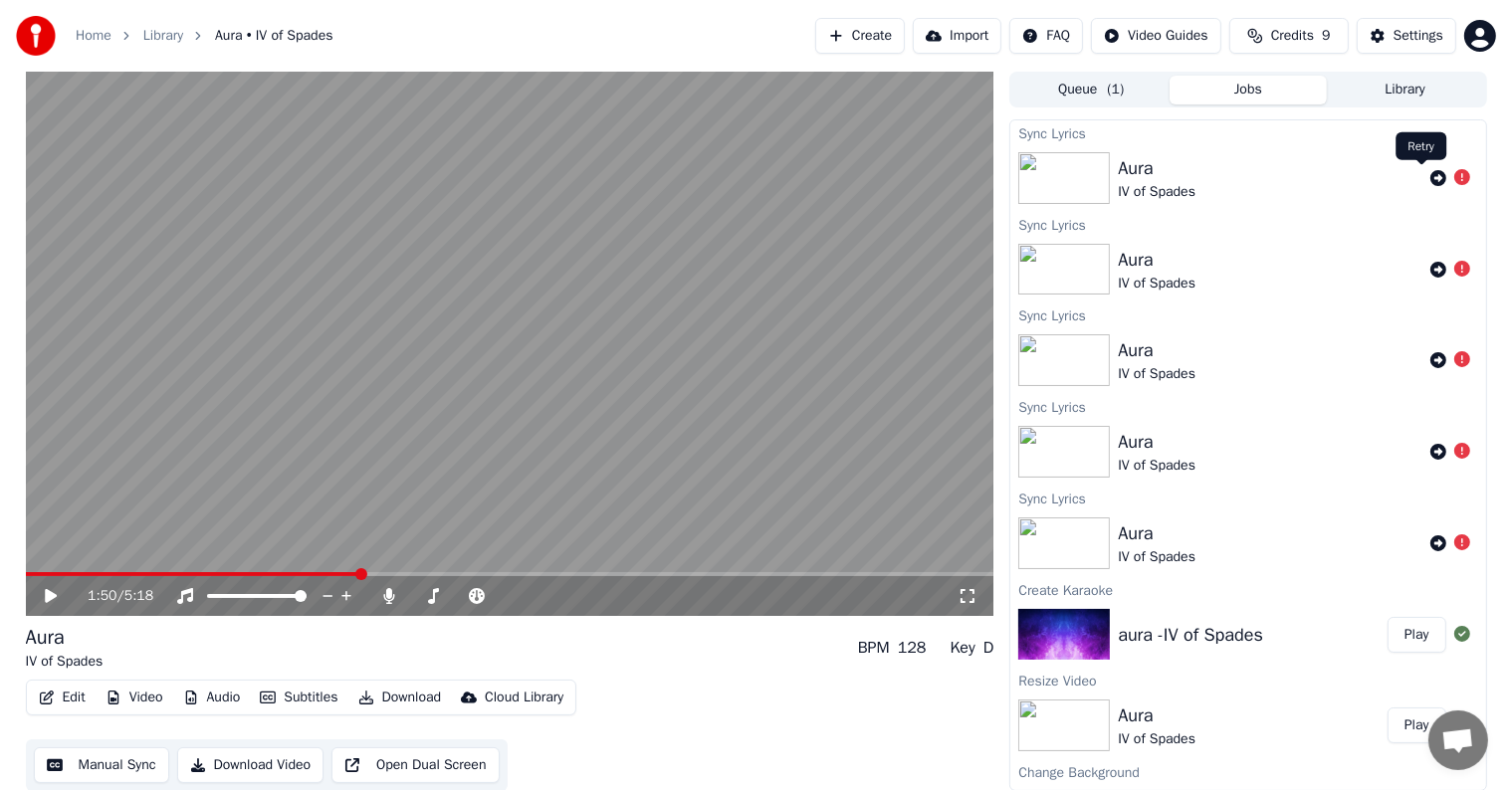 click 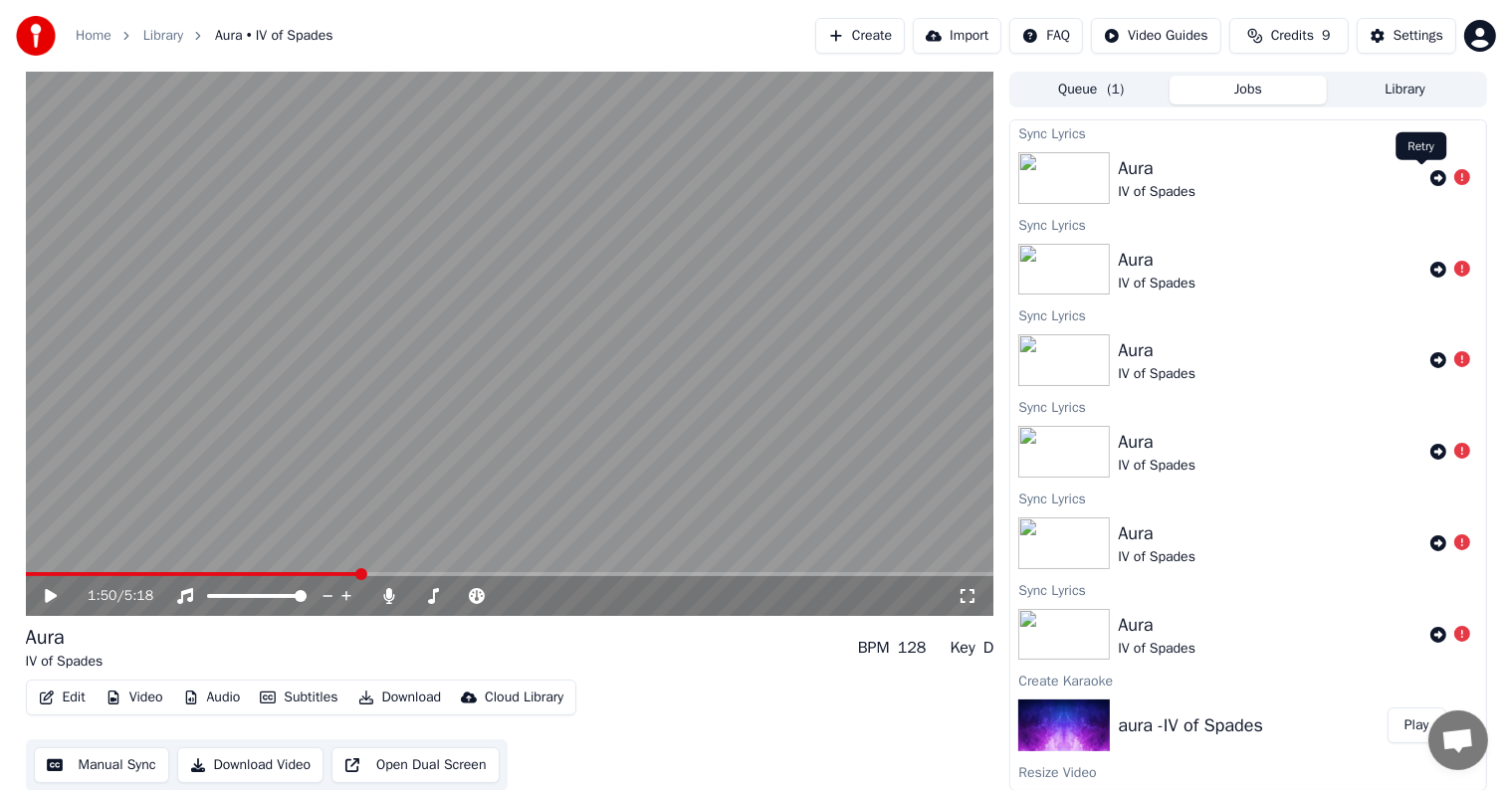 click 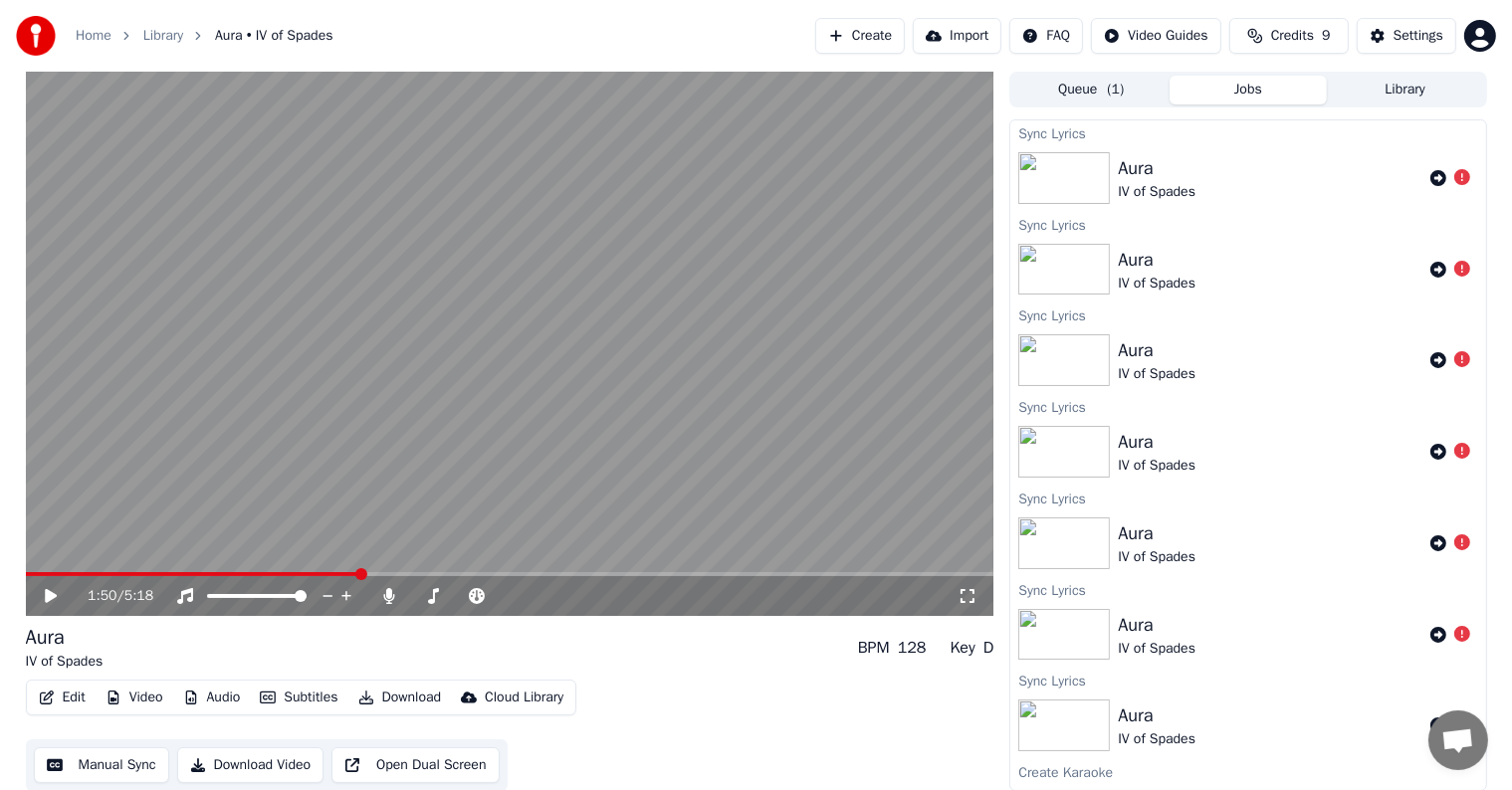 click on "Home Library Aura • IV of Spades Create Import FAQ Video Guides Credits 9 Settings 1:50  /  5:18 Aura IV of Spades BPM 128 Key D Edit Video Audio Subtitles Download Cloud Library Manual Sync Download Video Open Dual Screen Queue ( 1 ) Jobs Library Sync Lyrics Aura IV of Spades Sync Lyrics Aura IV of Spades Sync Lyrics Aura IV of Spades Sync Lyrics Aura IV of Spades Sync Lyrics Aura IV of Spades Sync Lyrics Aura IV of Spades Sync Lyrics Aura IV of Spades Create Karaoke aura -IV of Spades Play Resize Video Aura IV of Spades Play Change Background Aura IV of Spades Play Sync Lyrics Aura IV of Spades Play Create Karaoke Aura -IV of Spades Play" at bounding box center [756, 395] 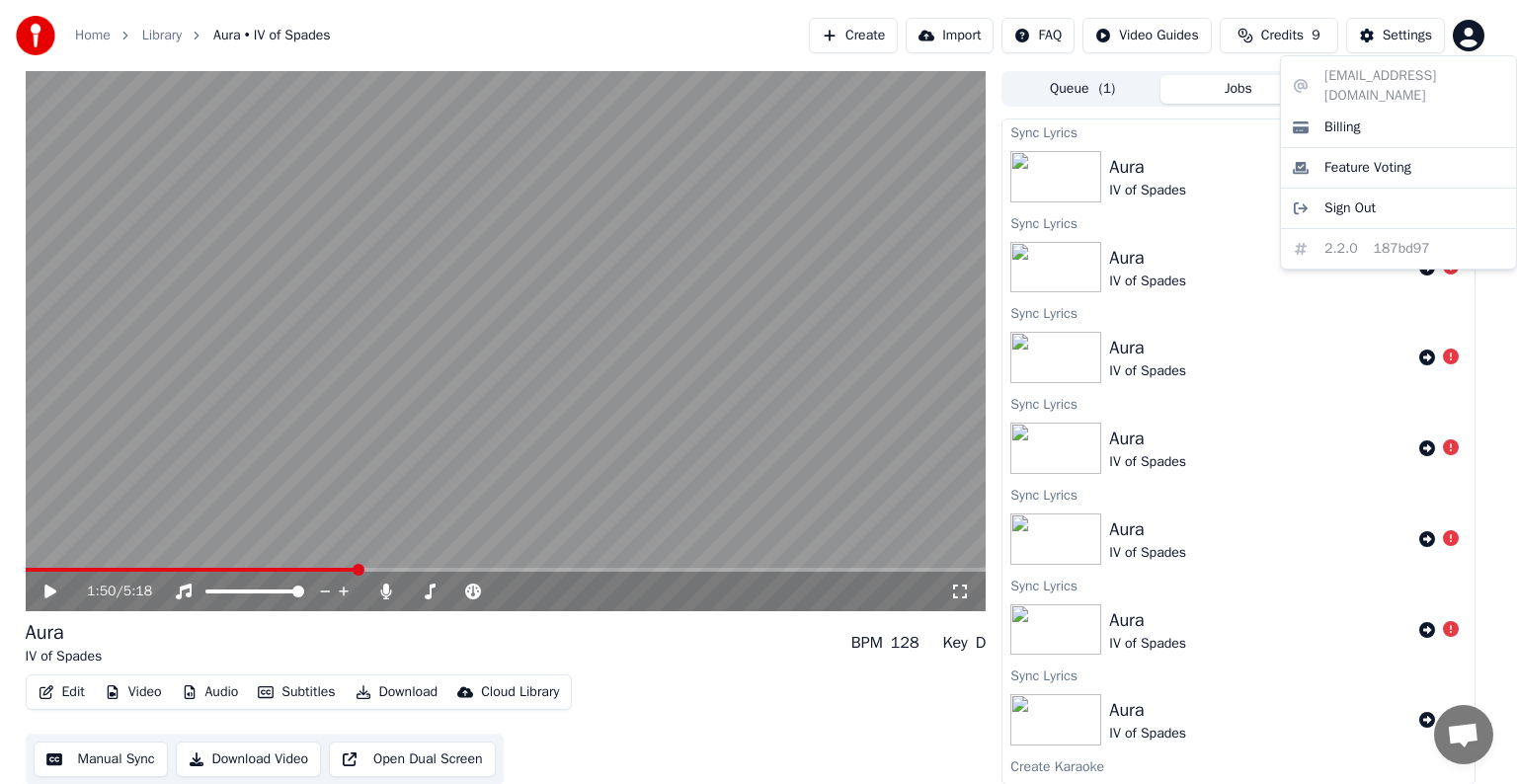 click on "Home Library Aura • IV of Spades Create Import FAQ Video Guides Credits 9 Settings 1:50  /  5:18 Aura IV of Spades BPM 128 Key D Edit Video Audio Subtitles Download Cloud Library Manual Sync Download Video Open Dual Screen Queue ( 1 ) Jobs Library Sync Lyrics Aura IV of Spades Sync Lyrics Aura IV of Spades Sync Lyrics Aura IV of Spades Sync Lyrics Aura IV of Spades Sync Lyrics Aura IV of Spades Sync Lyrics Aura IV of Spades Sync Lyrics Aura IV of Spades Create Karaoke aura -IV of Spades Play Resize Video Aura IV of Spades Play Change Background Aura IV of Spades Play Sync Lyrics Aura IV of Spades Play Create Karaoke Aura -IV of Spades Play [EMAIL_ADDRESS][DOMAIN_NAME] Billing Feature Voting Sign Out 2.2.0 187bd97" at bounding box center [758, 392] 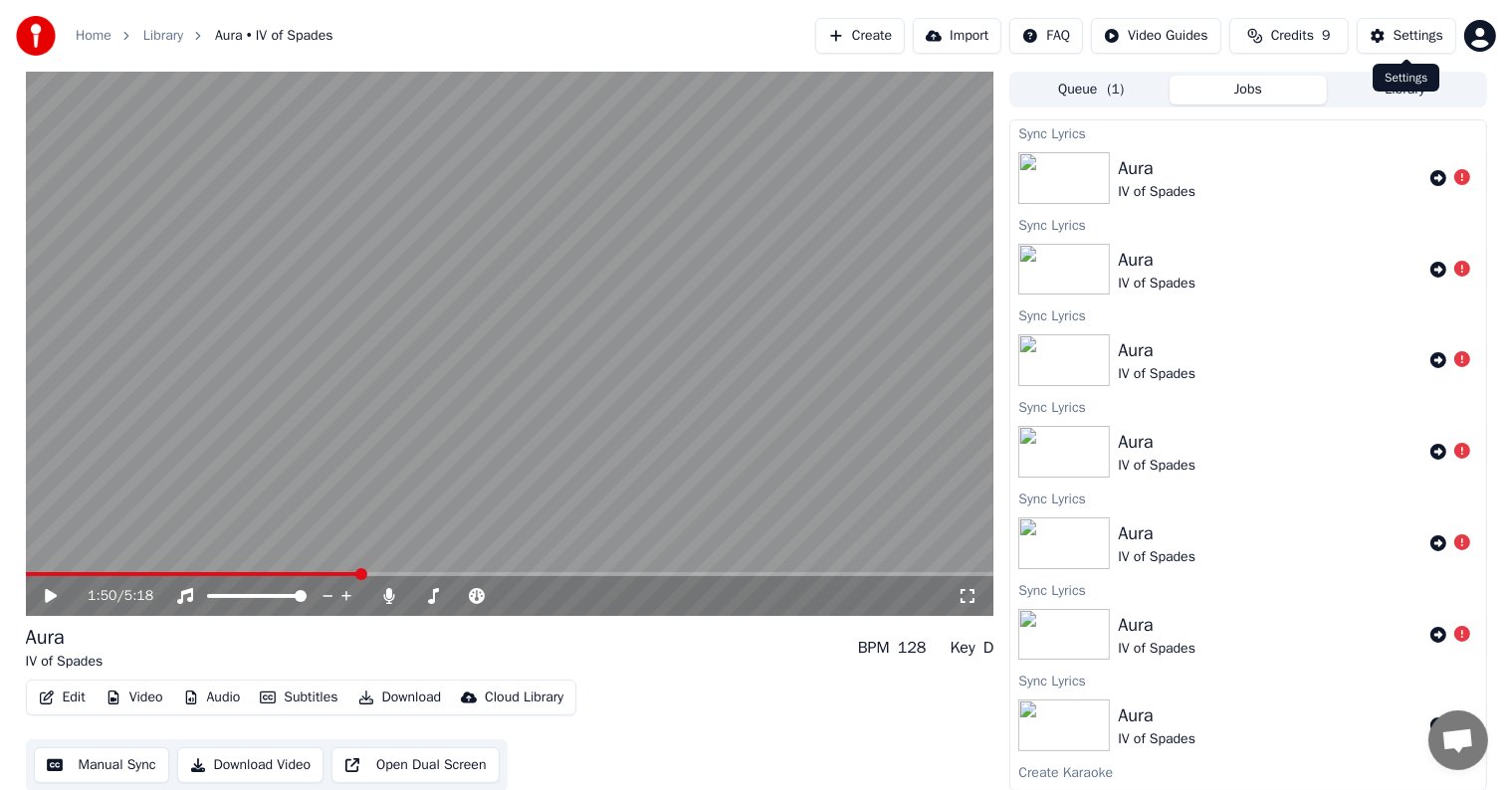 click on "Settings" at bounding box center [1418, 36] 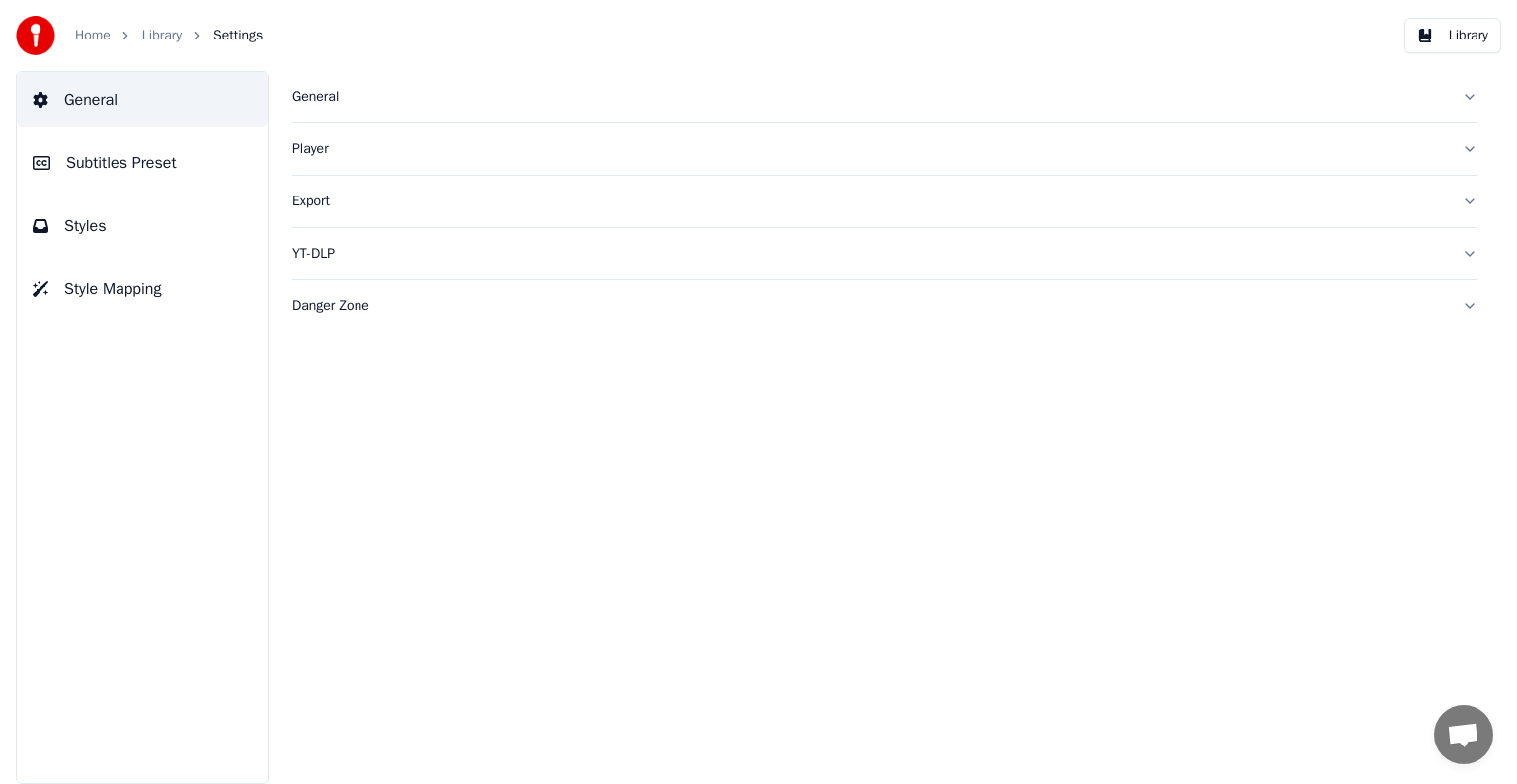 click on "General Player Export YT-DLP Danger Zone" at bounding box center [885, 428] 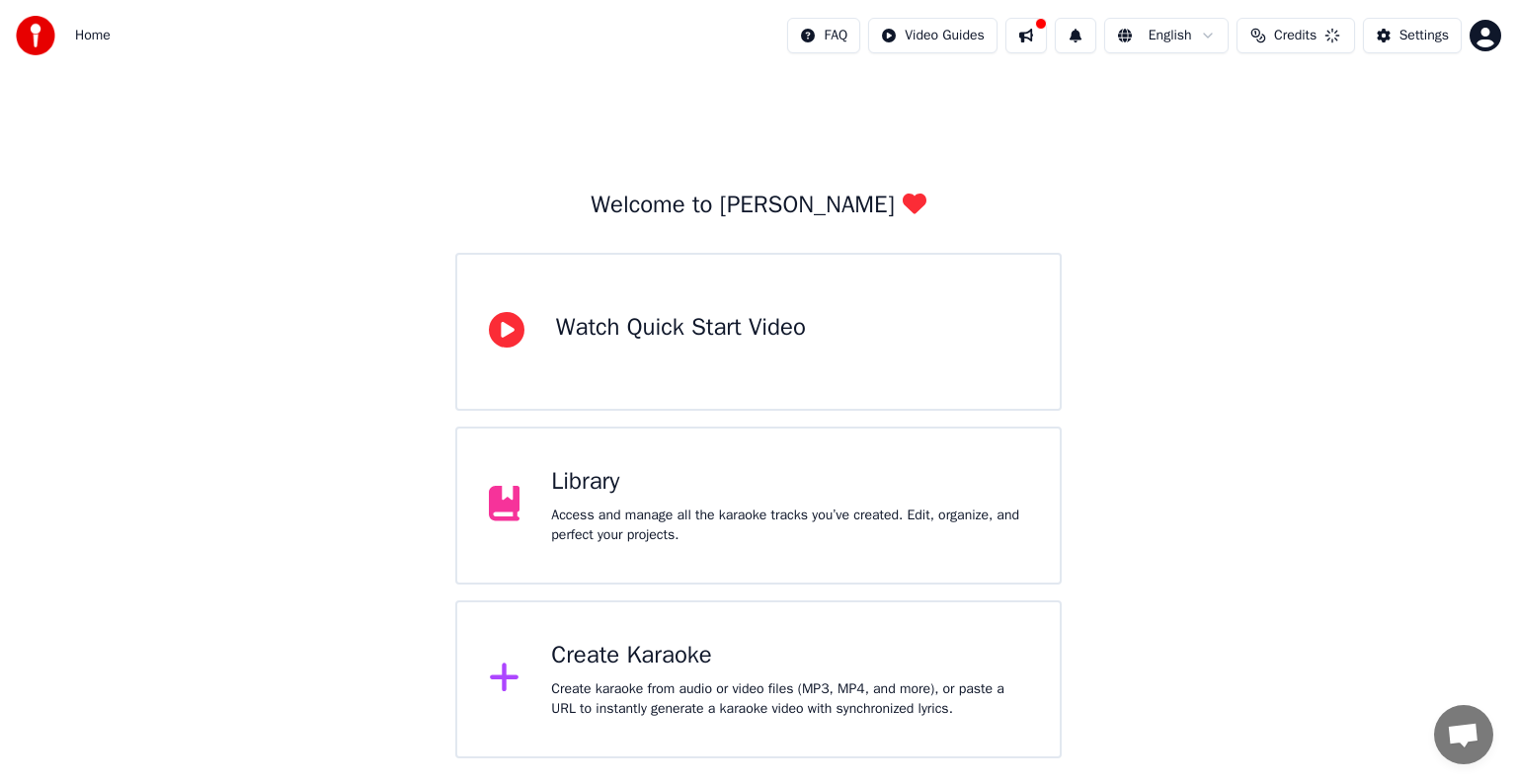 click on "Create Karaoke" at bounding box center [789, 656] 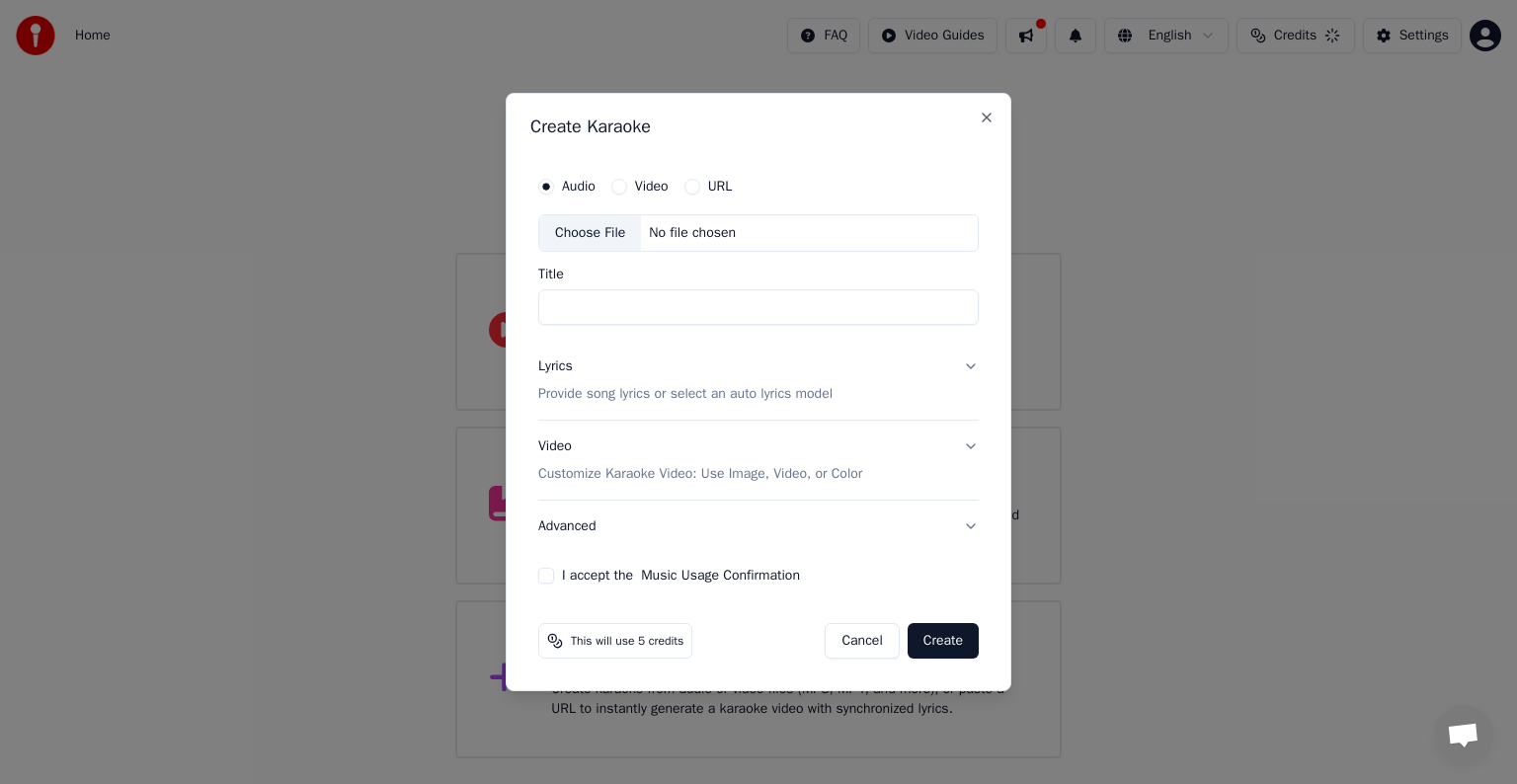 click on "Choose File" at bounding box center (590, 233) 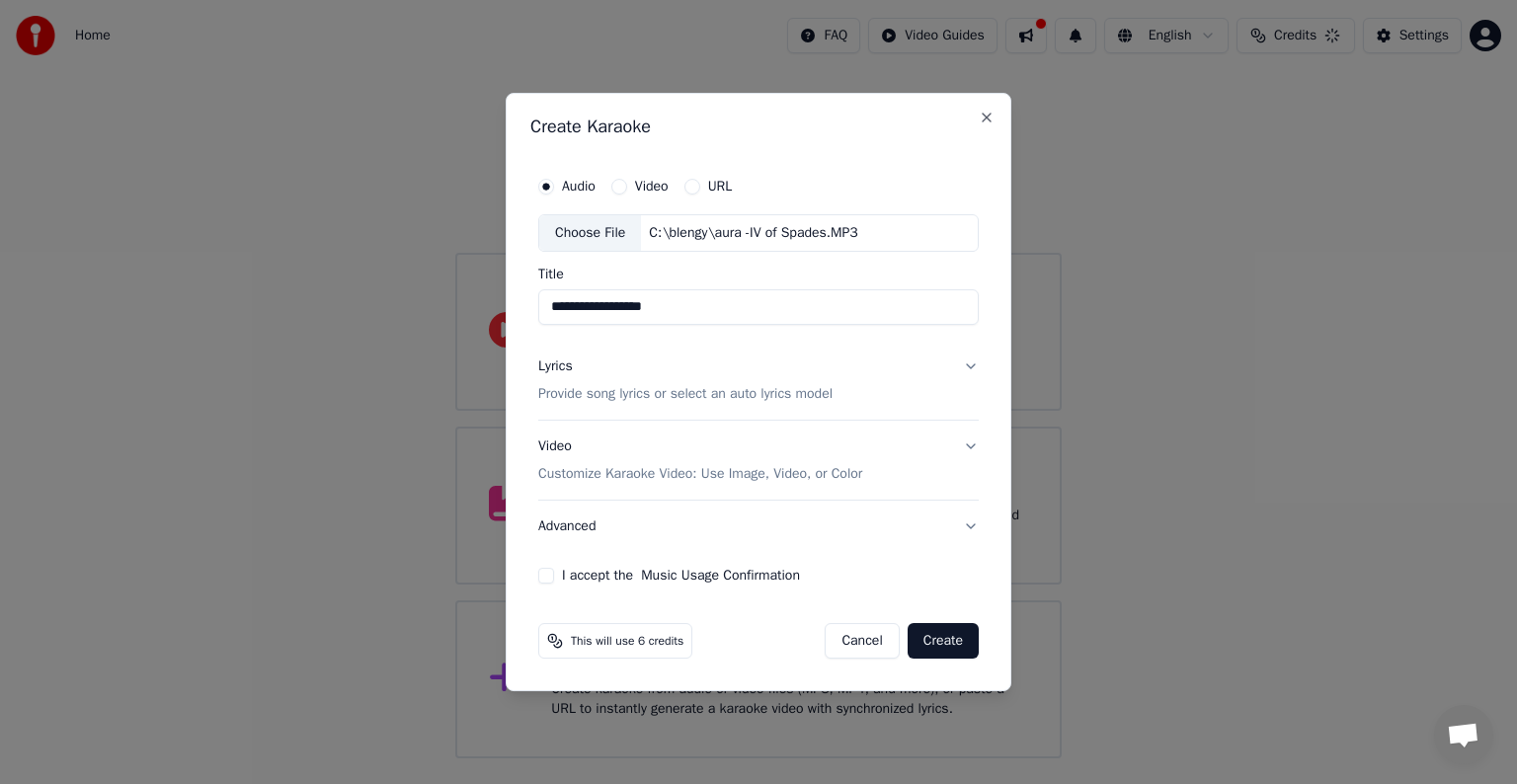 click on "Lyrics Provide song lyrics or select an auto lyrics model" at bounding box center [758, 380] 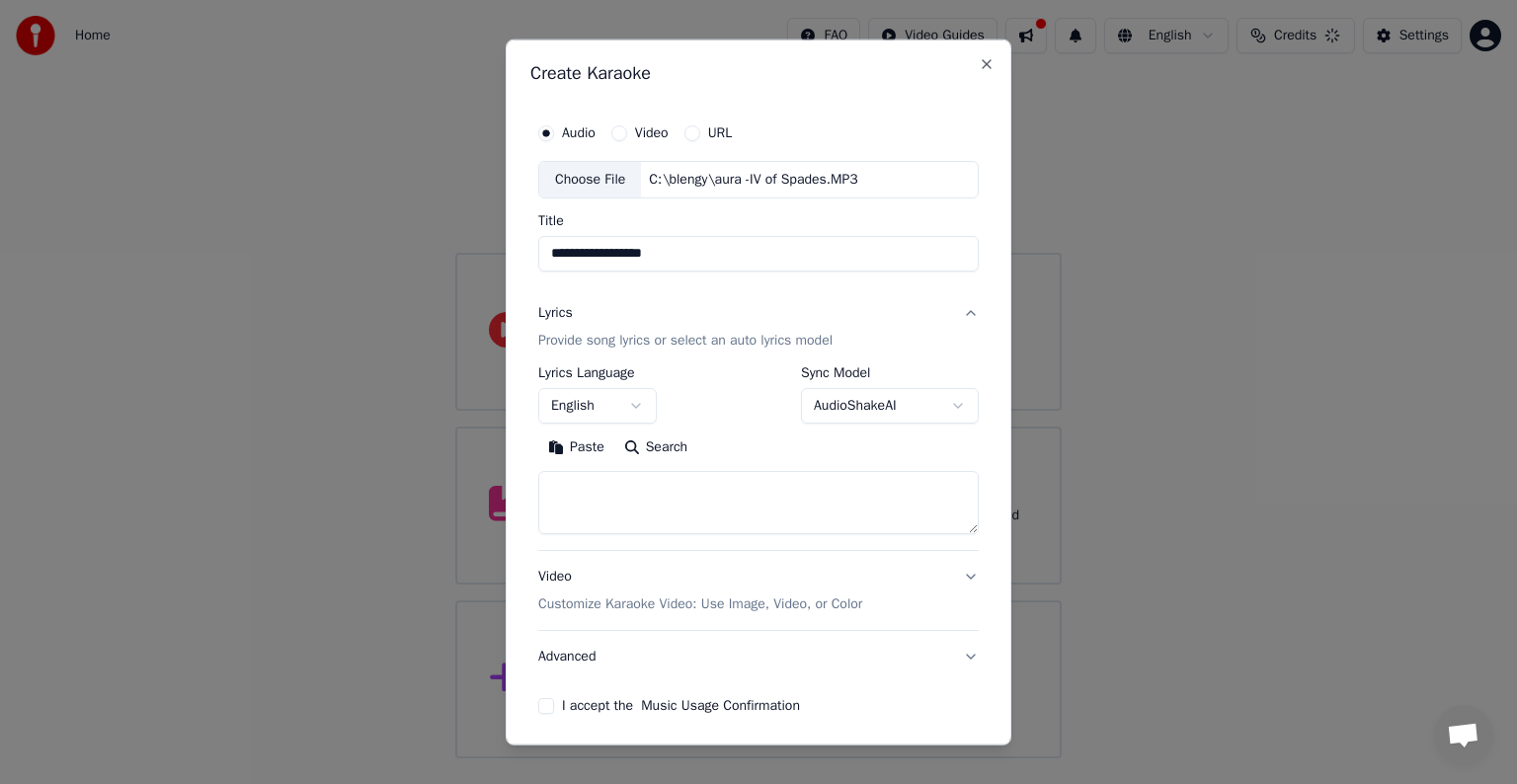 click at bounding box center (758, 503) 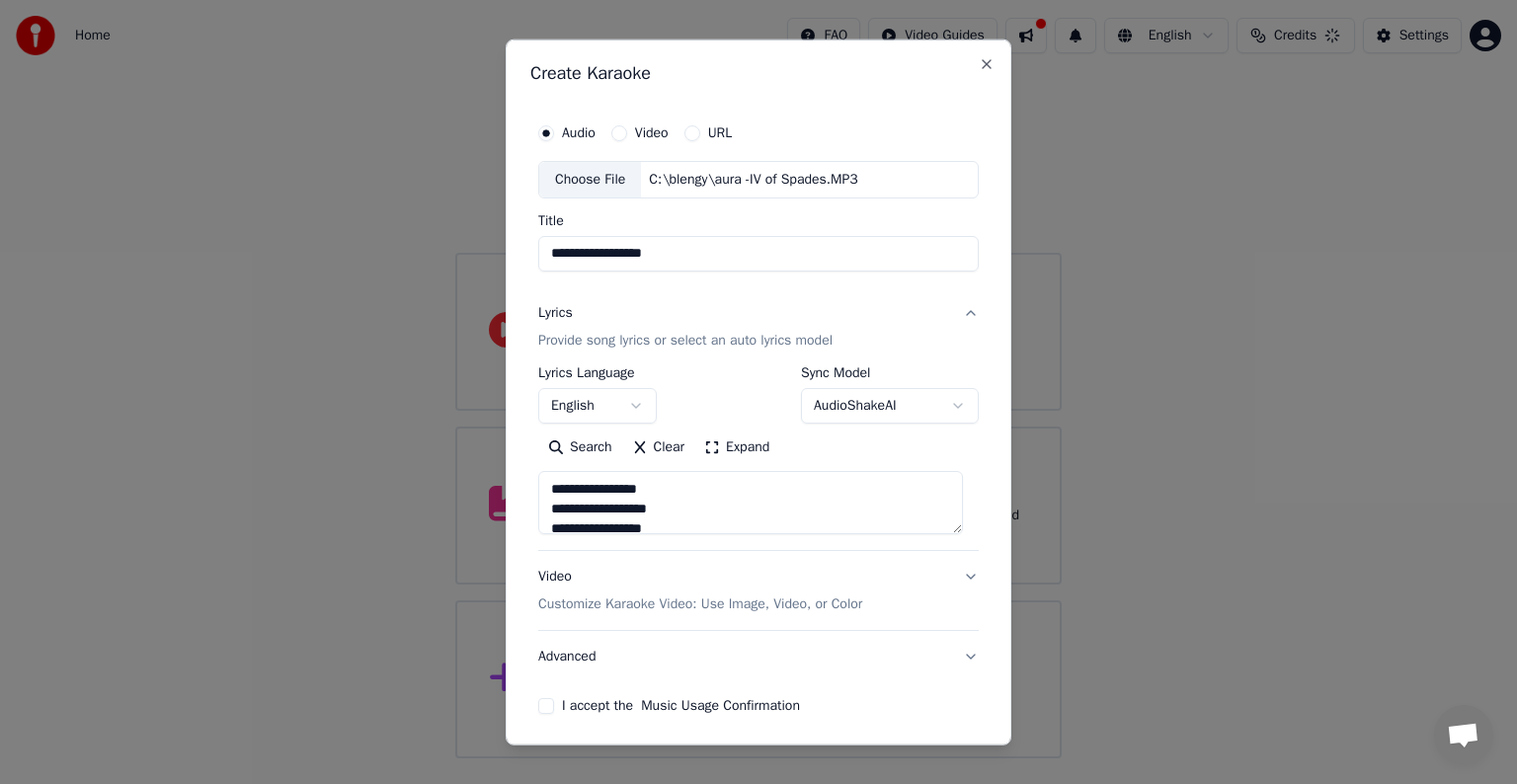 type on "**********" 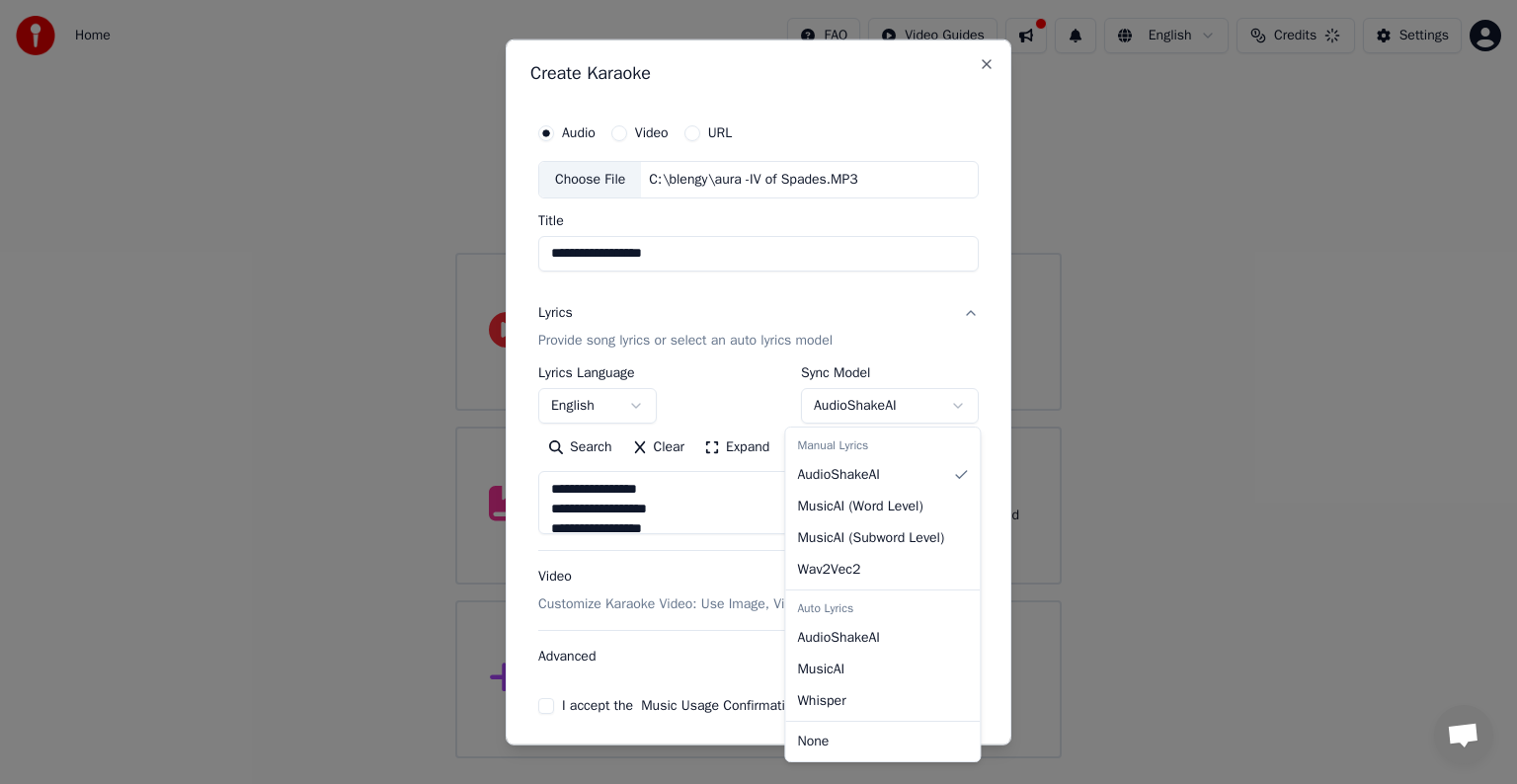 click on "**********" at bounding box center [758, 379] 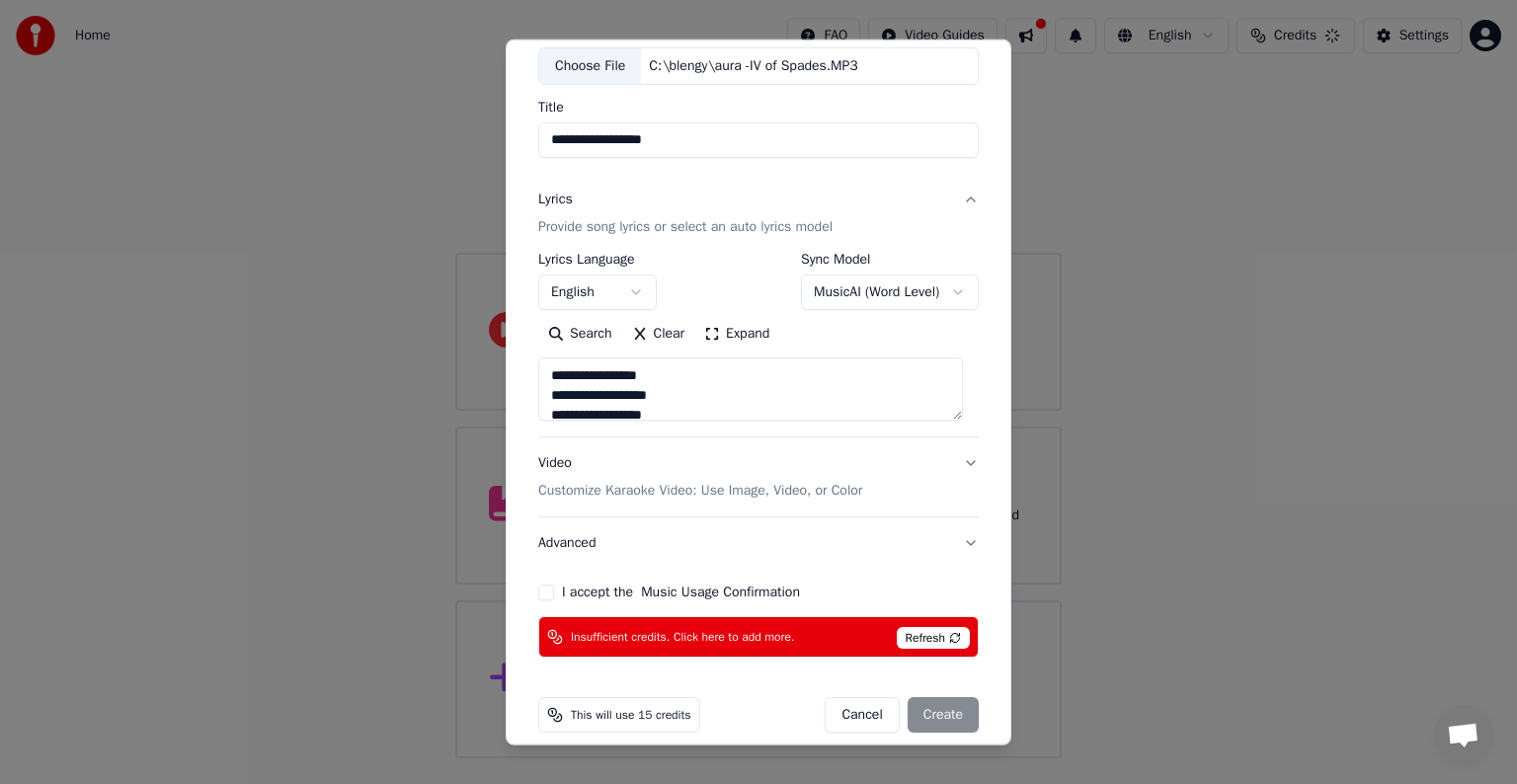 scroll, scrollTop: 132, scrollLeft: 0, axis: vertical 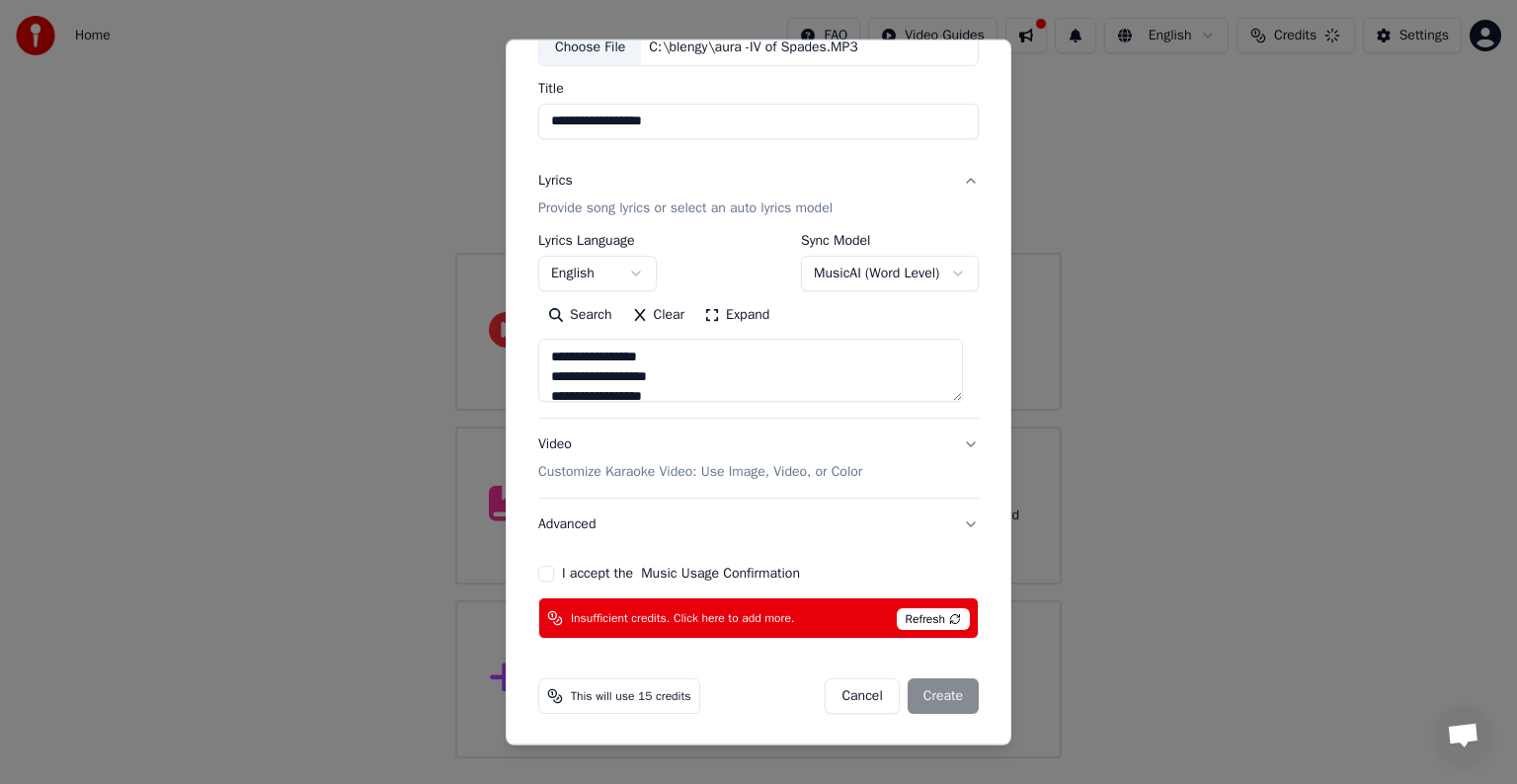 type on "**********" 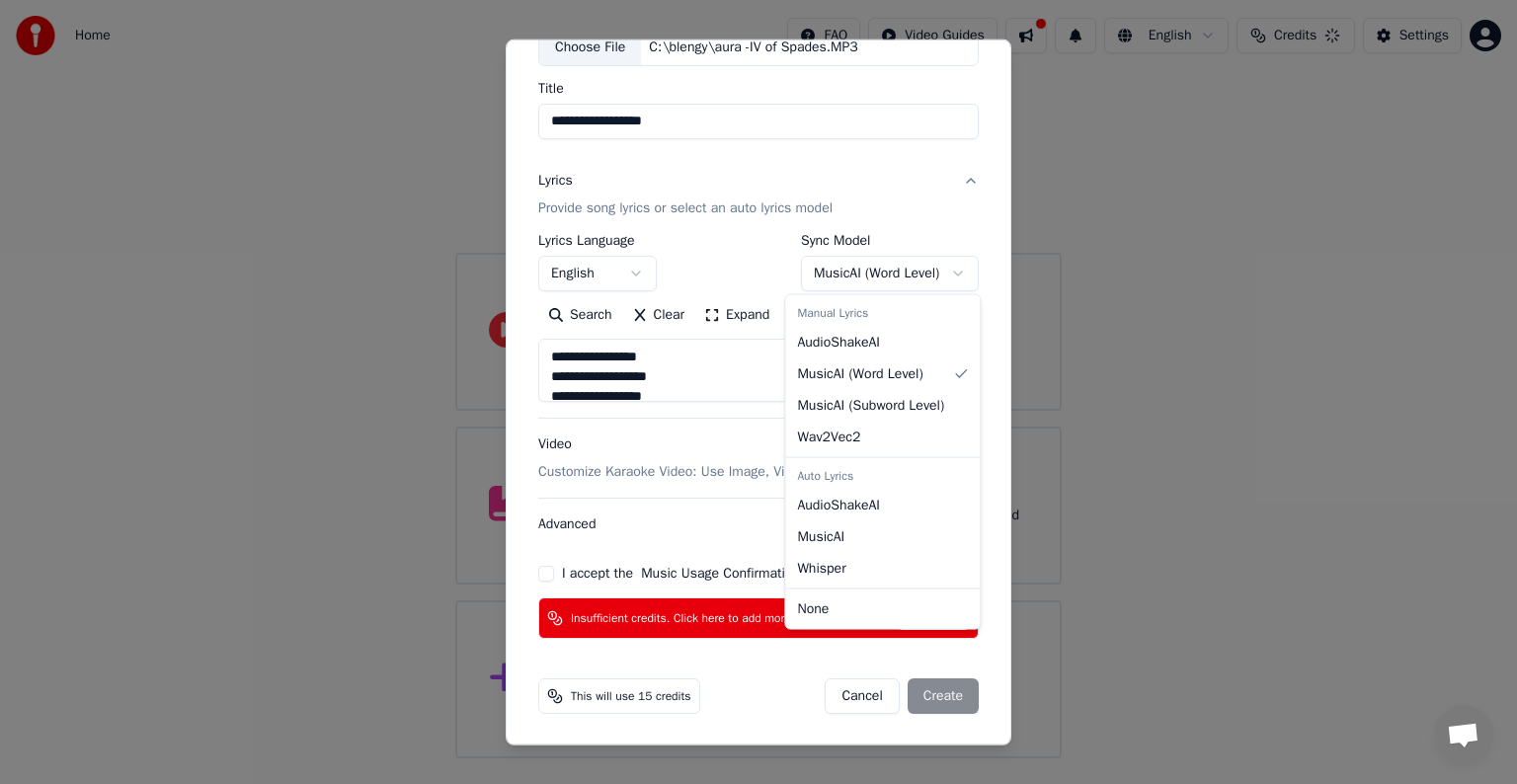 click on "**********" at bounding box center (758, 379) 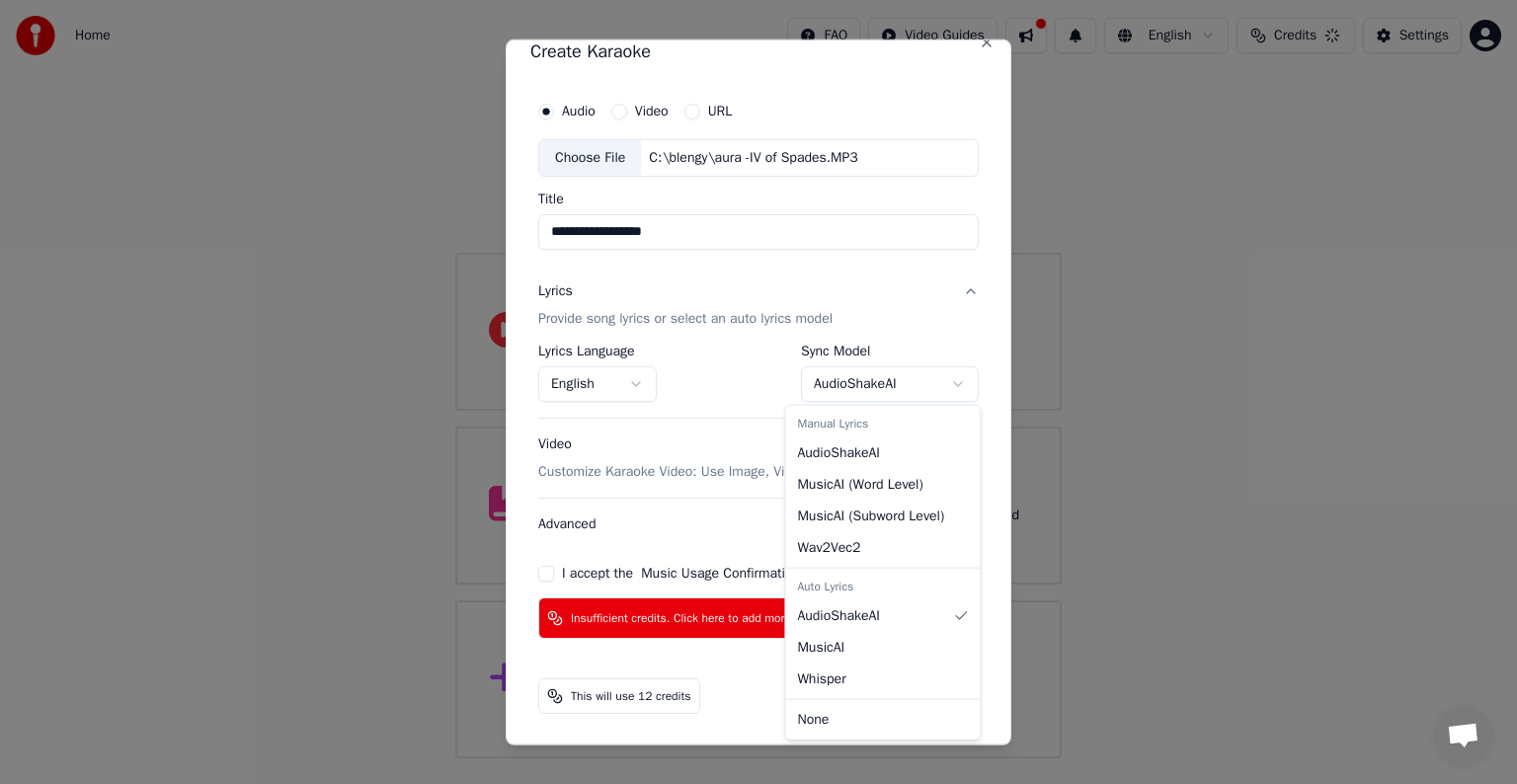 click on "**********" at bounding box center [758, 379] 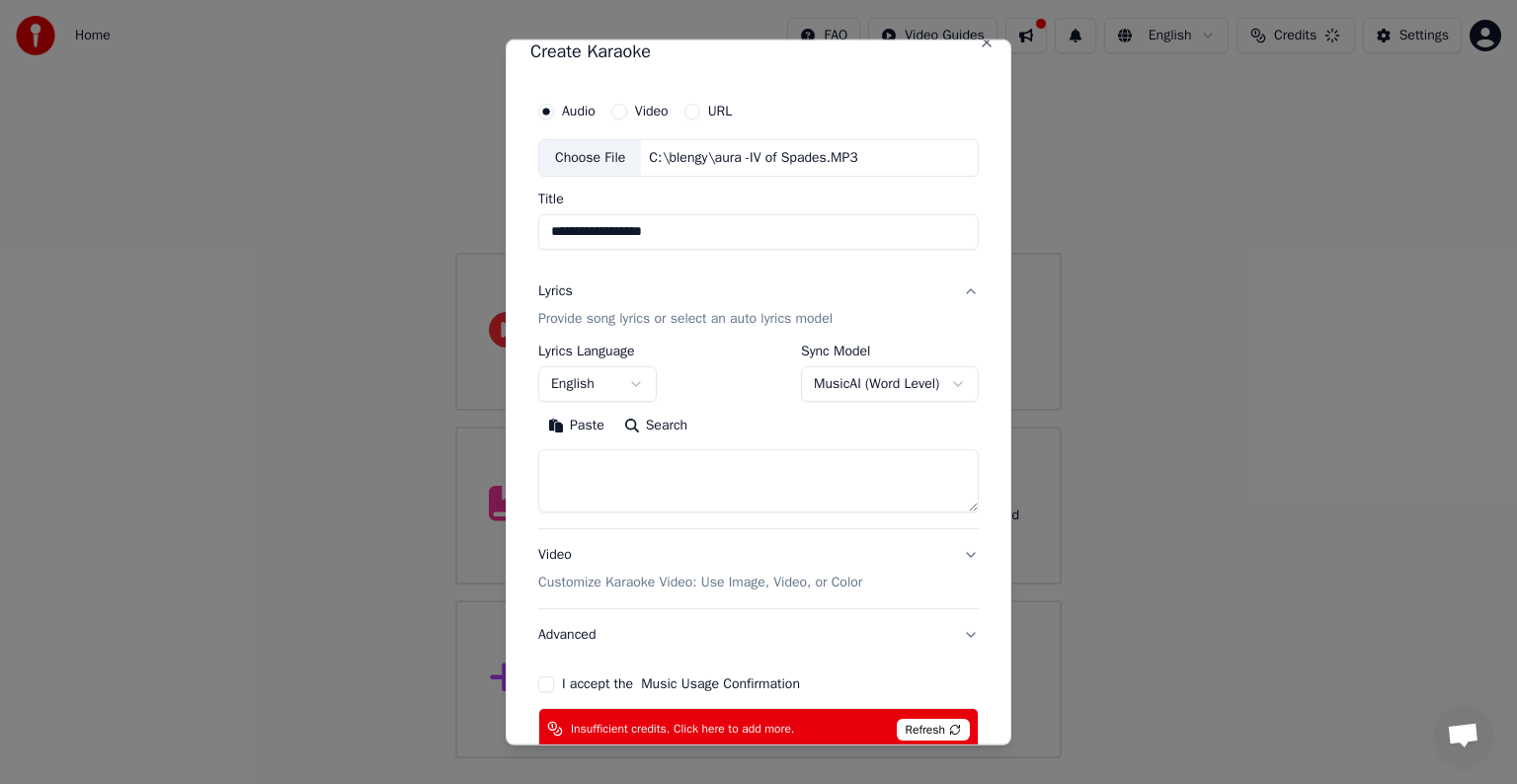 click on "**********" at bounding box center (758, 379) 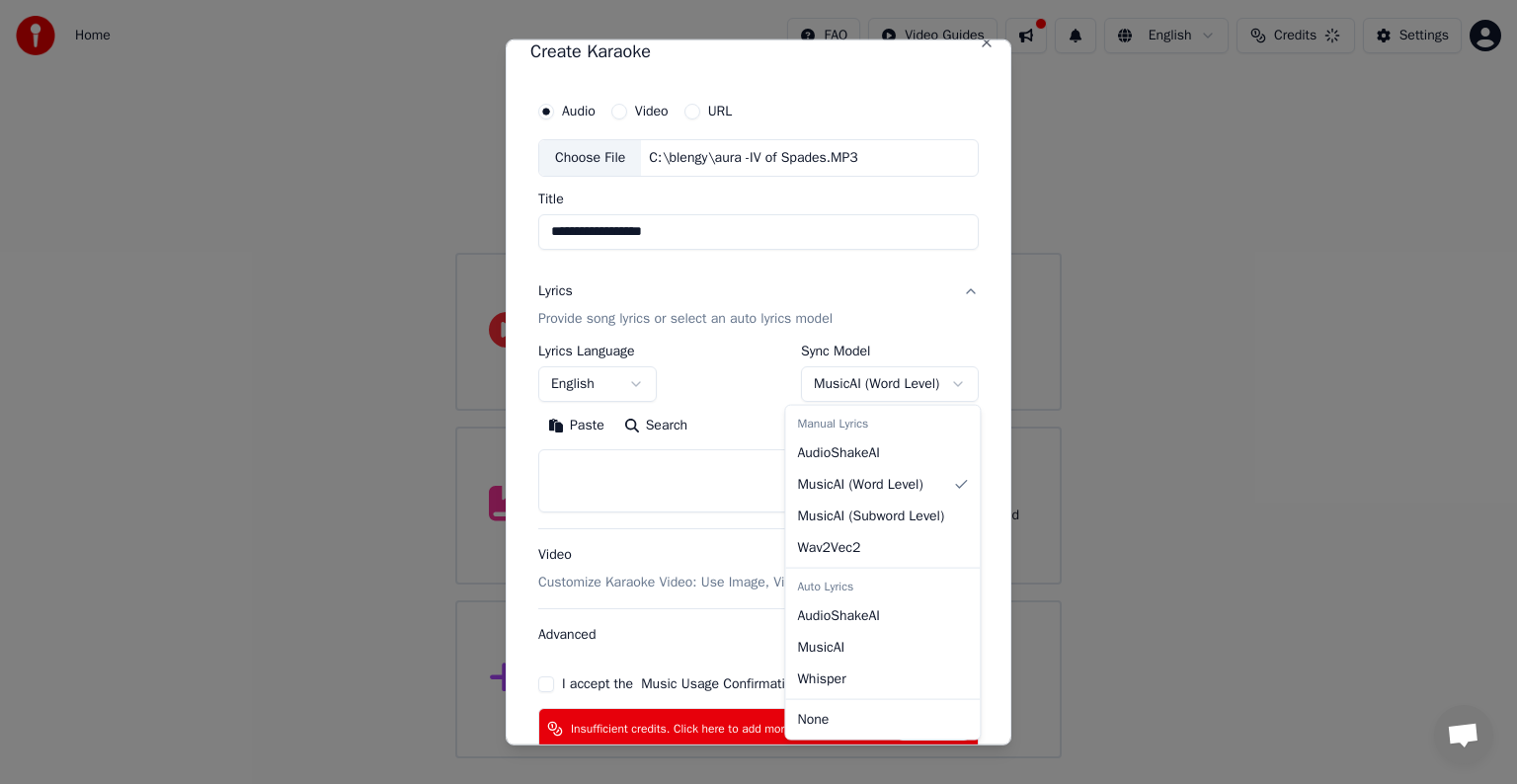 select on "**********" 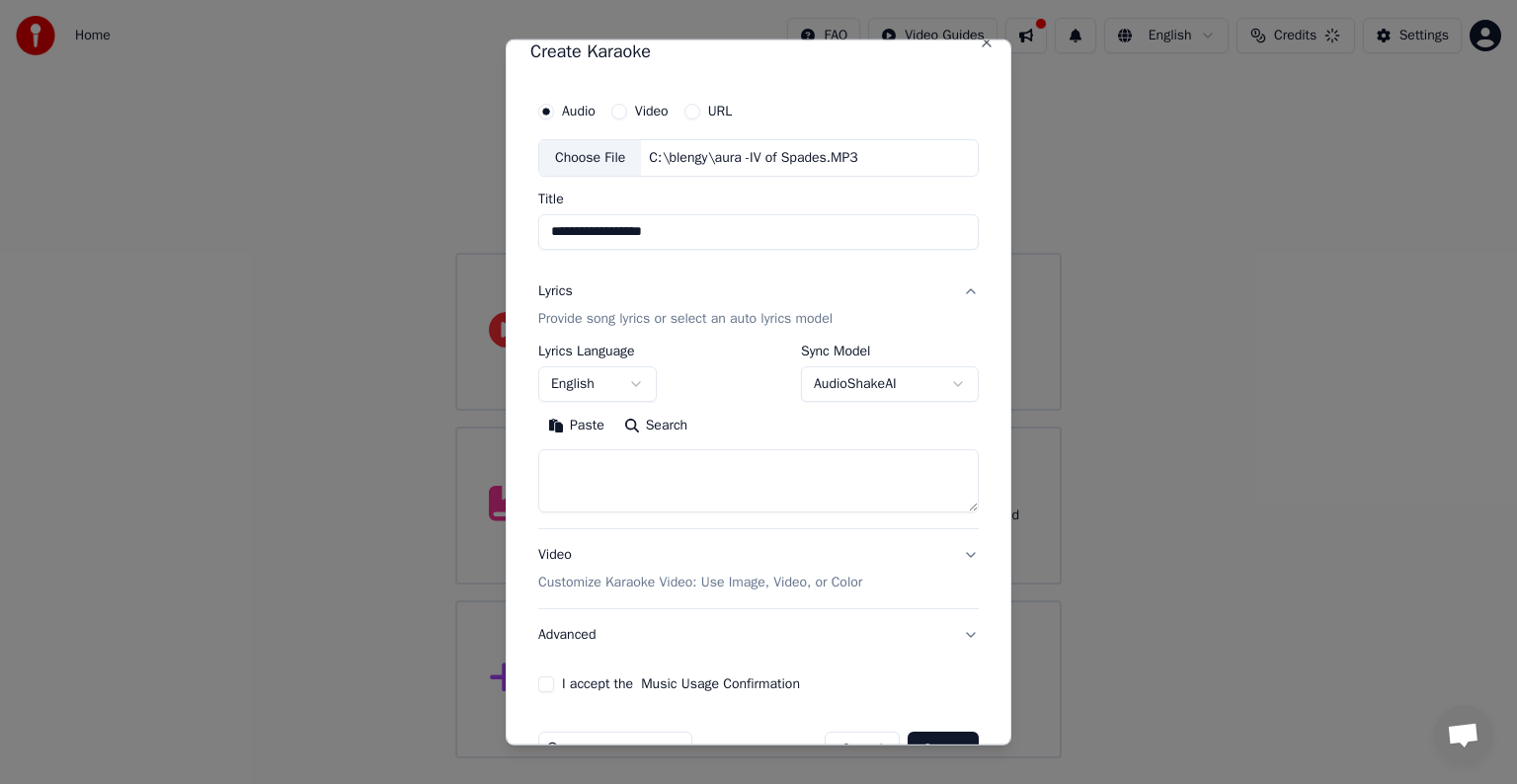 click on "I accept the   Music Usage Confirmation" at bounding box center [546, 684] 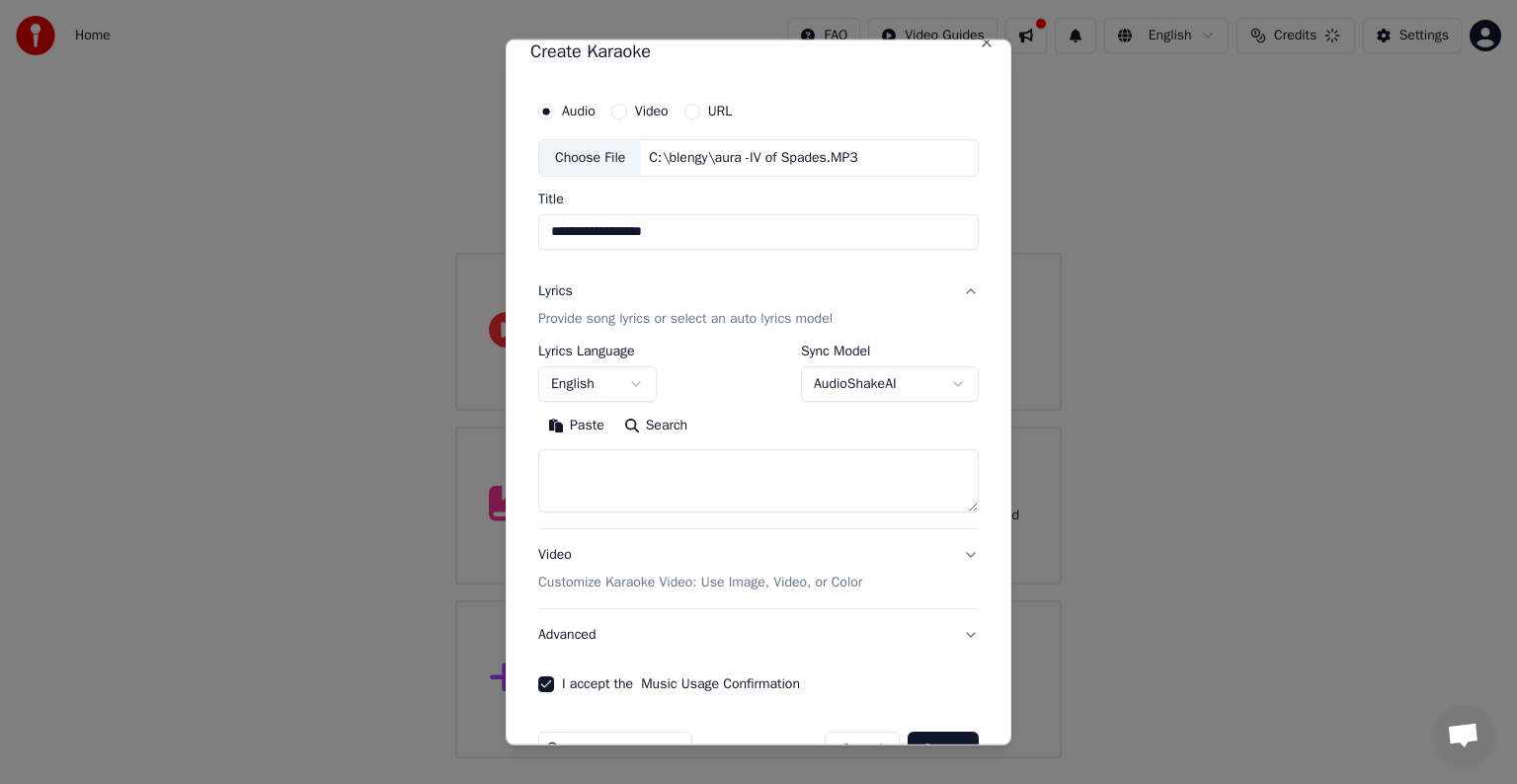 click at bounding box center [758, 481] 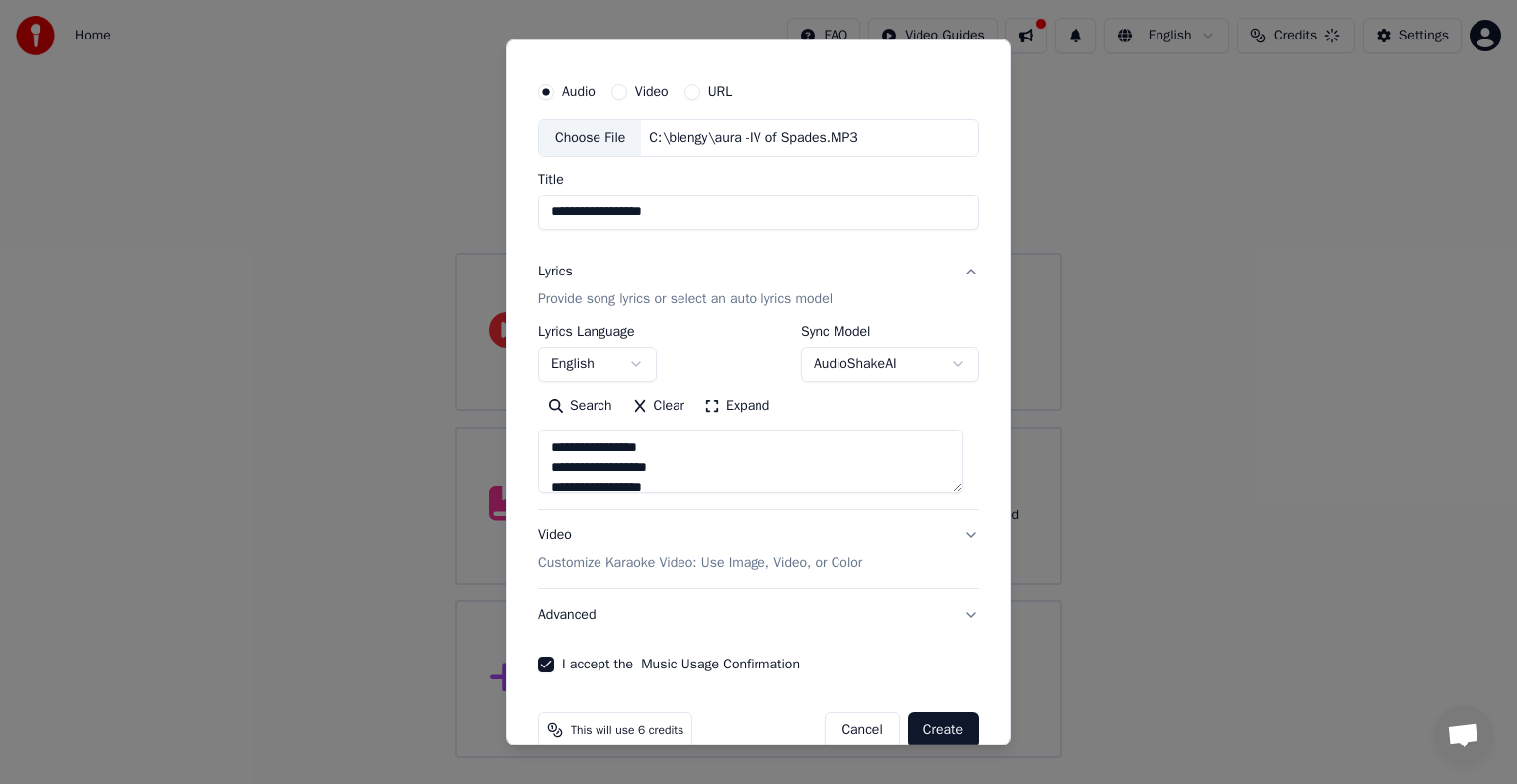 scroll, scrollTop: 75, scrollLeft: 0, axis: vertical 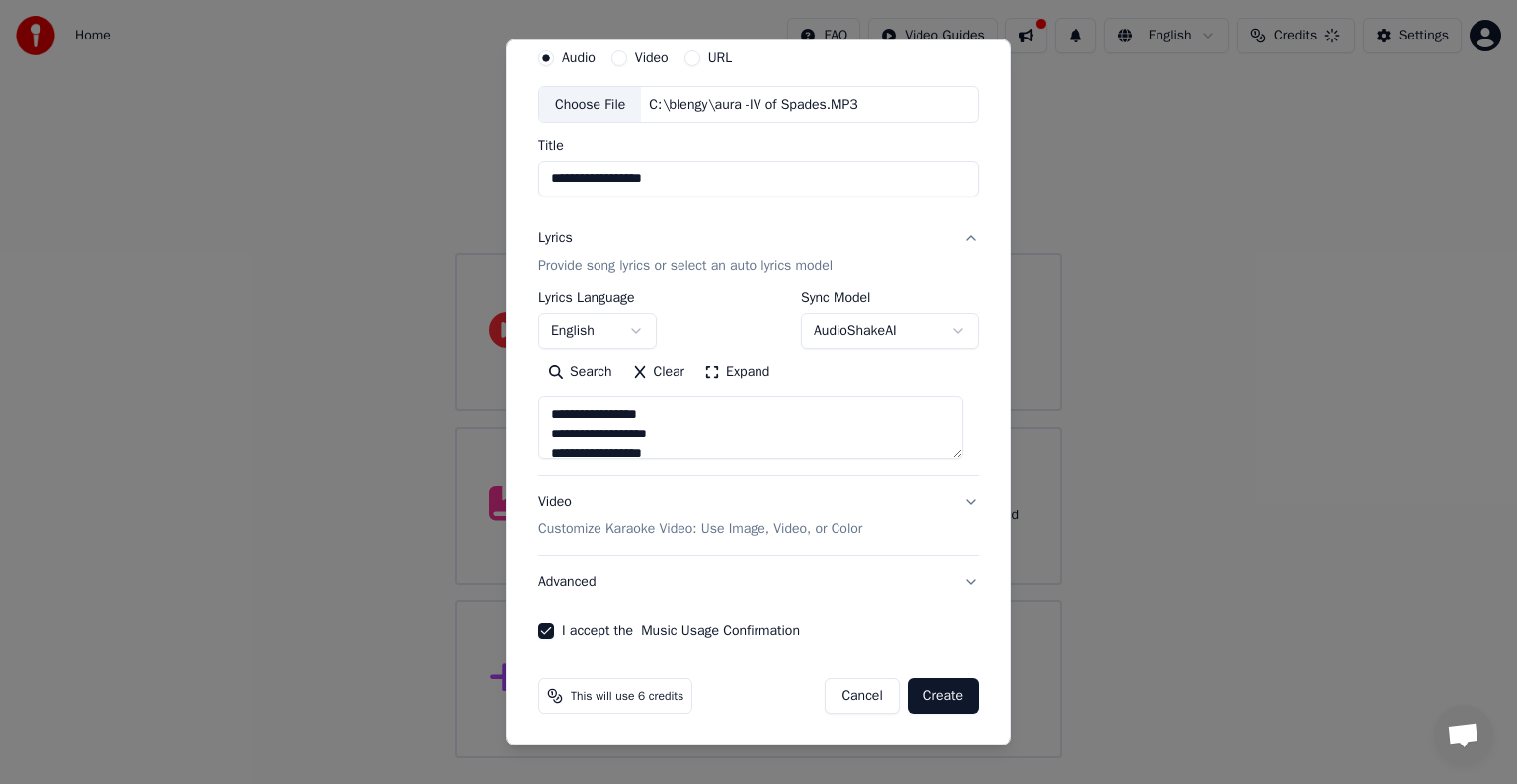 type on "**********" 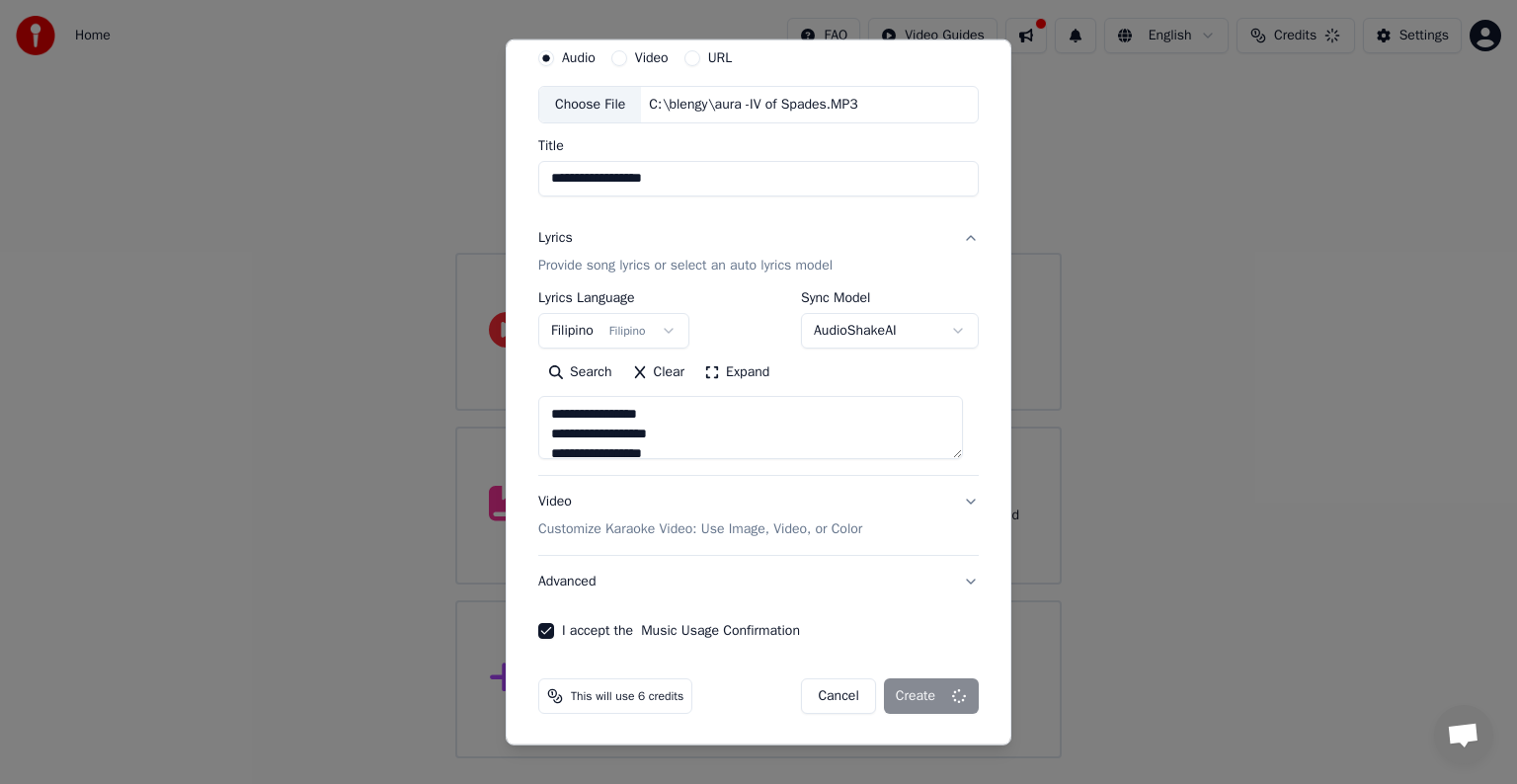 scroll, scrollTop: 5, scrollLeft: 0, axis: vertical 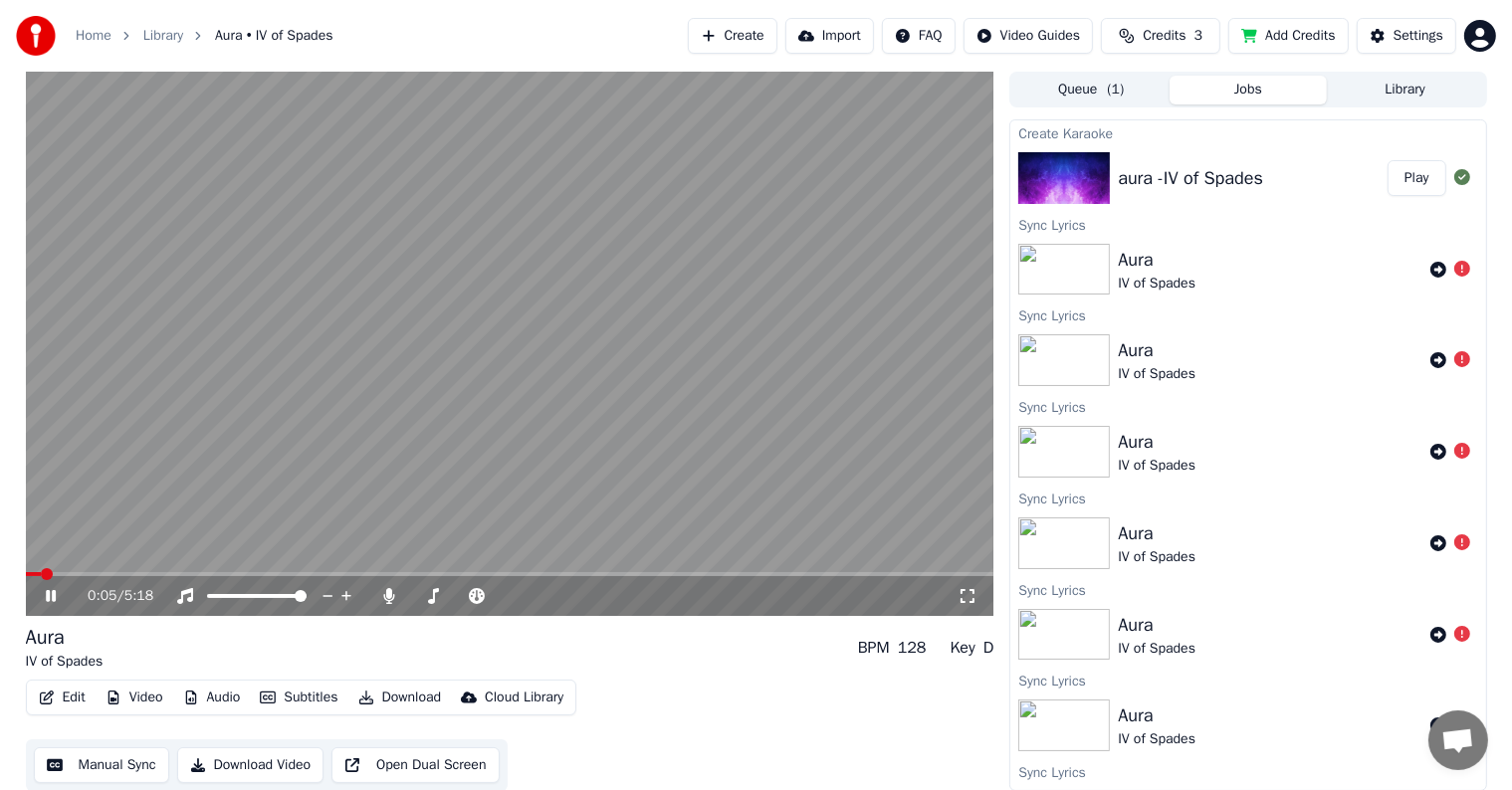 click at bounding box center (510, 574) 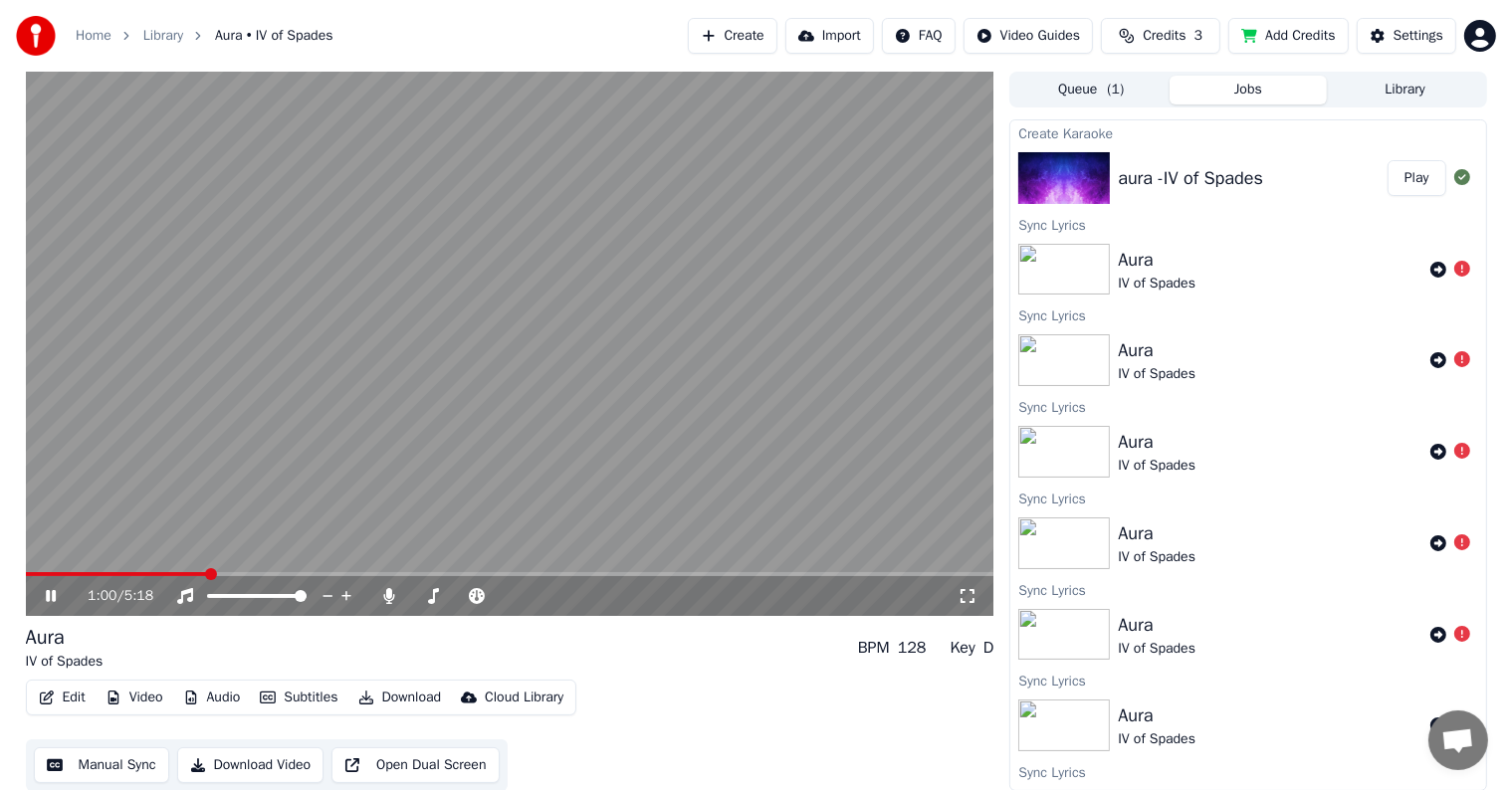 click at bounding box center (510, 574) 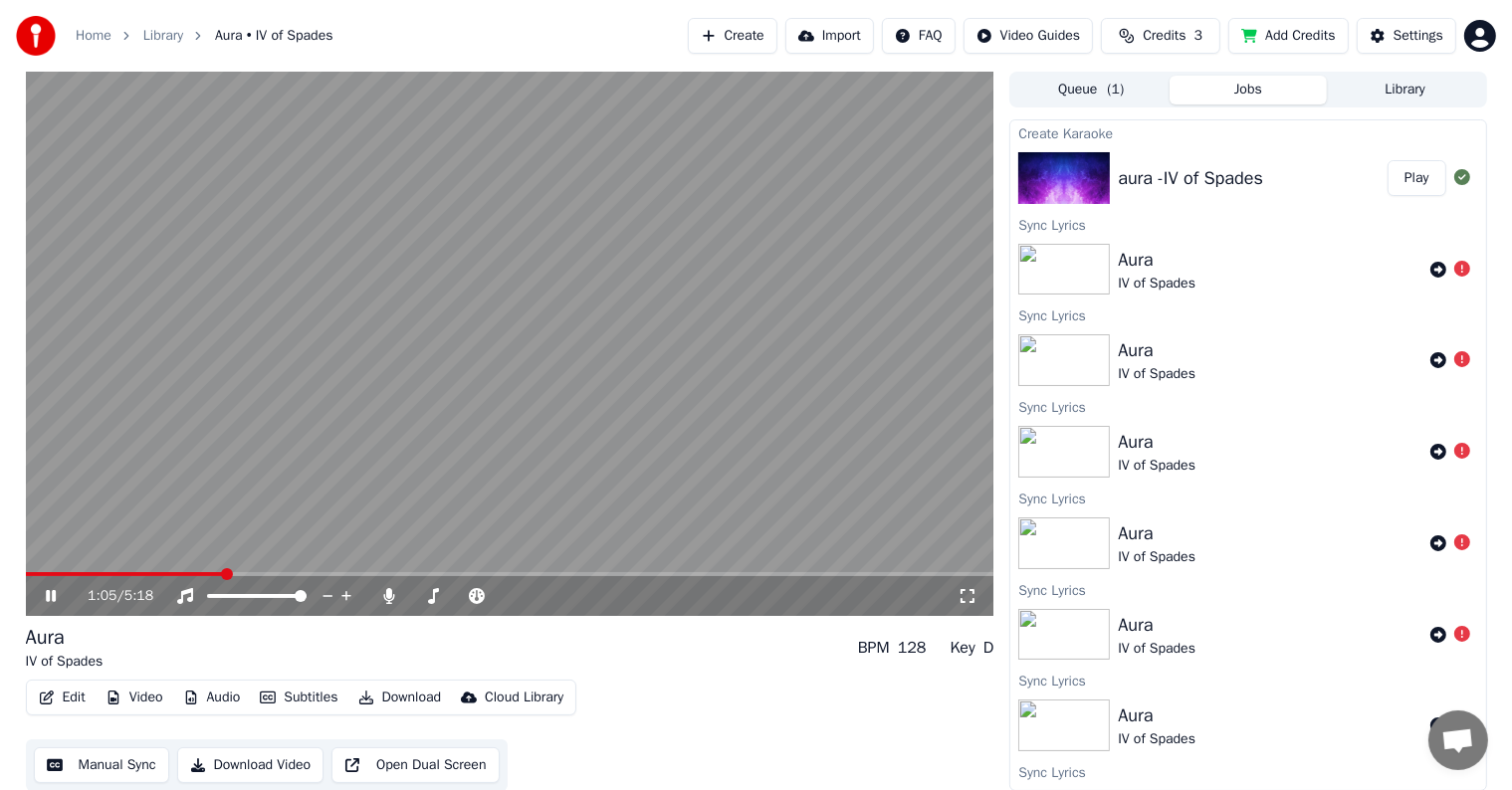 click on "Edit" at bounding box center [62, 697] 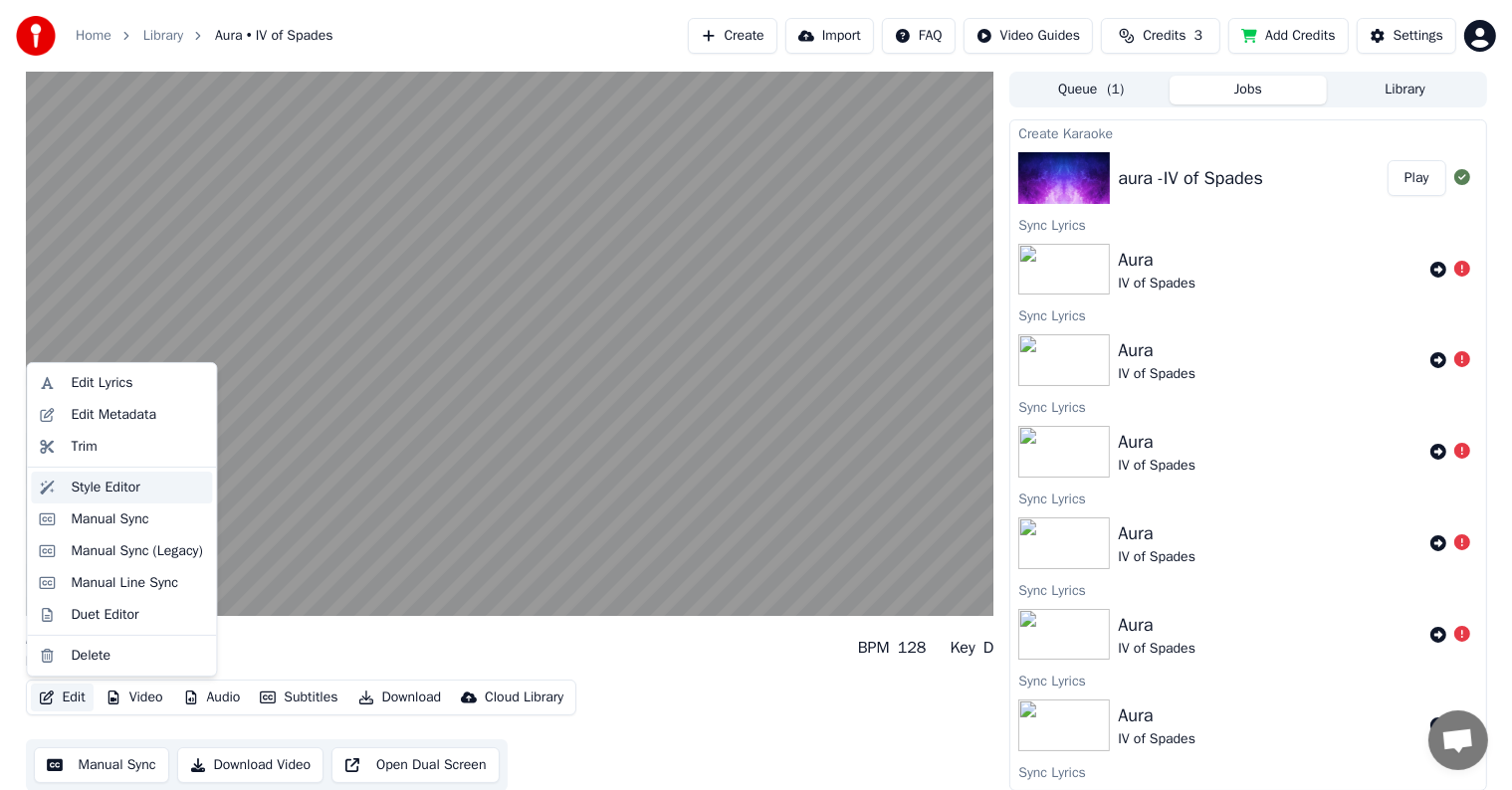 click on "Style Editor" at bounding box center [105, 488] 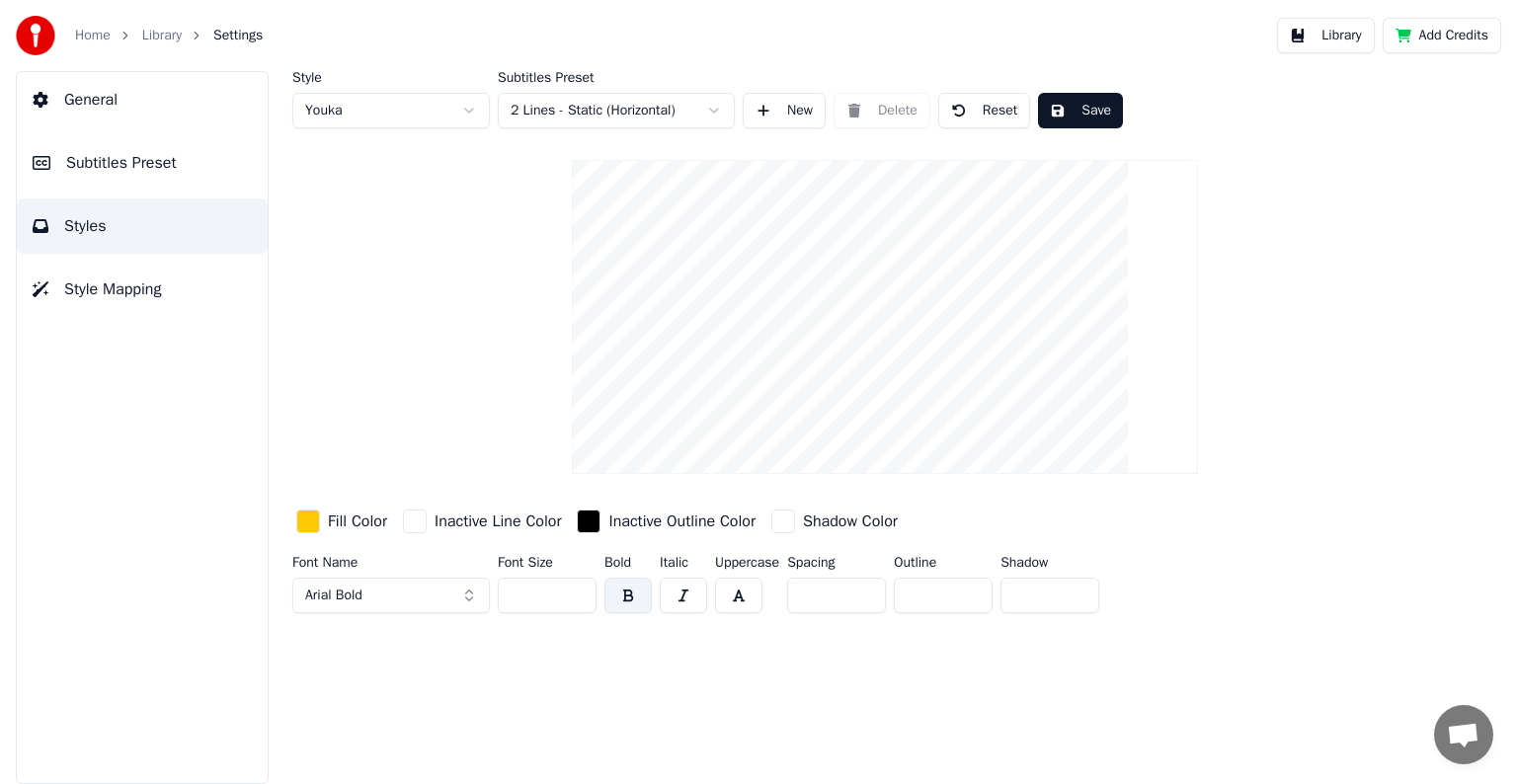 click at bounding box center (739, 595) 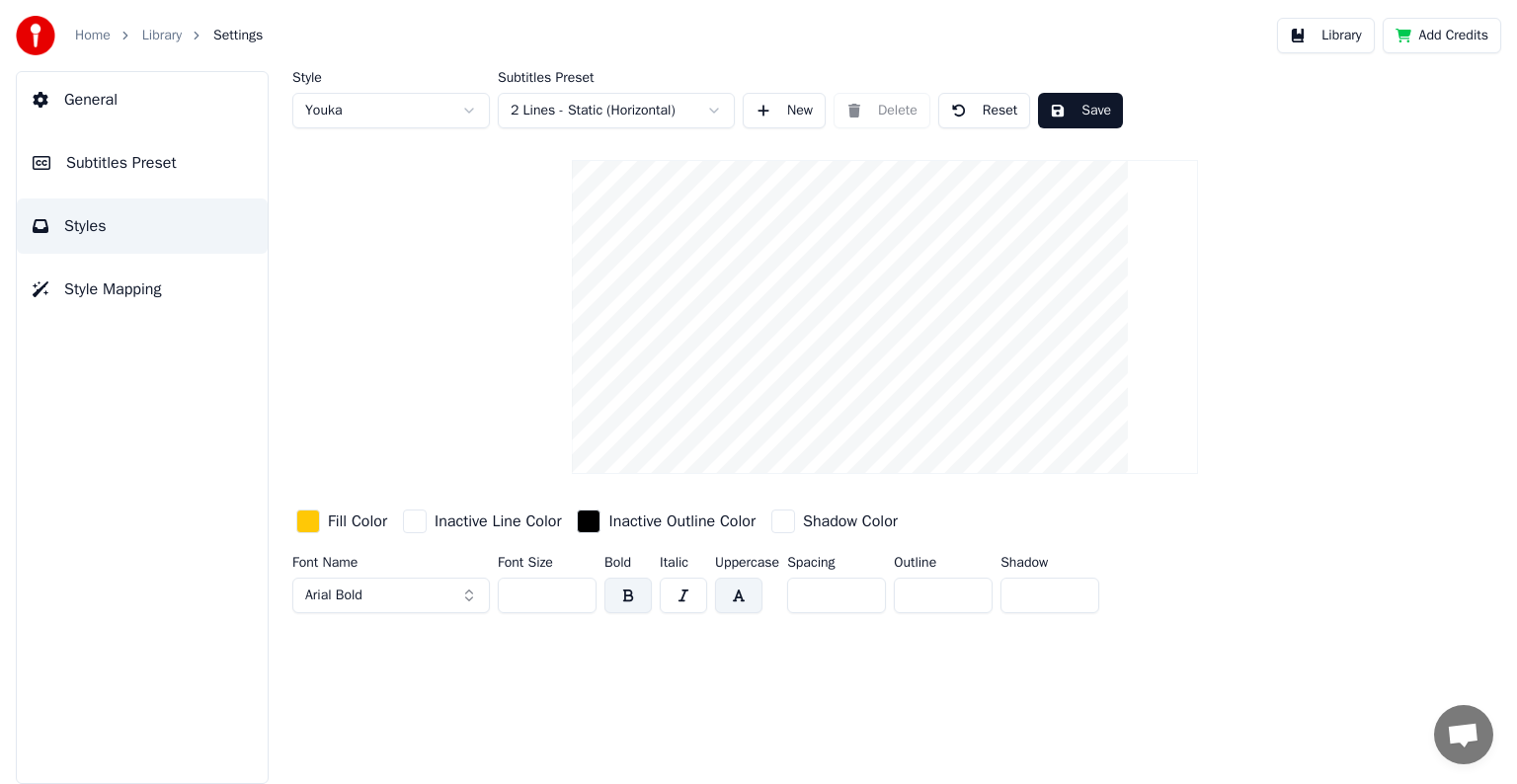 click on "Save" at bounding box center [1080, 111] 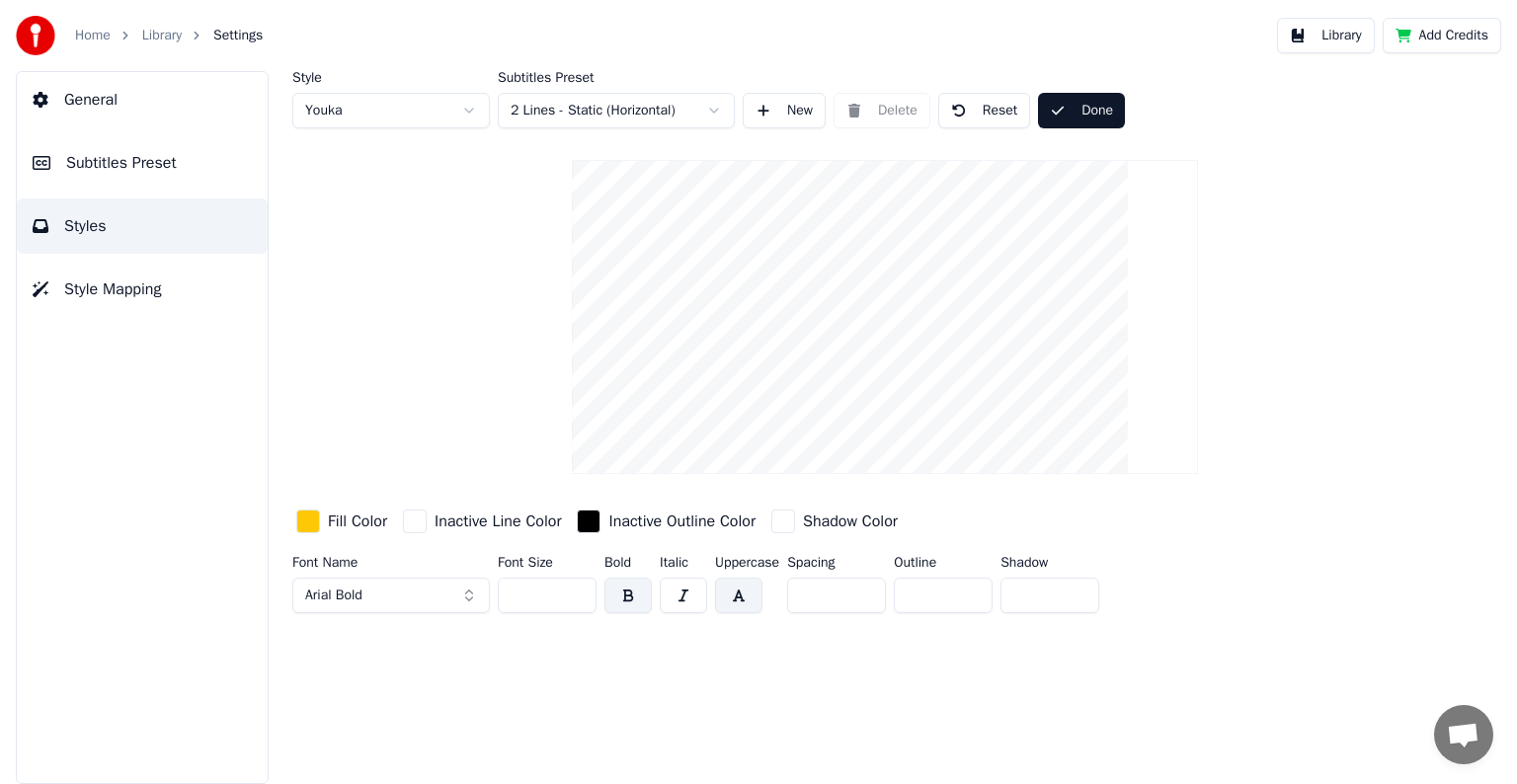 click on "Done" at bounding box center (1081, 111) 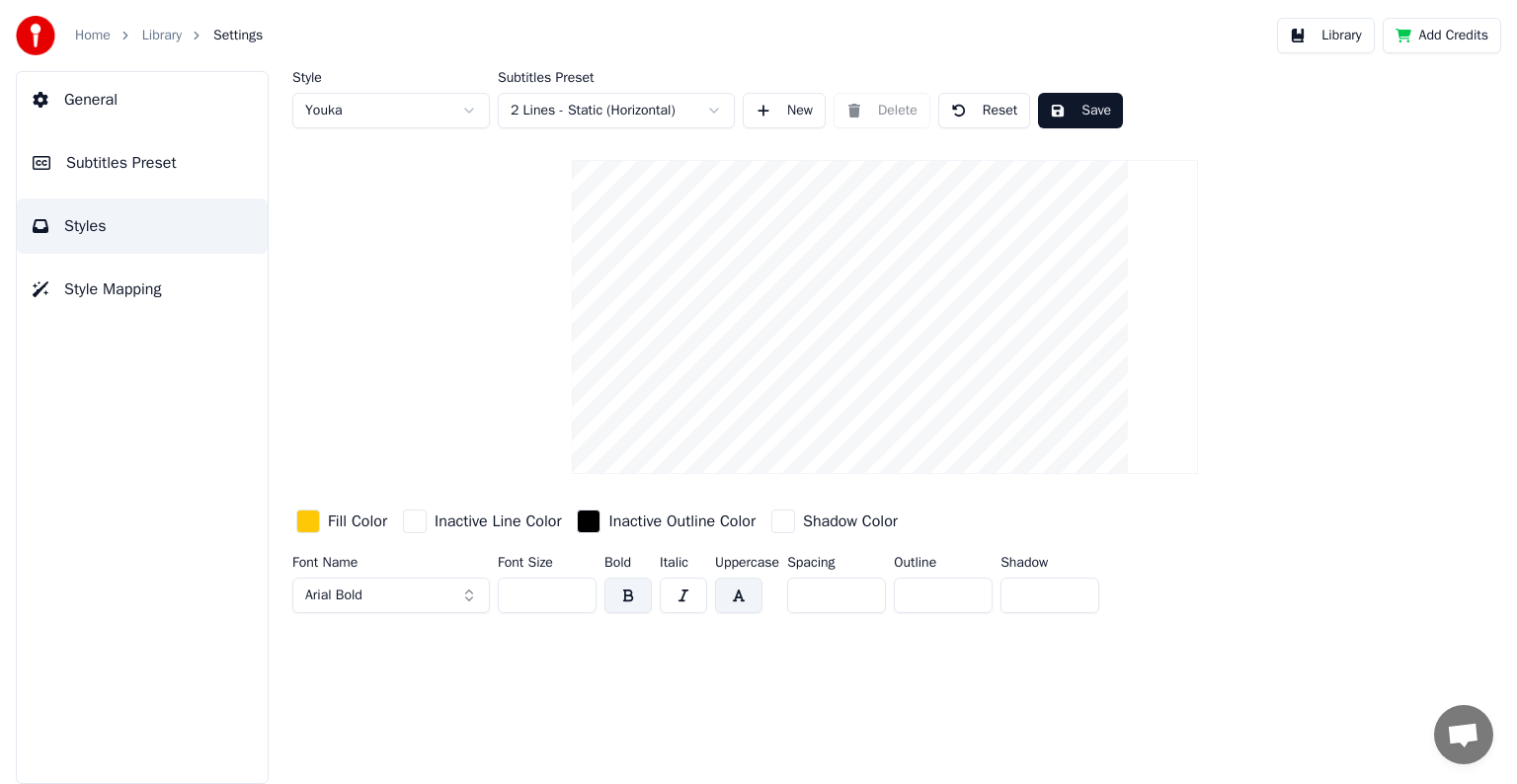 click on "Save" at bounding box center (1080, 111) 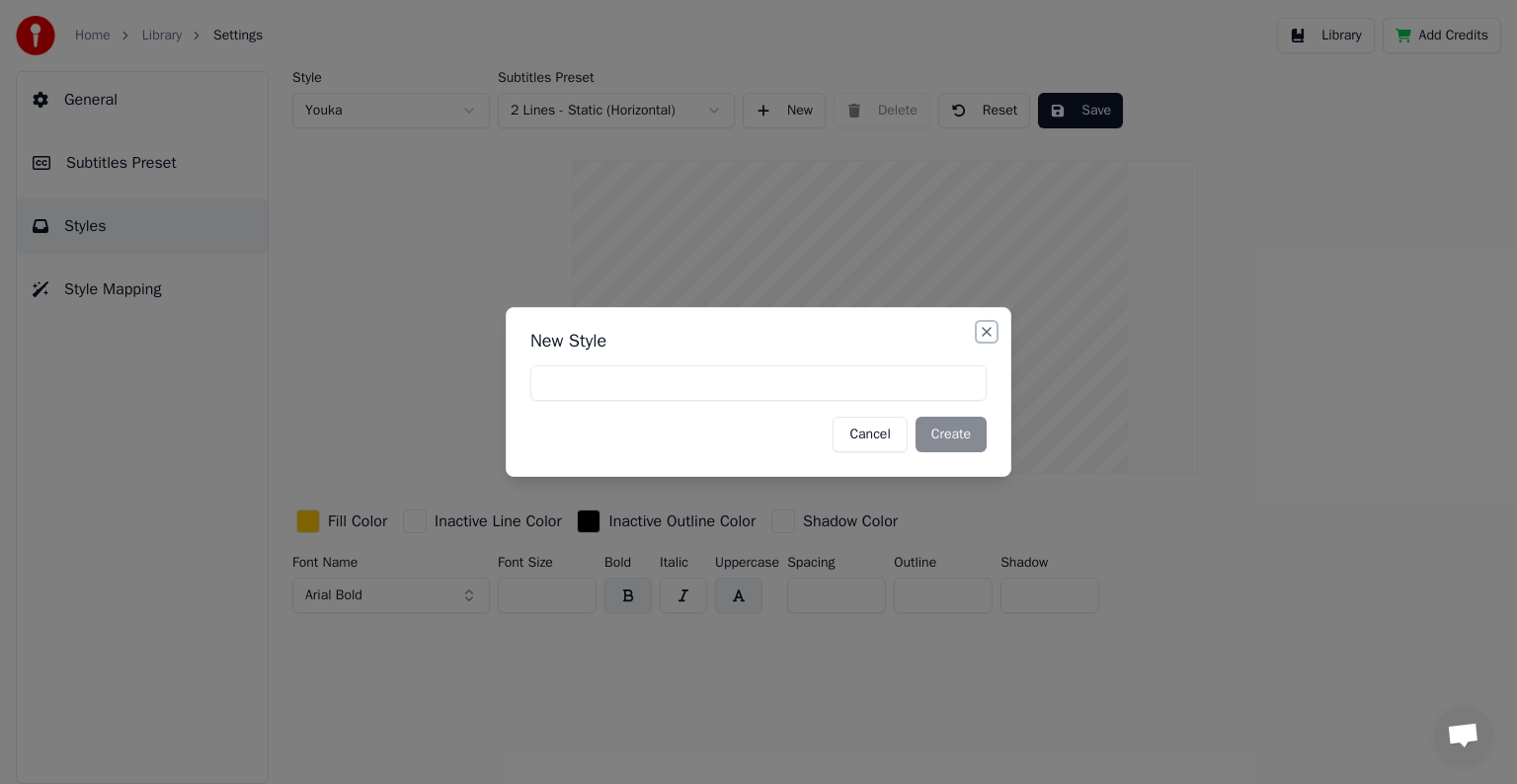click on "Close" at bounding box center [987, 332] 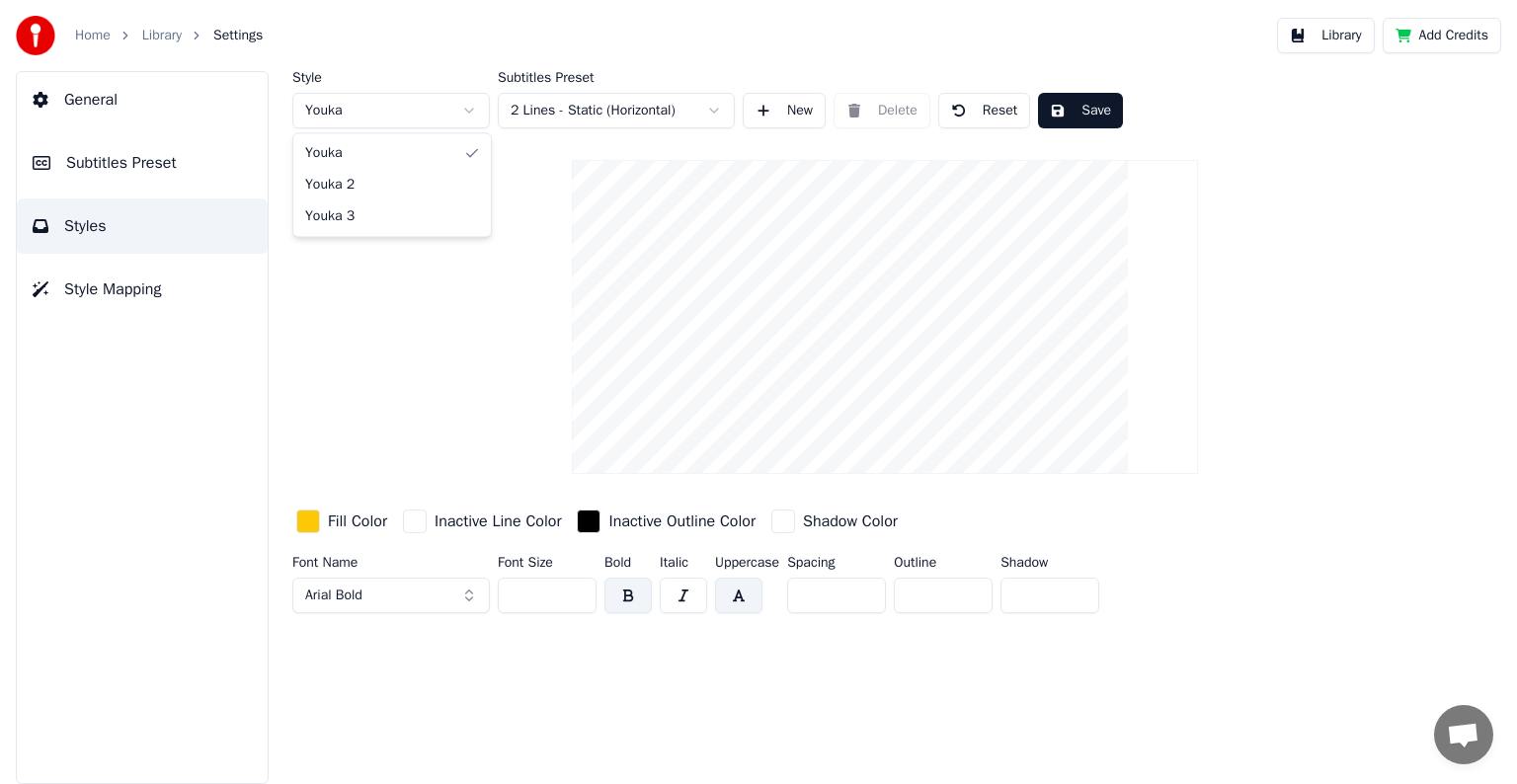 click on "Home Library Settings Library Add Credits General Subtitles Preset Styles Style Mapping Style Youka Subtitles Preset 2 Lines - Static (Horizontal) New Delete Reset Save Fill Color Inactive Line Color Inactive Outline Color Shadow Color Font Name Arial Bold Font Size ** Bold Italic Uppercase Spacing * Outline * Shadow * Youka Youka 2 Youka 3" at bounding box center (758, 392) 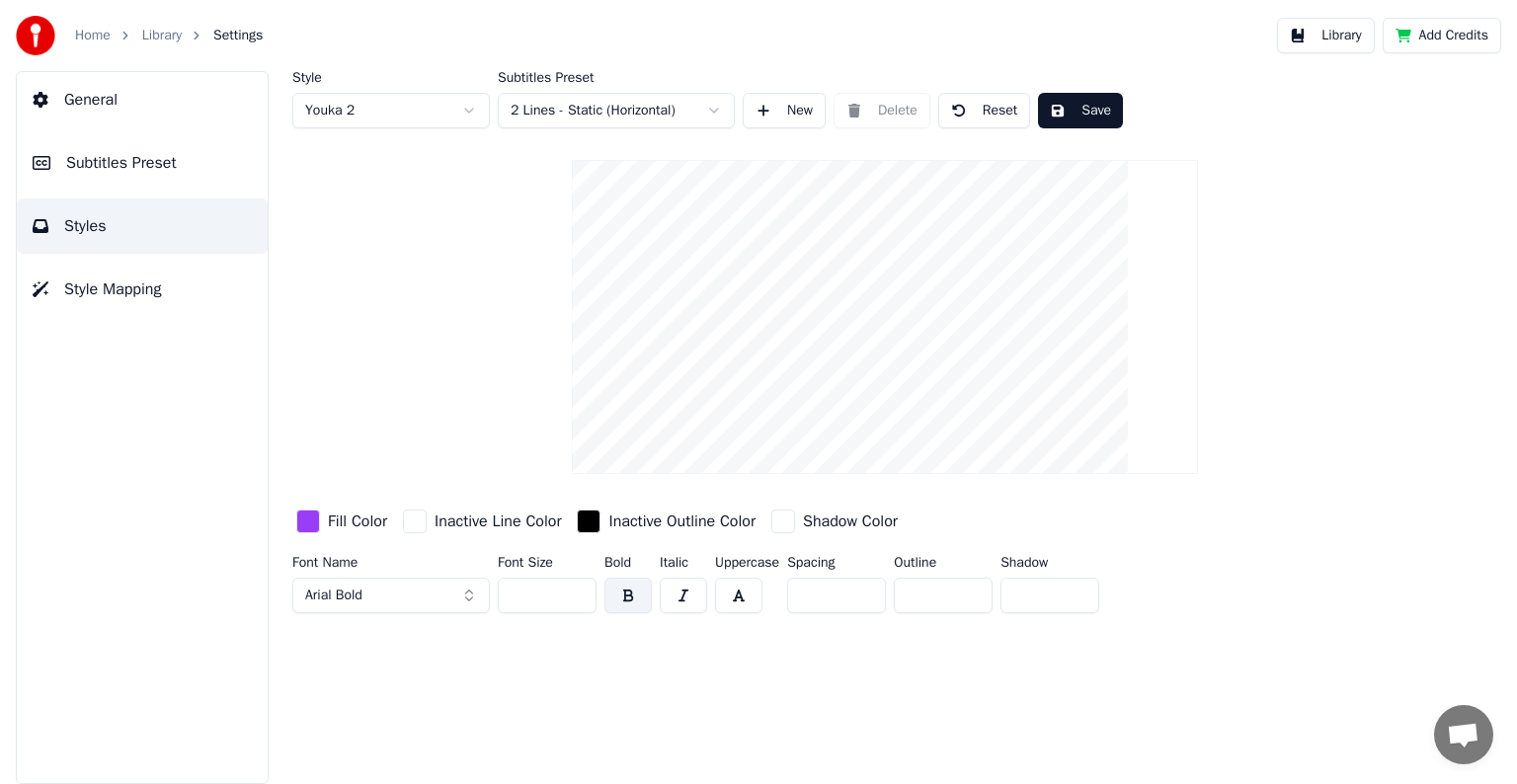 click on "Home Library Settings Library Add Credits General Subtitles Preset Styles Style Mapping Style Youka 2 Subtitles Preset 2 Lines - Static (Horizontal) New Delete Reset Save Fill Color Inactive Line Color Inactive Outline Color Shadow Color Font Name Arial Bold Font Size ** Bold Italic Uppercase Spacing * Outline * Shadow *" at bounding box center [758, 392] 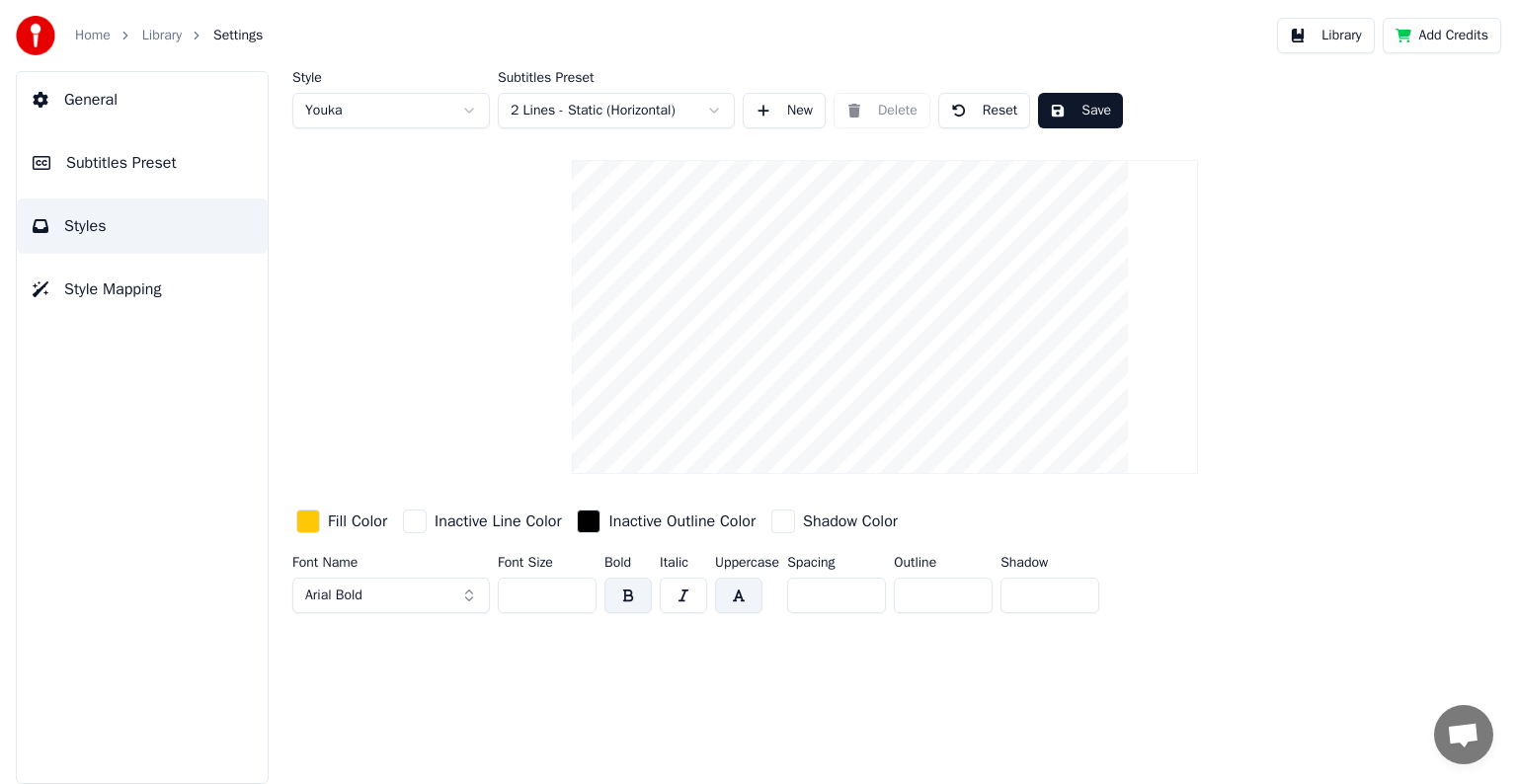 click on "Save" at bounding box center (1080, 111) 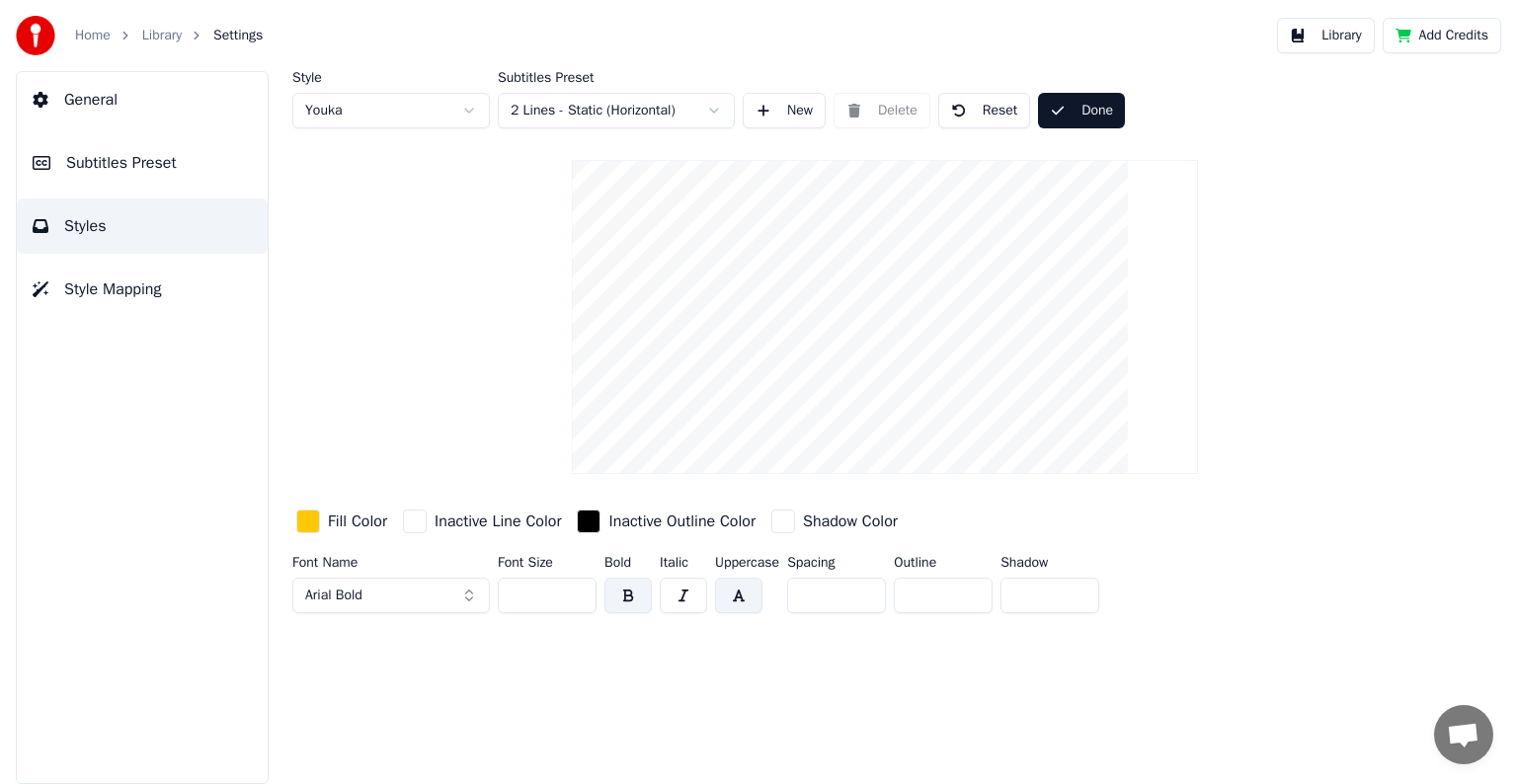 click on "Subtitles Preset" at bounding box center (142, 163) 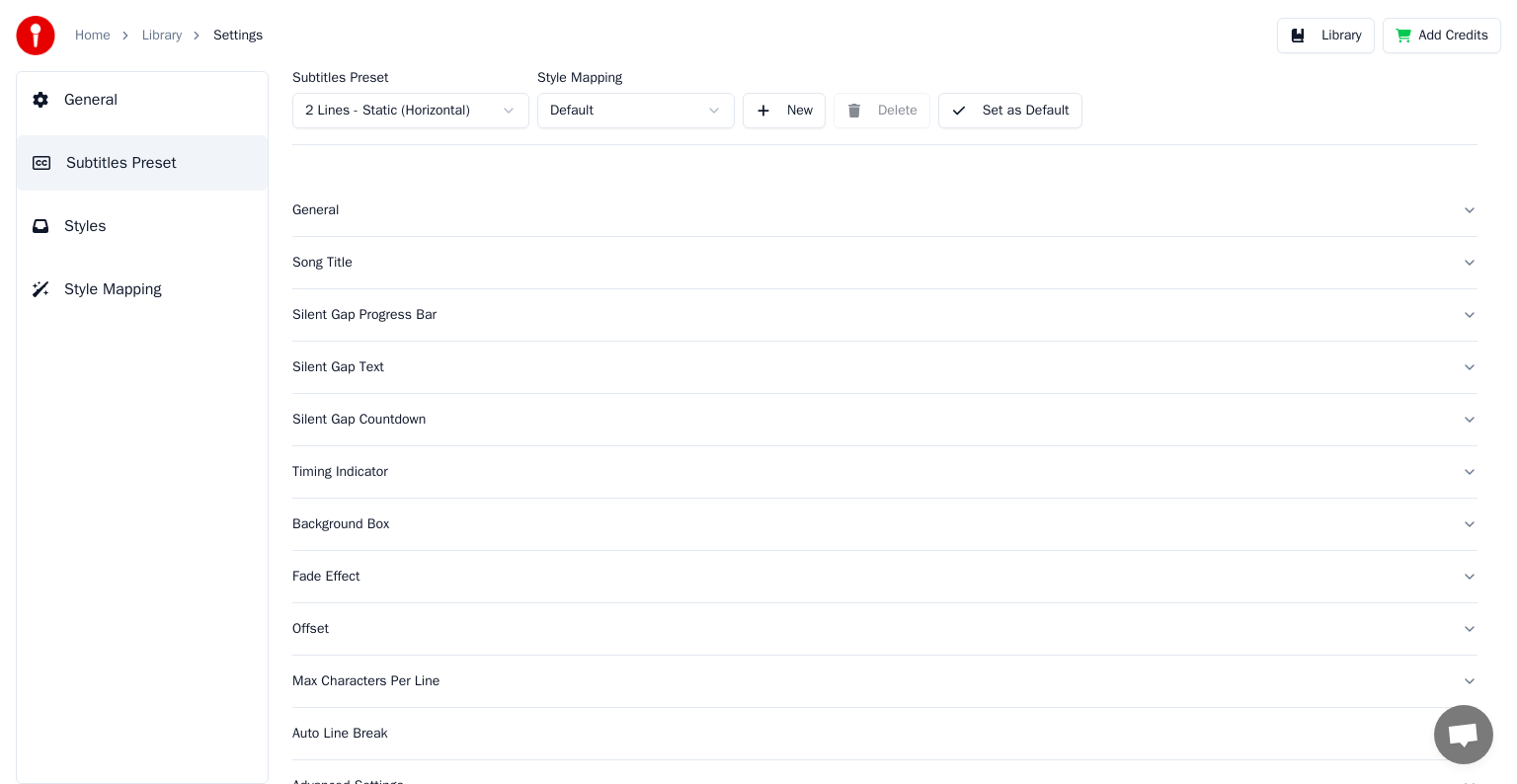 click on "Silent Gap Text" at bounding box center (869, 367) 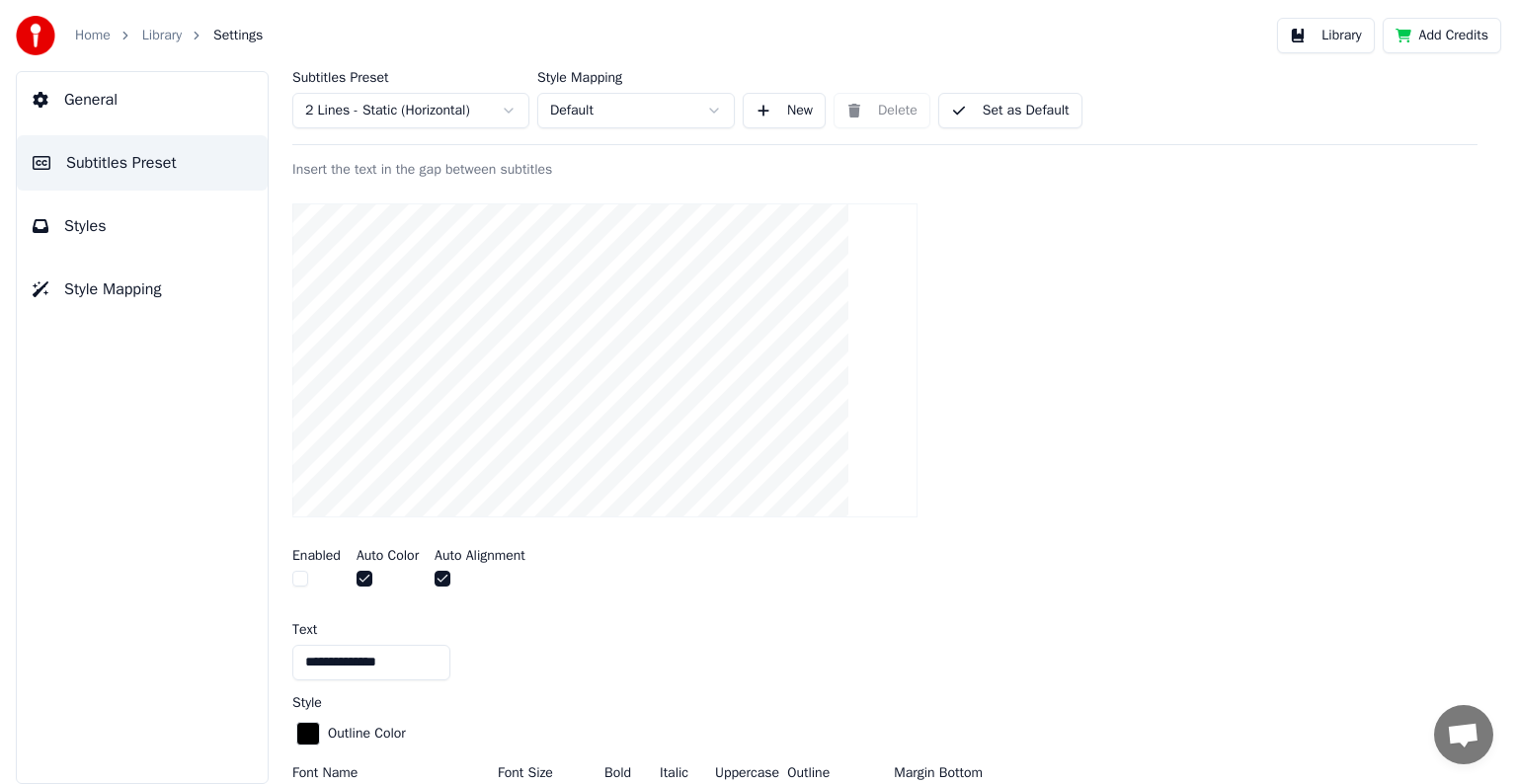 scroll, scrollTop: 202, scrollLeft: 0, axis: vertical 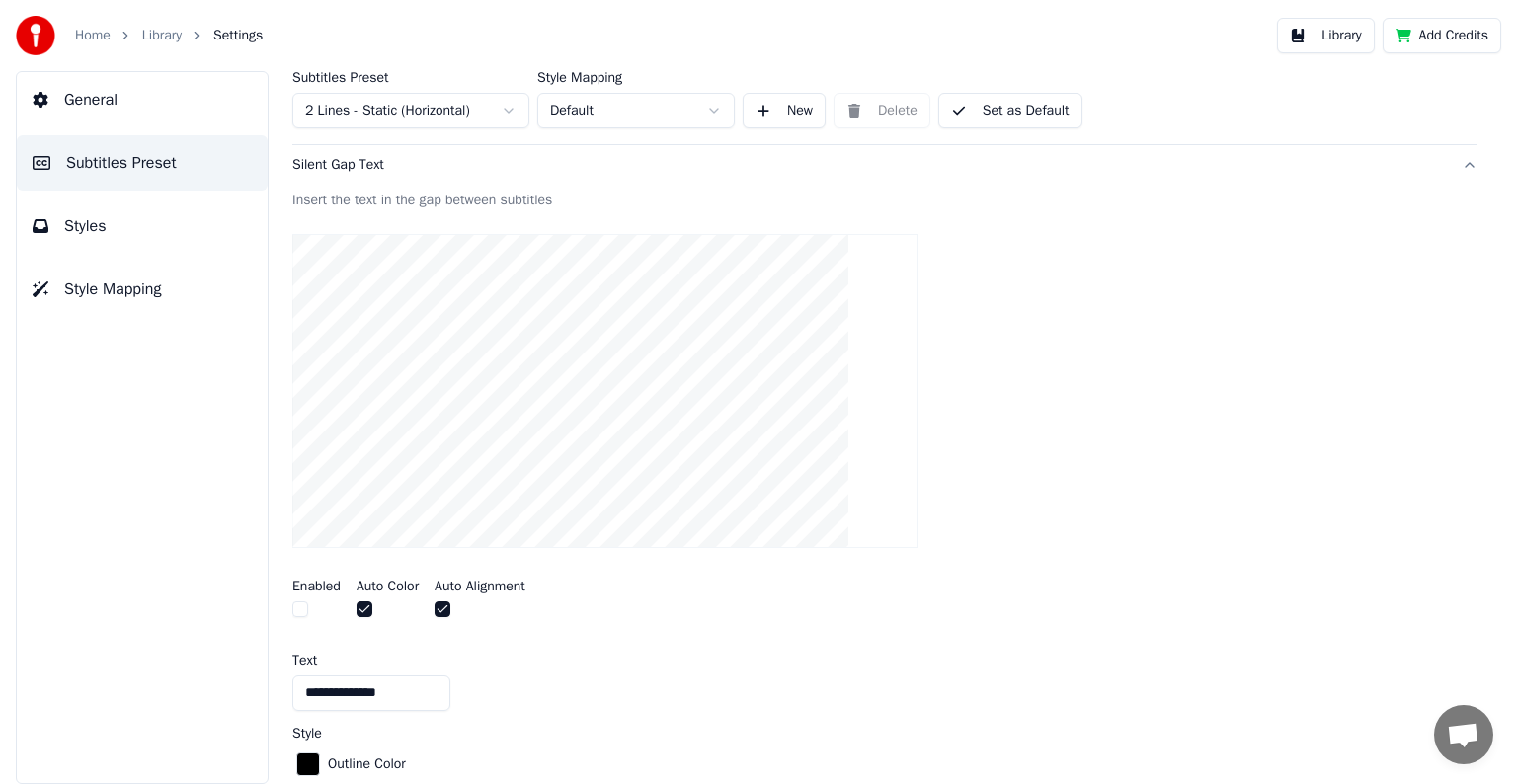 click at bounding box center [300, 609] 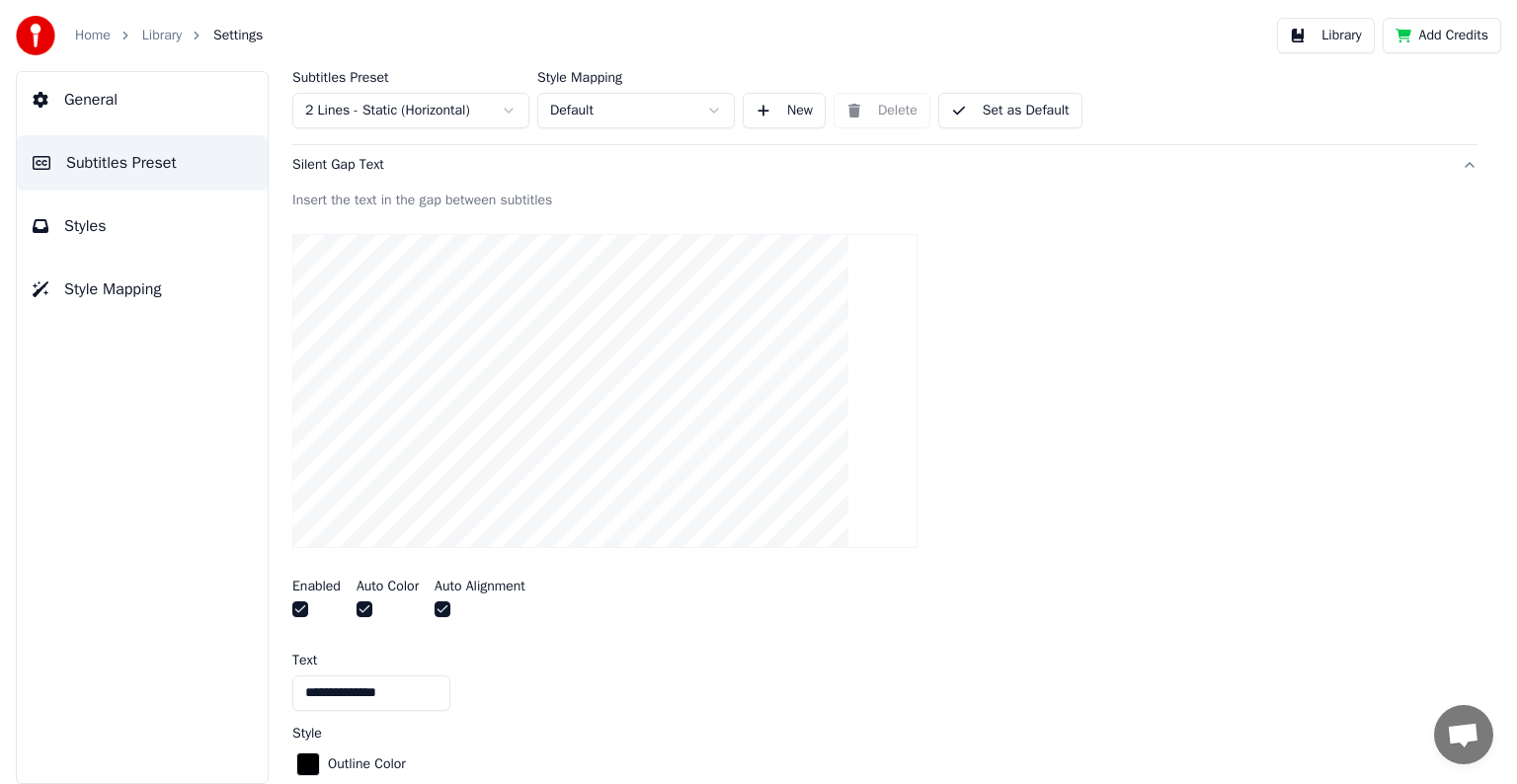 click at bounding box center [300, 609] 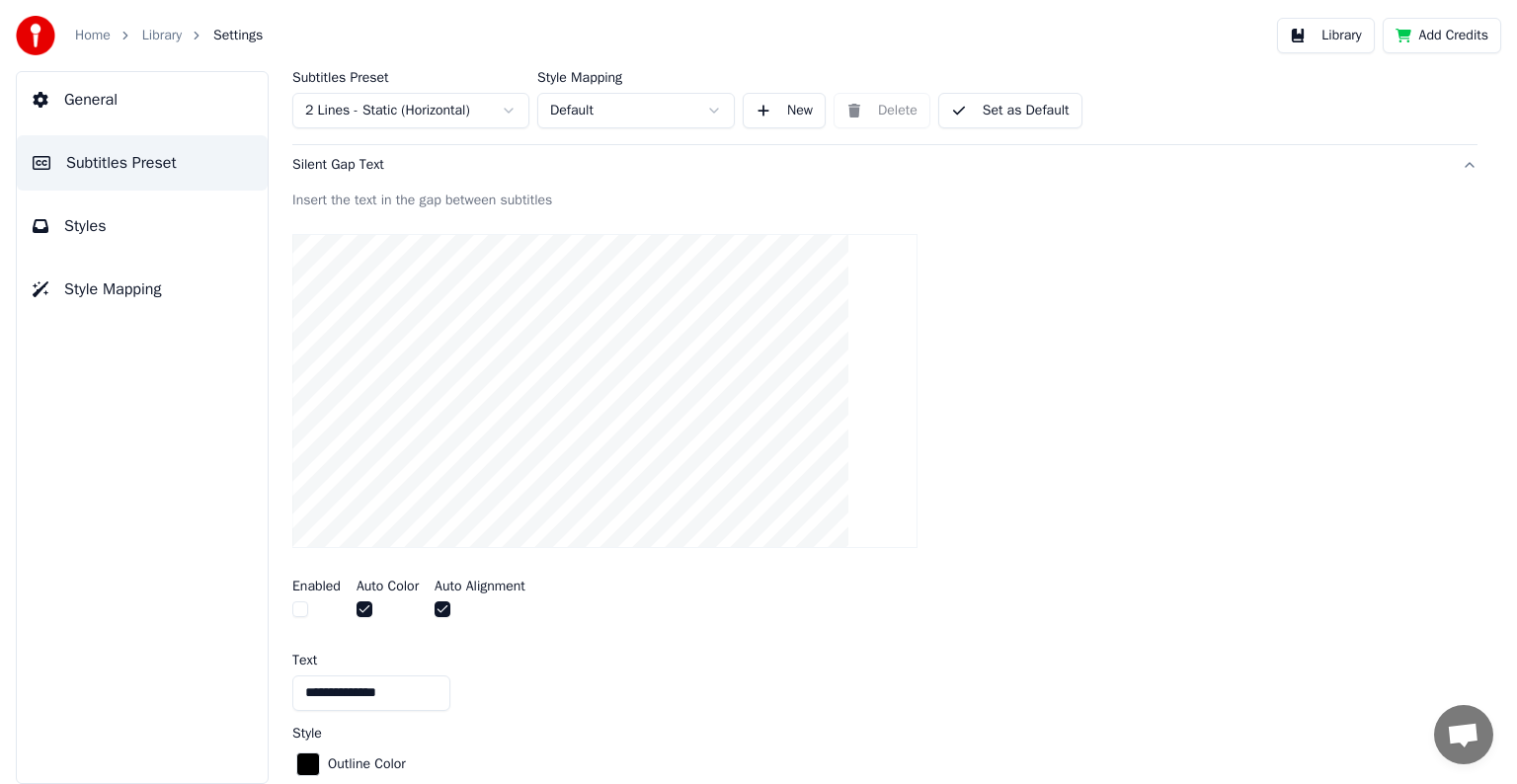 click at bounding box center (364, 609) 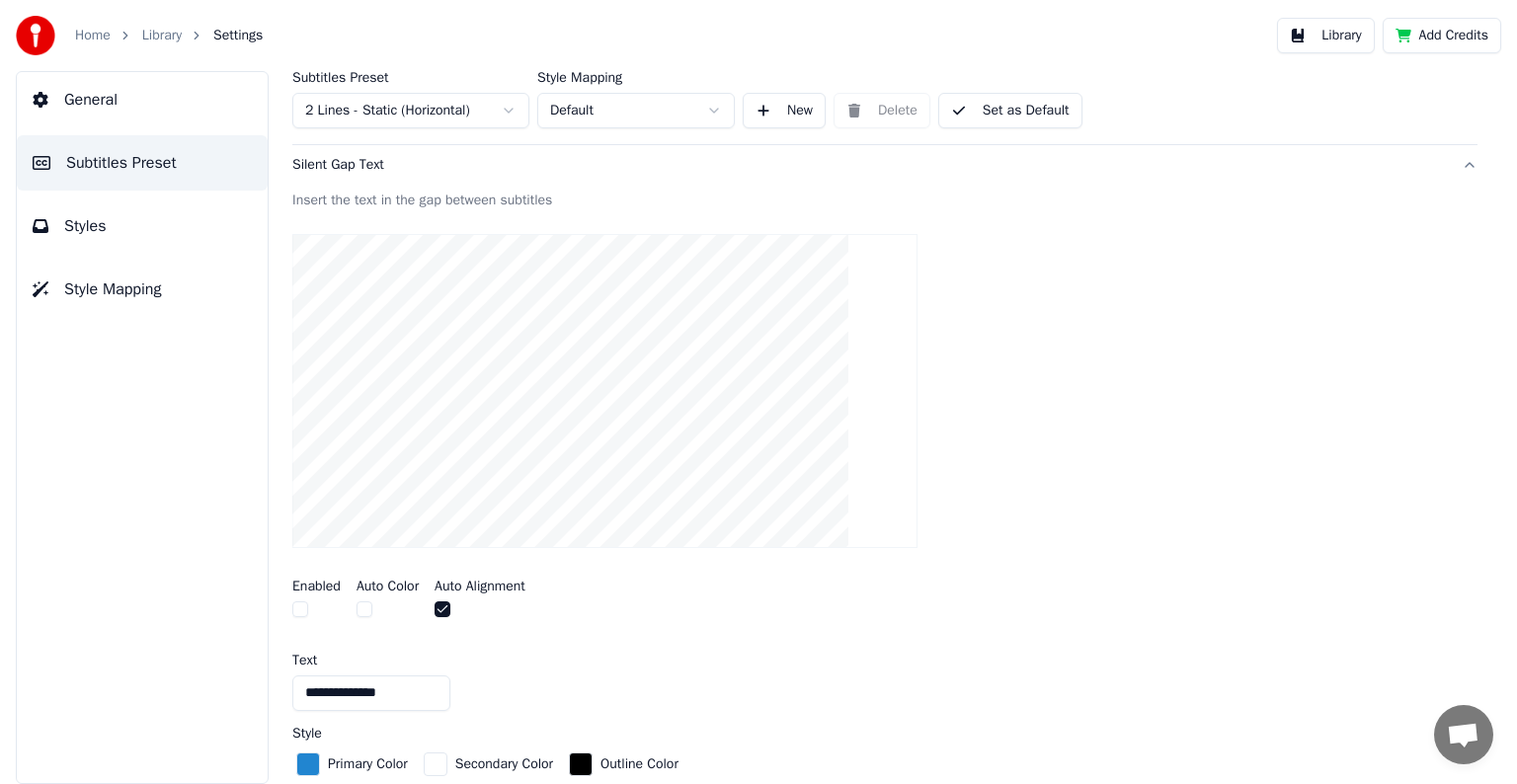 click at bounding box center [364, 609] 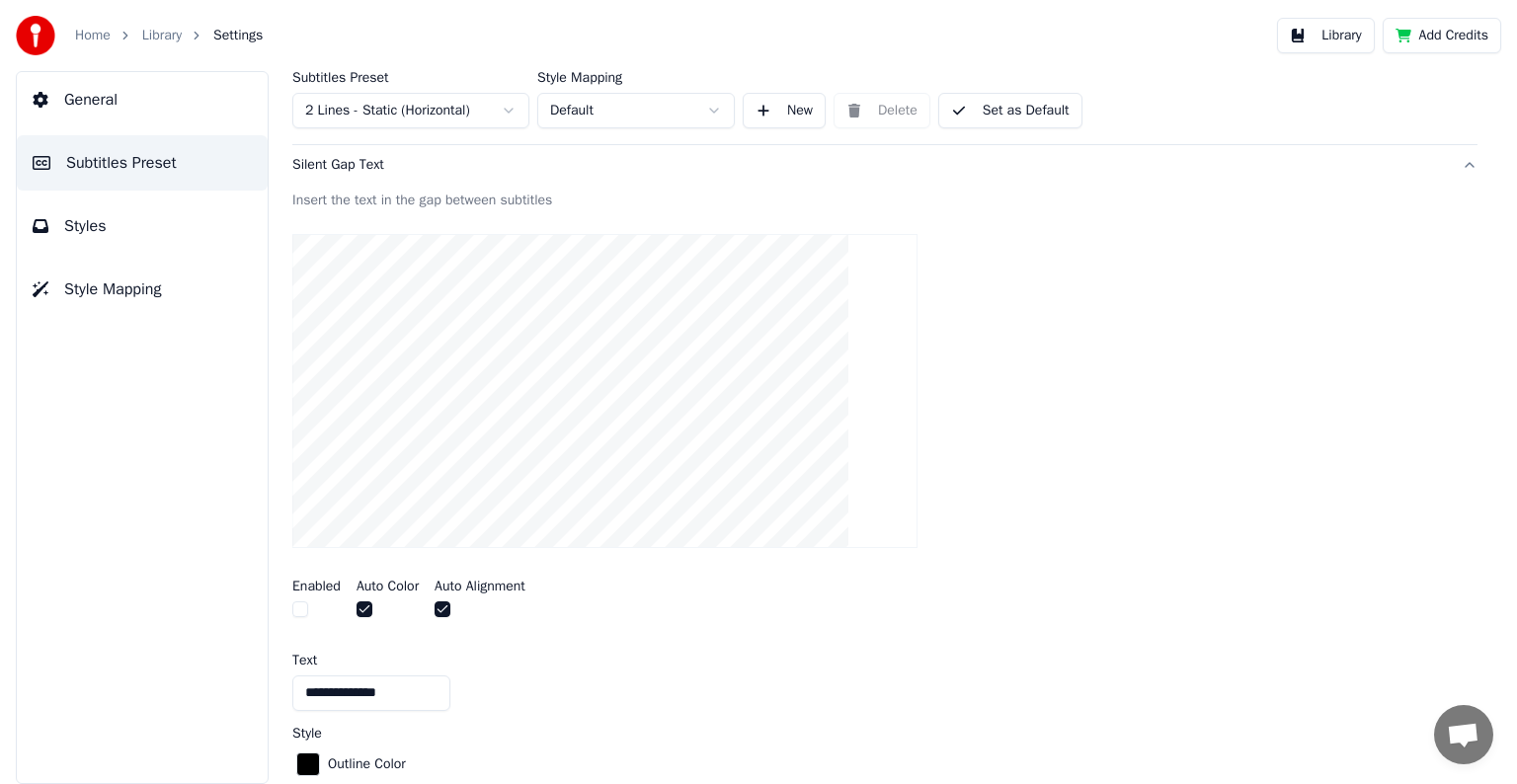 click on "Library" at bounding box center (1325, 36) 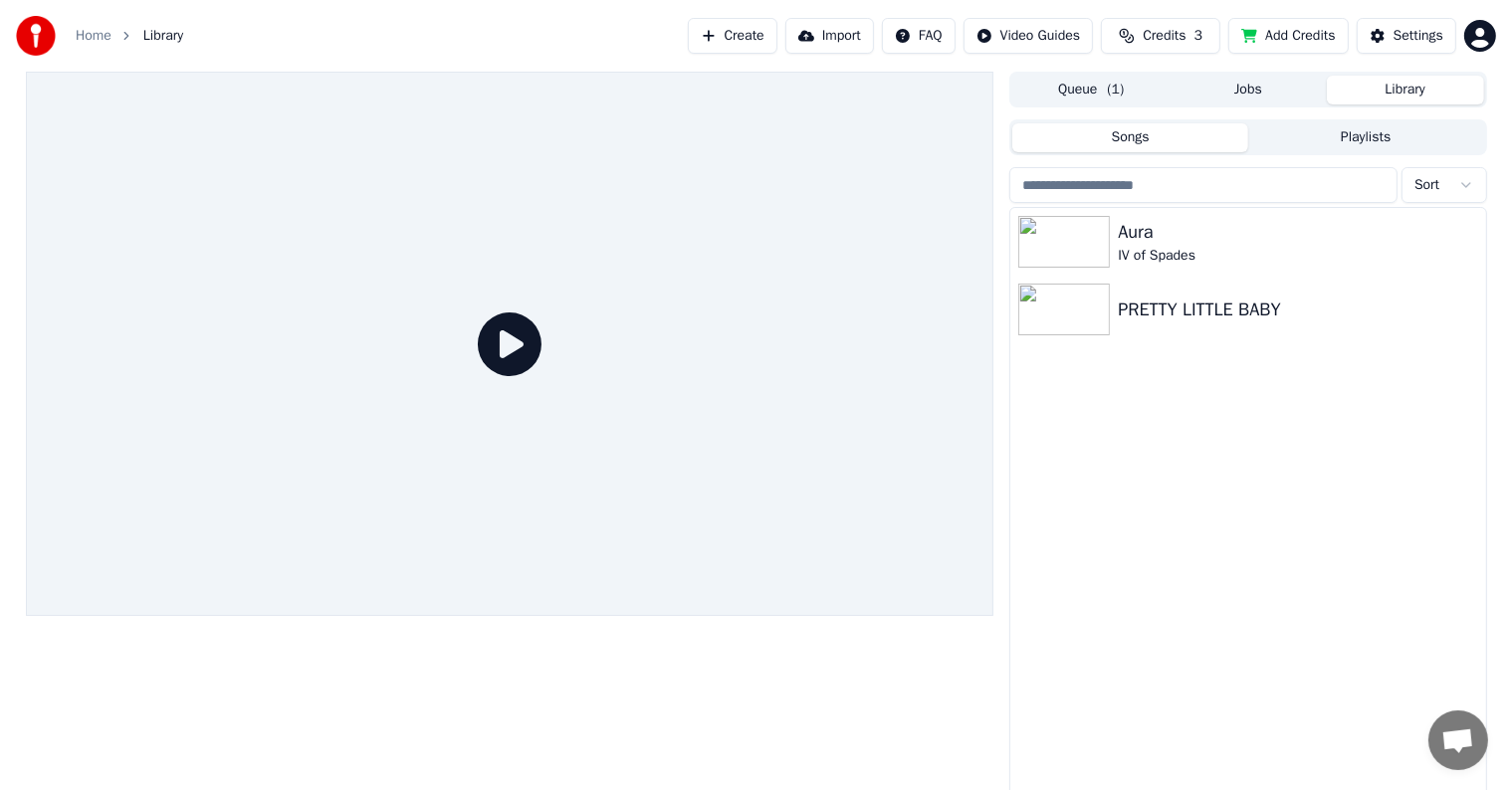 click on "( 1 )" at bounding box center [1116, 90] 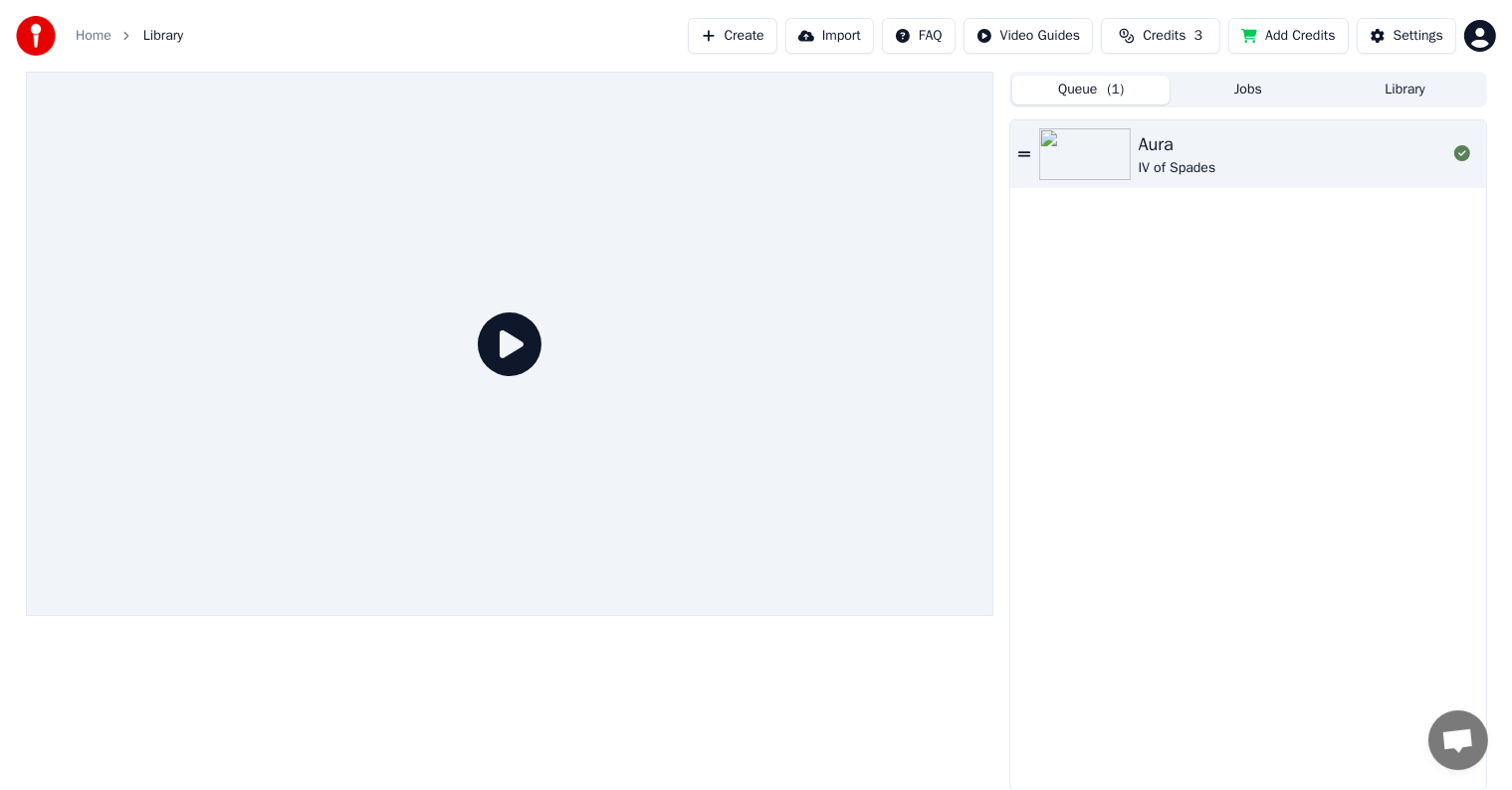 click on "Aura IV of Spades" at bounding box center (1247, 154) 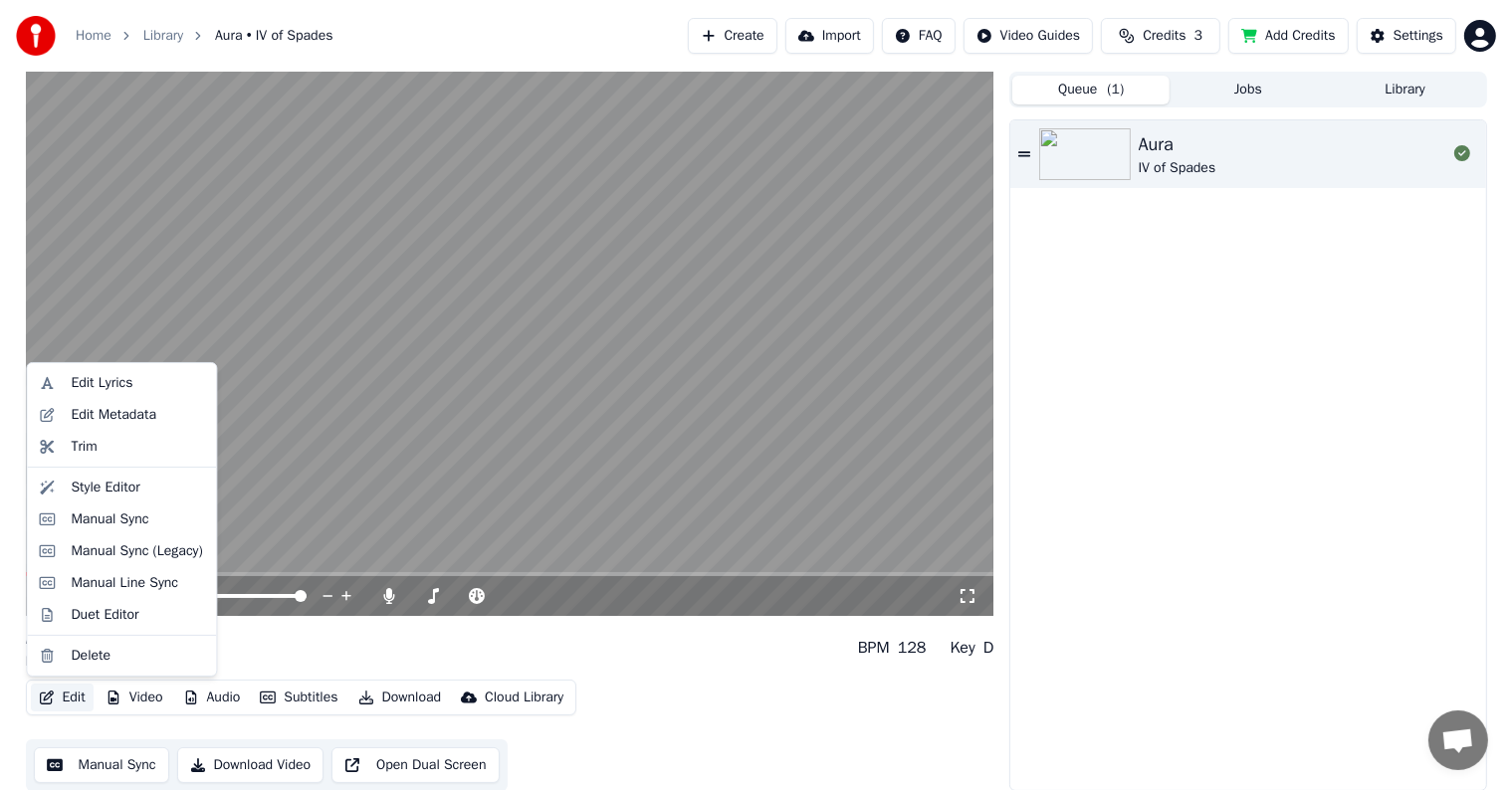 click on "Edit" at bounding box center (62, 697) 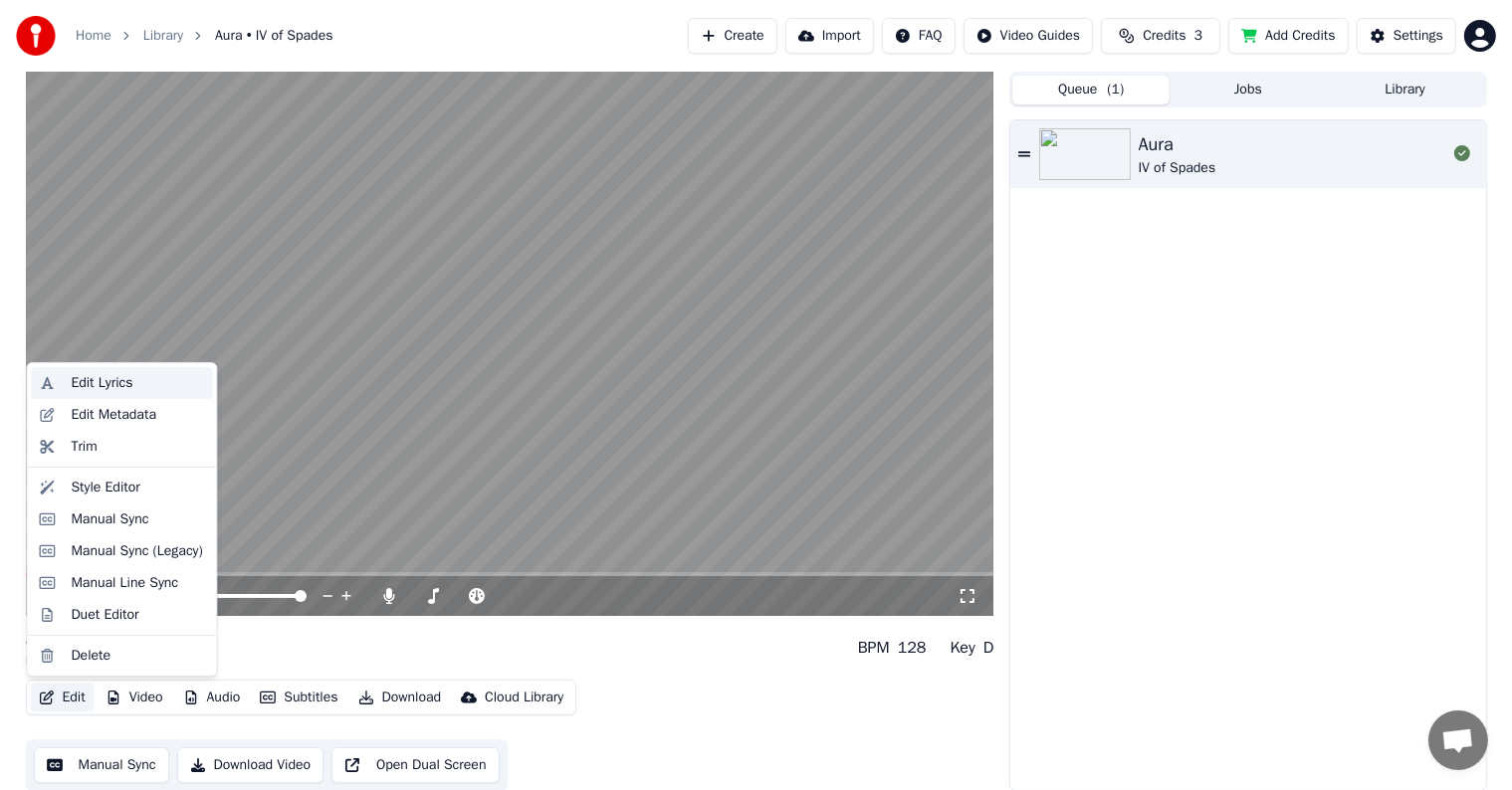 click on "Edit Lyrics" at bounding box center (137, 383) 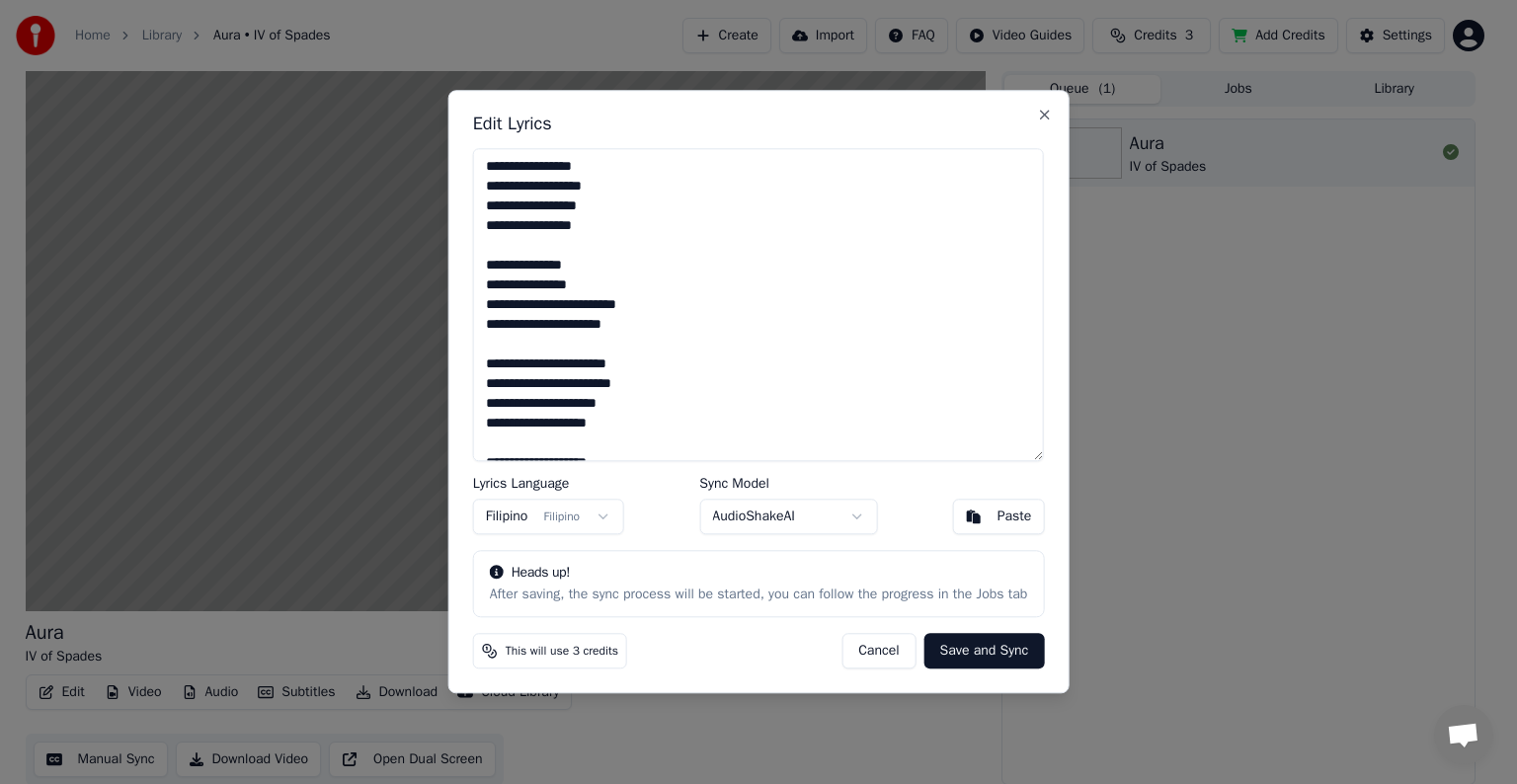 click on "Save and Sync" at bounding box center (985, 652) 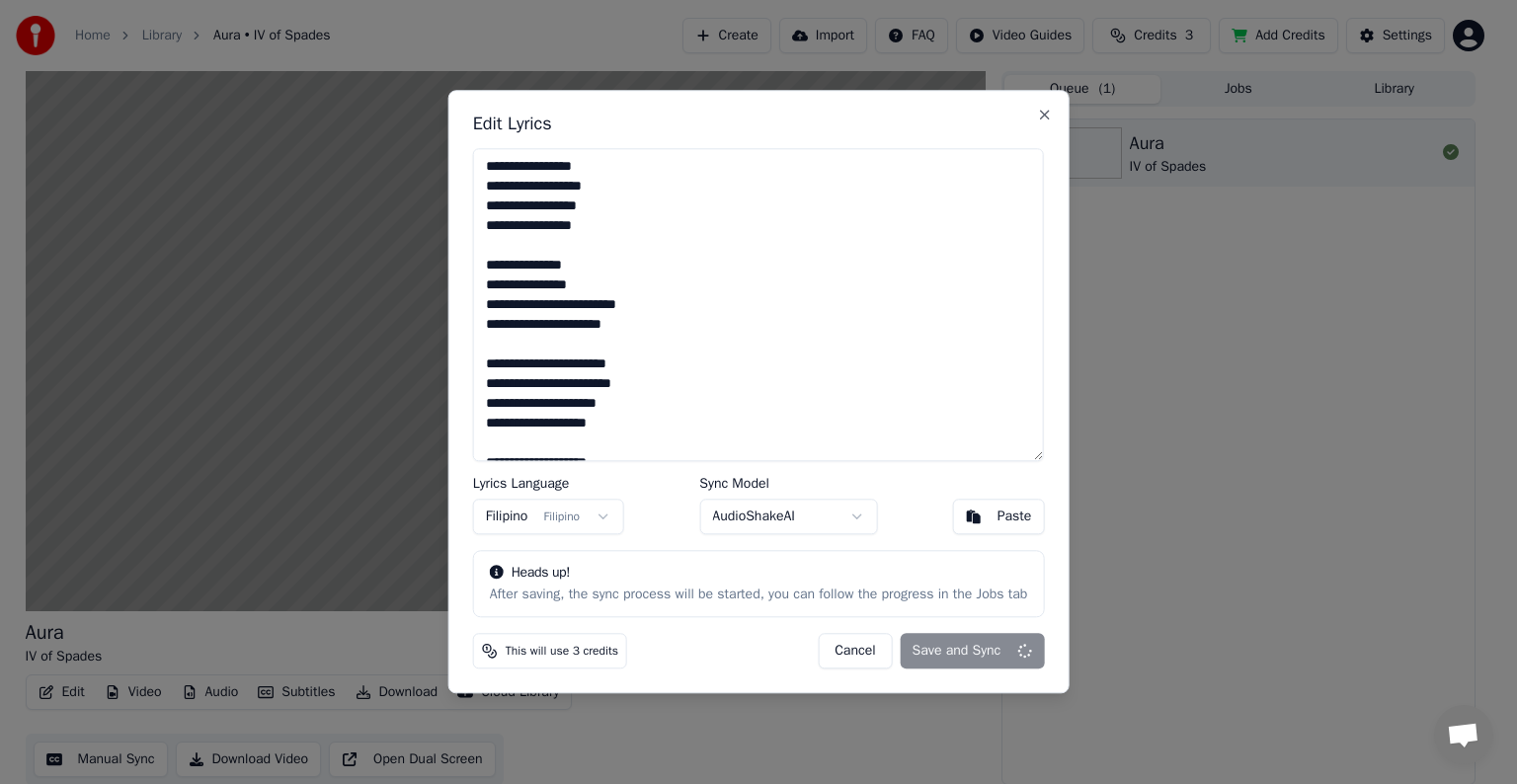 type on "**********" 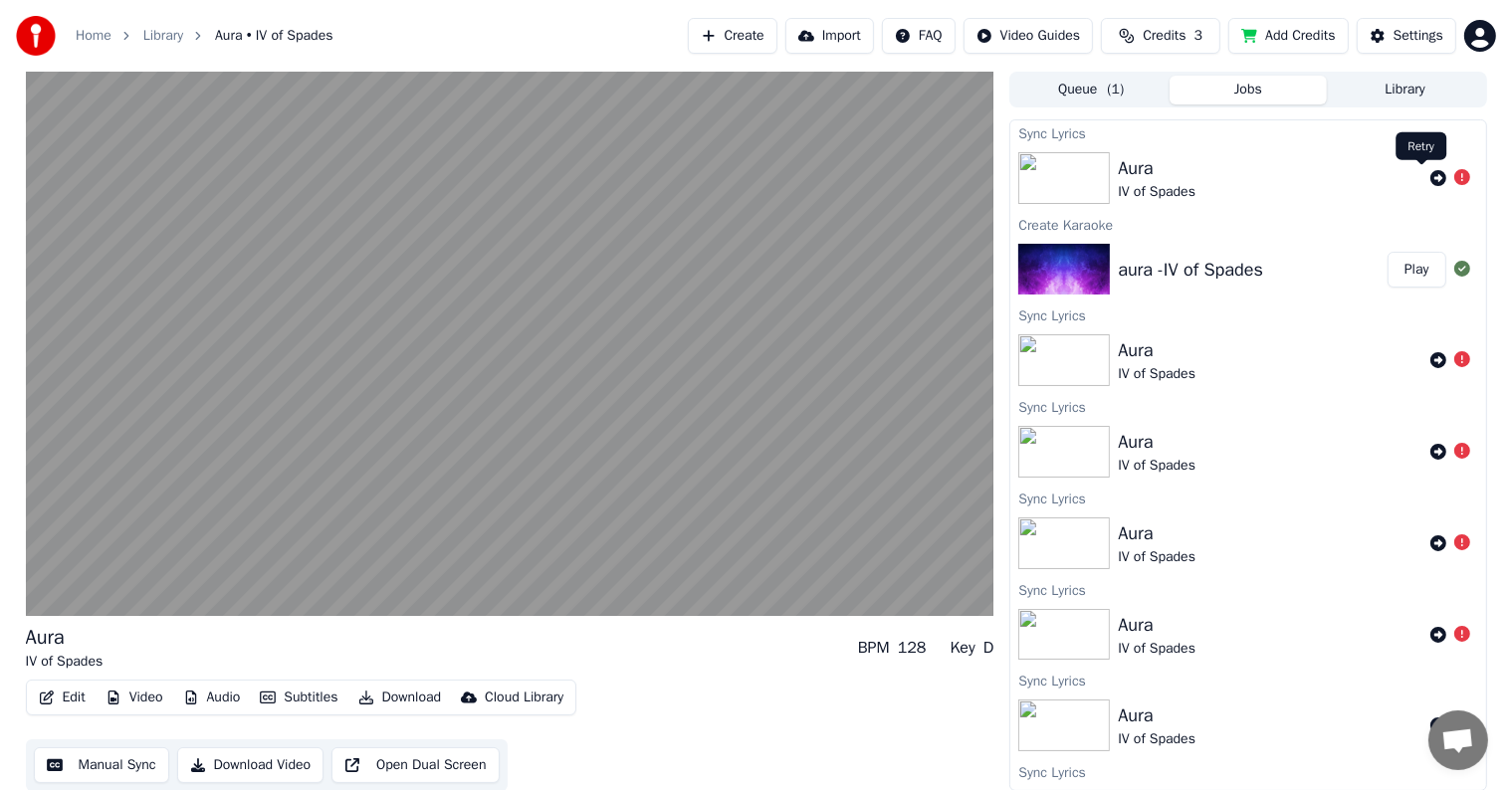 click 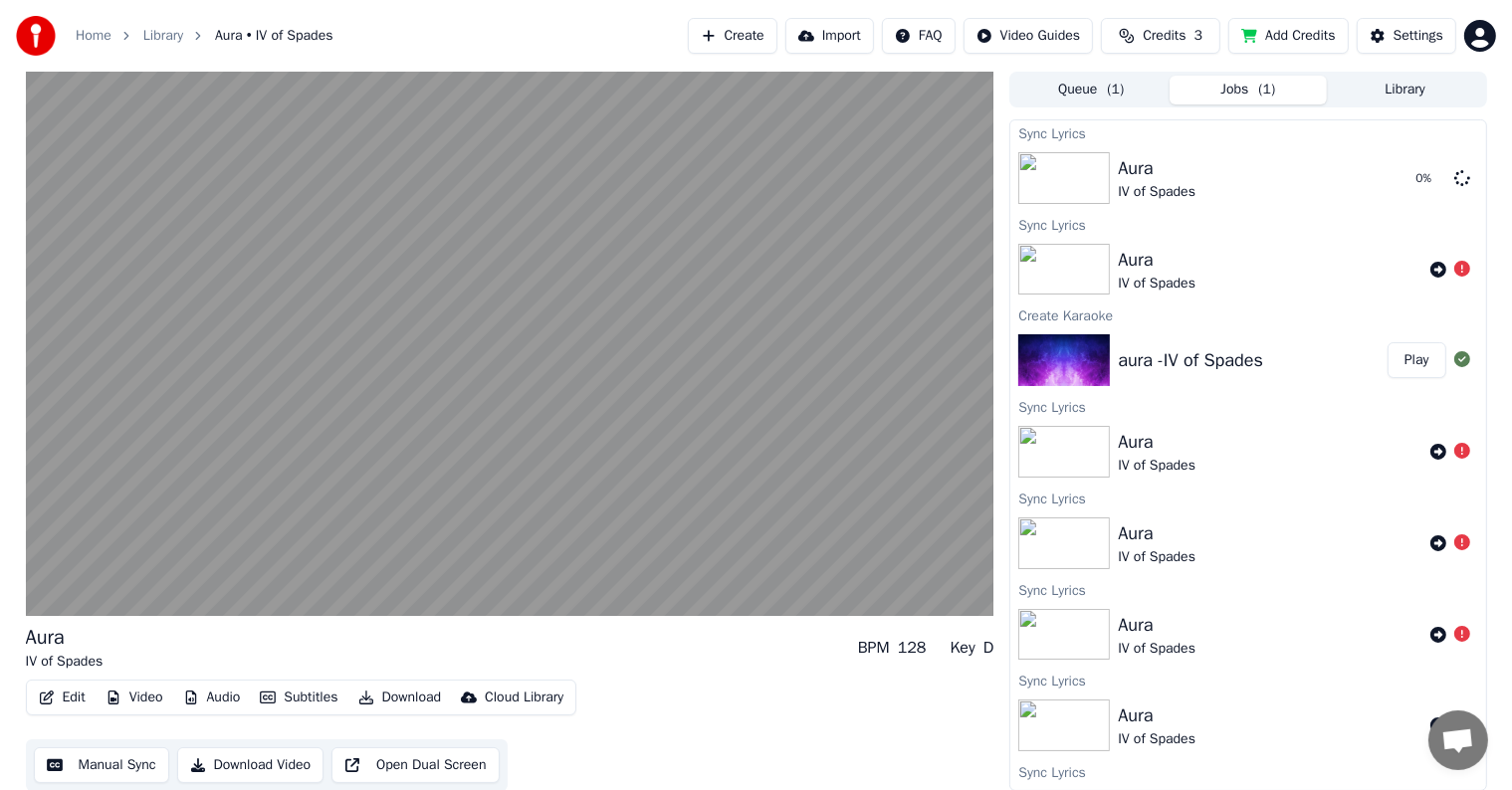 click on "Jobs ( 1 )" at bounding box center (1248, 90) 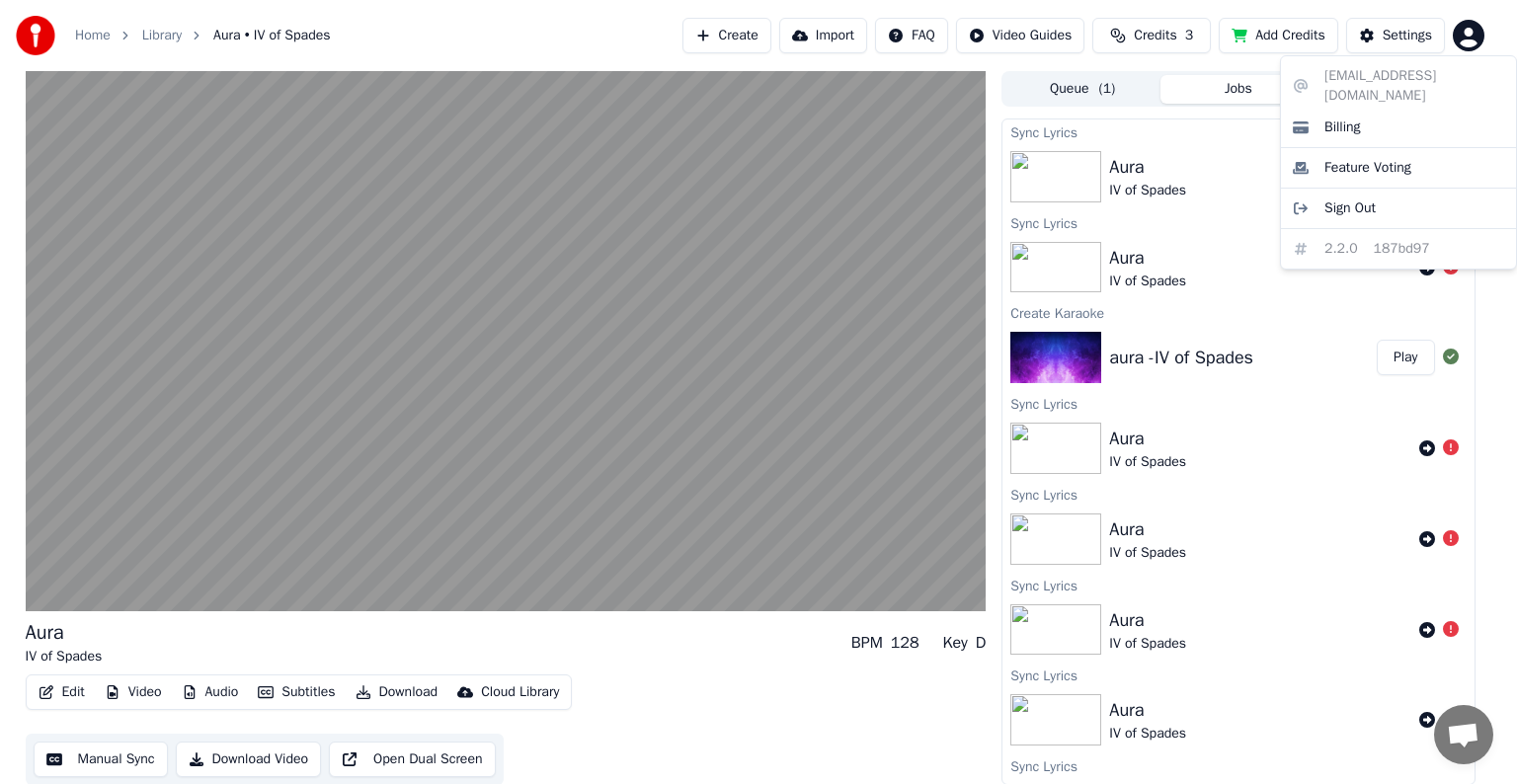 click on "Home Library Aura • IV of Spades Create Import FAQ Video Guides Credits 3 Add Credits Settings Aura IV of Spades BPM 128 Key D Edit Video Audio Subtitles Download Cloud Library Manual Sync Download Video Open Dual Screen Queue ( 1 ) Jobs Library Sync Lyrics Aura IV of Spades Sync Lyrics Aura IV of Spades Create Karaoke aura -IV of Spades Play Sync Lyrics Aura IV of Spades Sync Lyrics Aura IV of Spades Sync Lyrics Aura IV of Spades Sync Lyrics Aura IV of Spades Sync Lyrics Aura IV of Spades Sync Lyrics Aura IV of Spades Sync Lyrics Aura IV of Spades Create Karaoke aura -IV of Spades Play Resize Video Aura IV of Spades Play Change Background Aura IV of Spades Play Sync Lyrics Aura IV of Spades Play Create Karaoke Aura -IV of Spades Play [EMAIL_ADDRESS][DOMAIN_NAME] Billing Feature Voting Sign Out 2.2.0 187bd97" at bounding box center [758, 392] 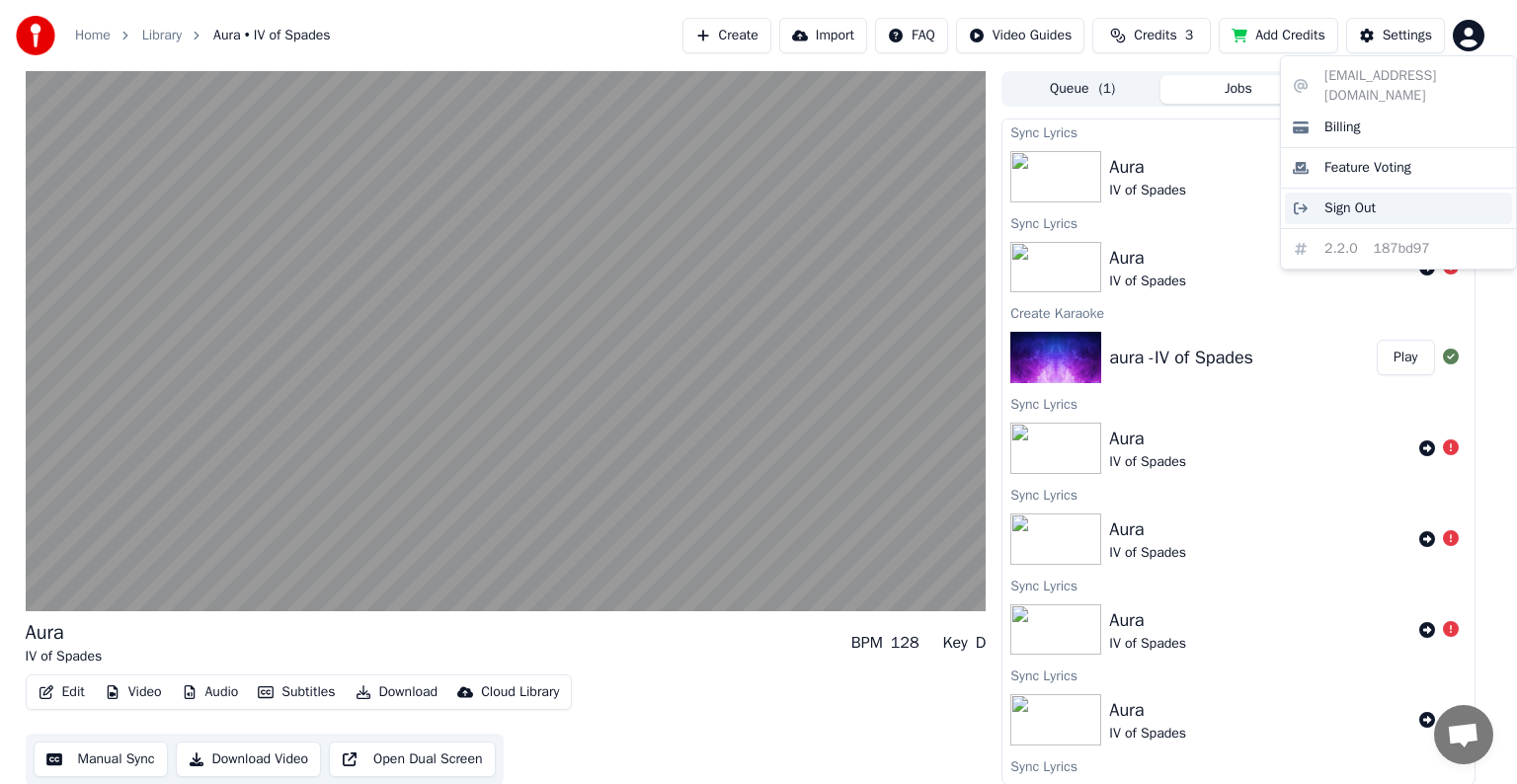click on "Sign Out" at bounding box center [1398, 208] 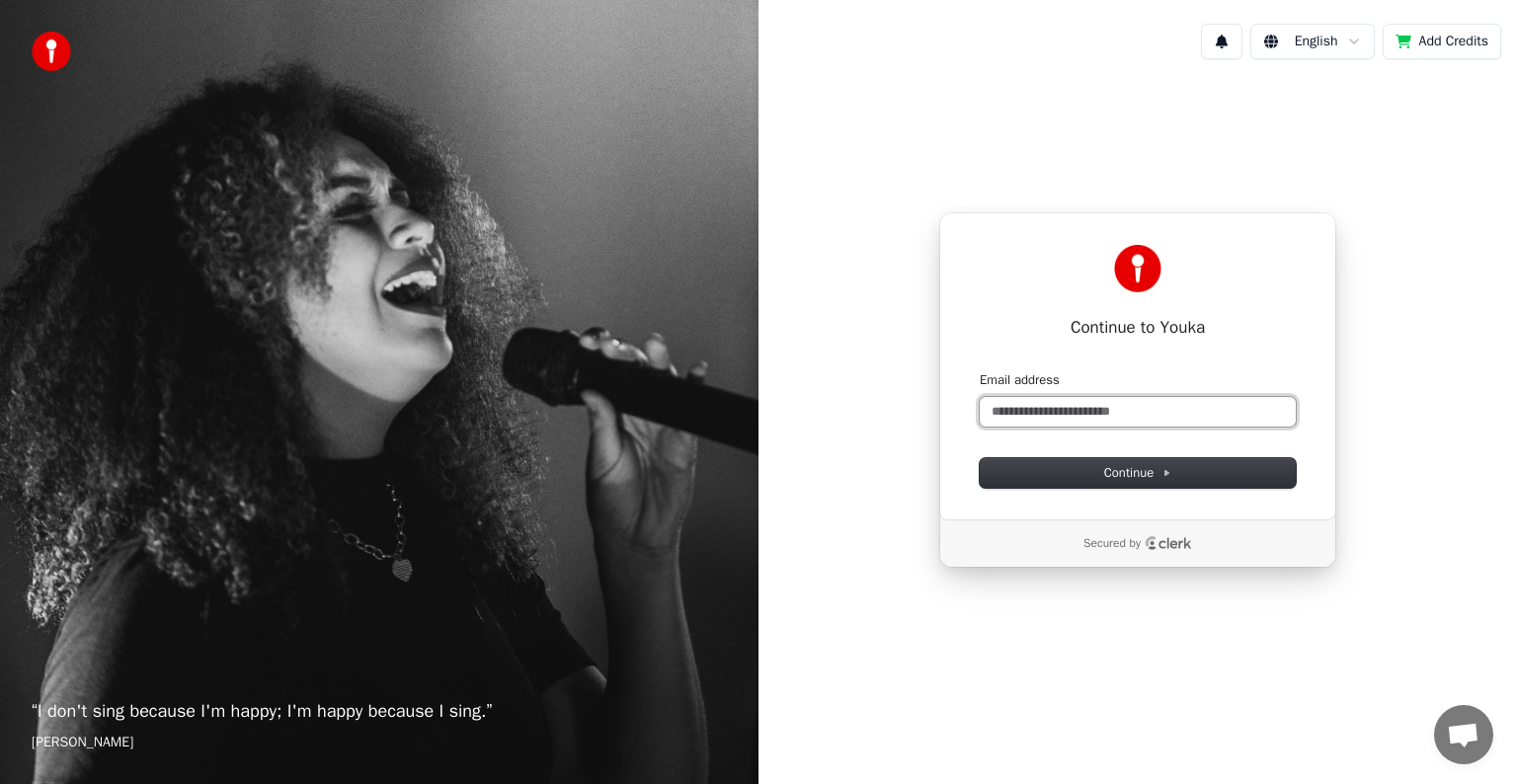 click on "Email address" at bounding box center [1138, 412] 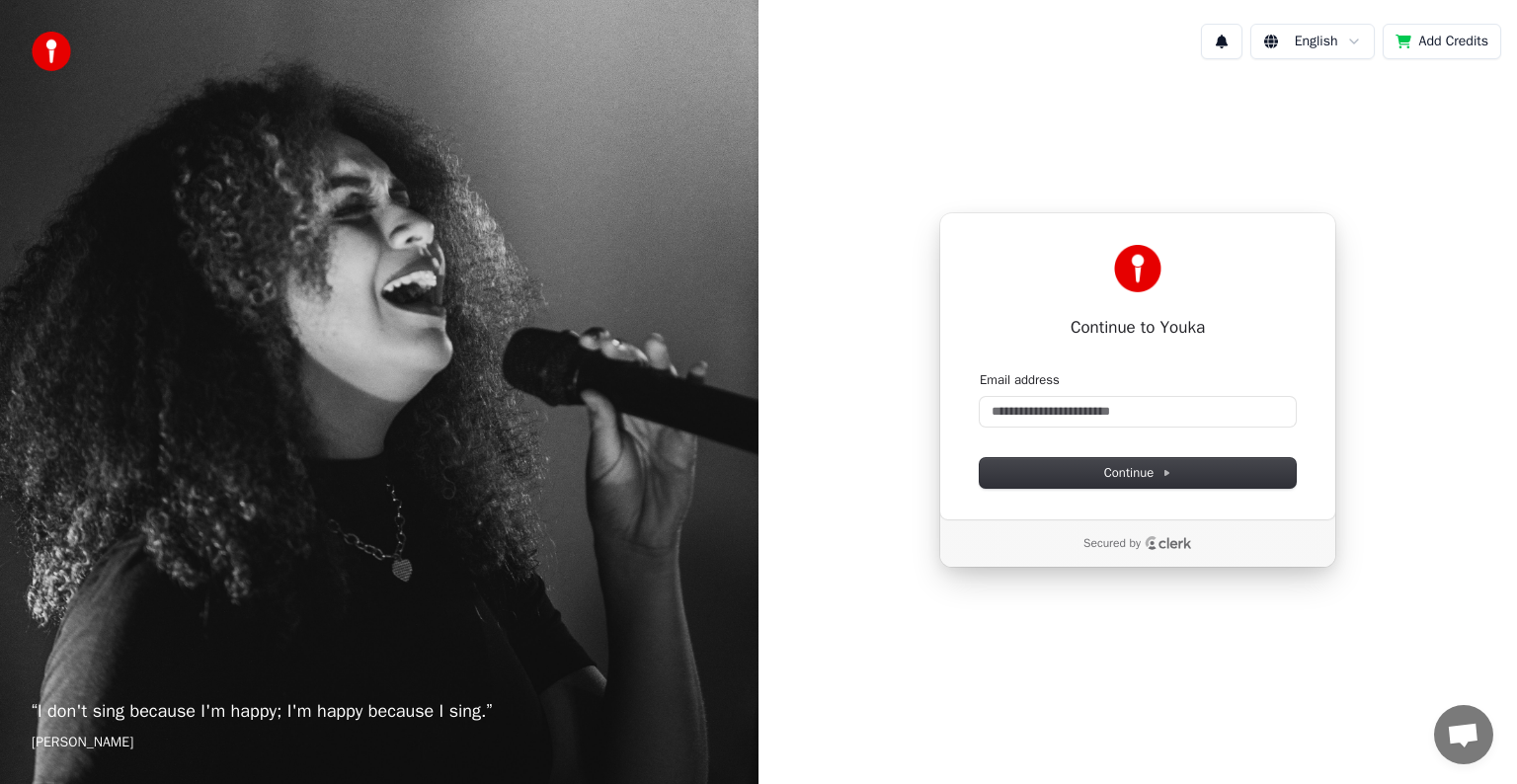click on "“ I don't sing because I'm happy; I'm happy because I sing. ” [PERSON_NAME] Add Credits Continue to Youka Continue with Google or Email address Continue Secured by" at bounding box center (758, 392) 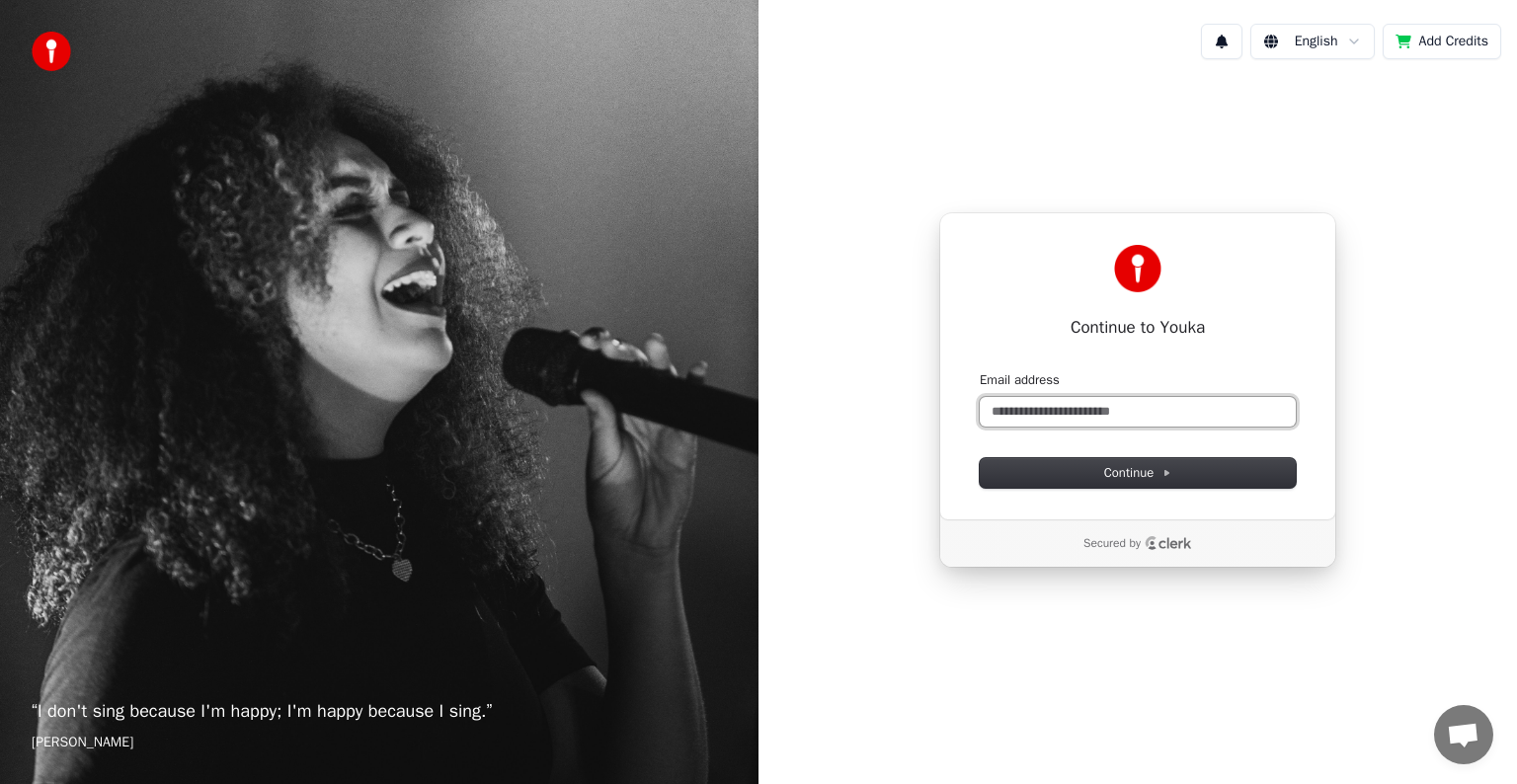 click on "Email address" at bounding box center [1138, 412] 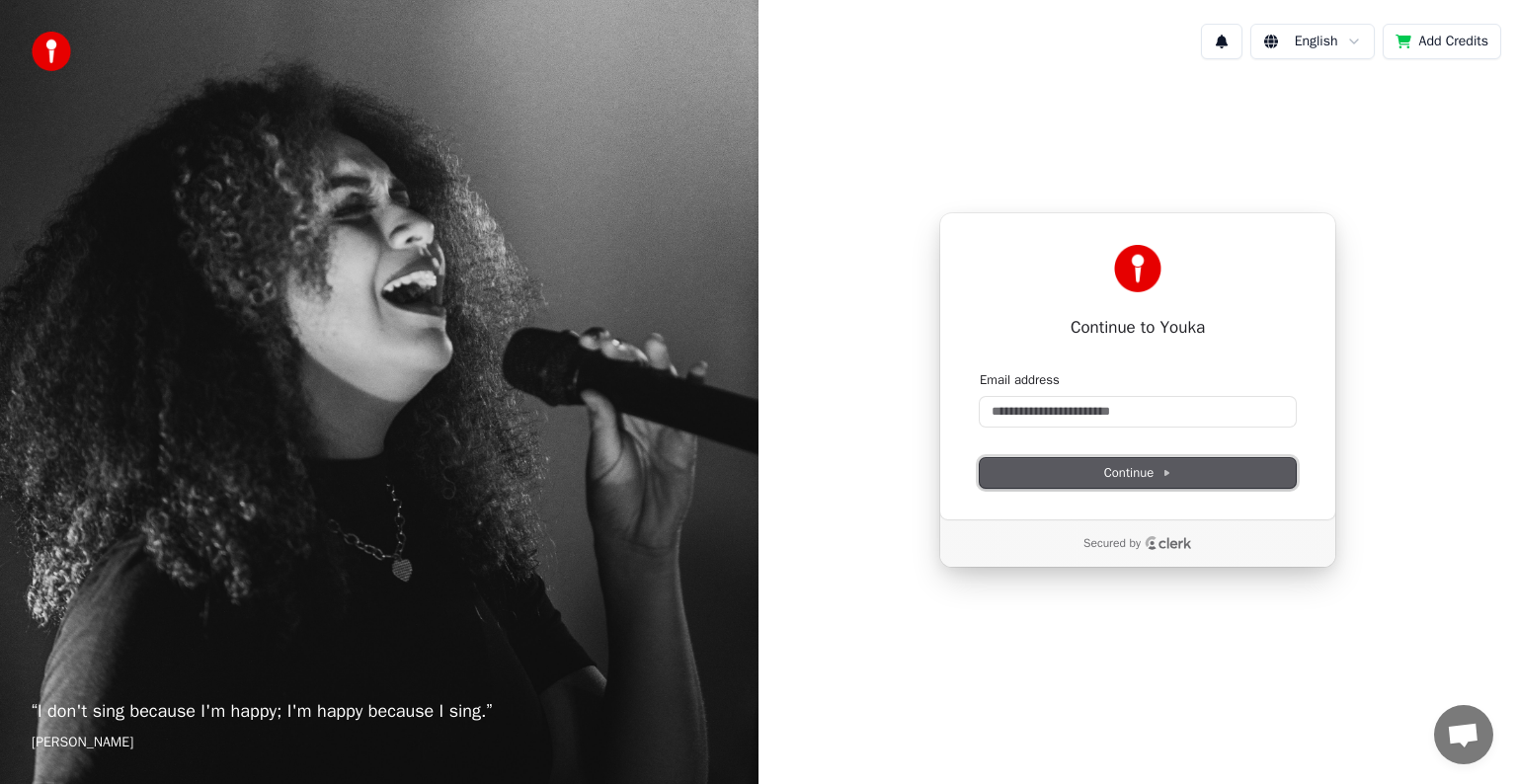 click on "Continue" at bounding box center (1138, 473) 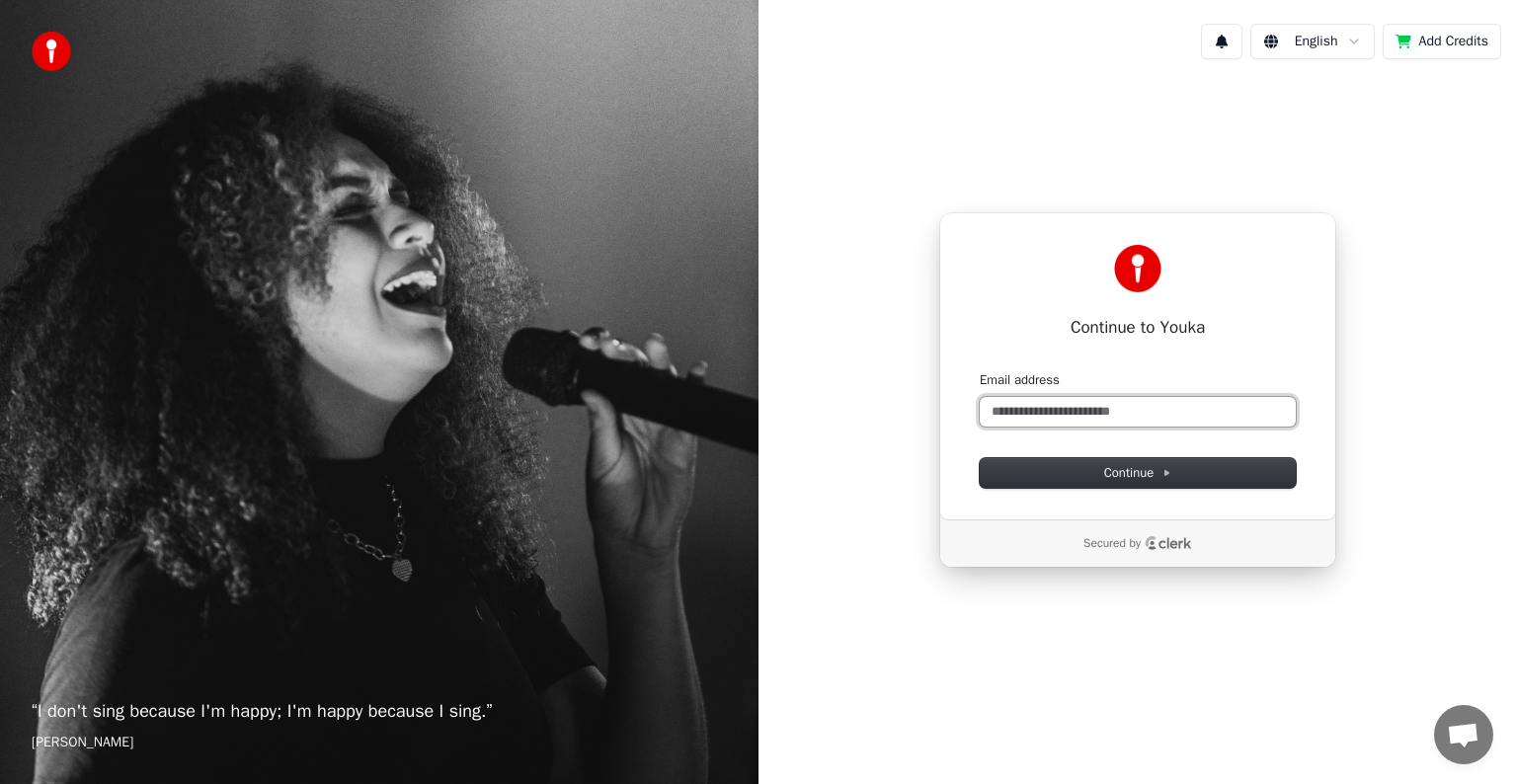 click on "Email address" at bounding box center [1138, 412] 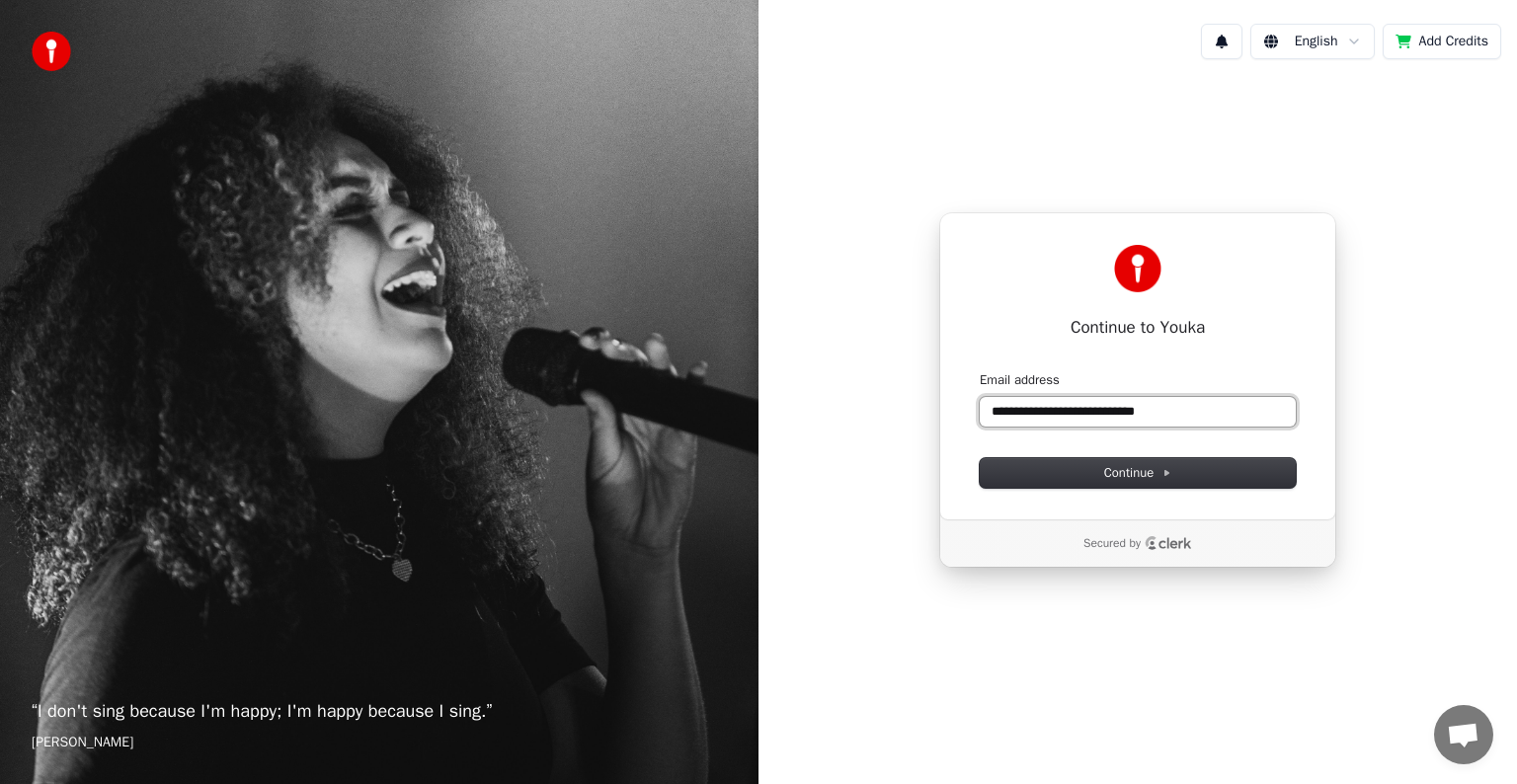 click at bounding box center [980, 371] 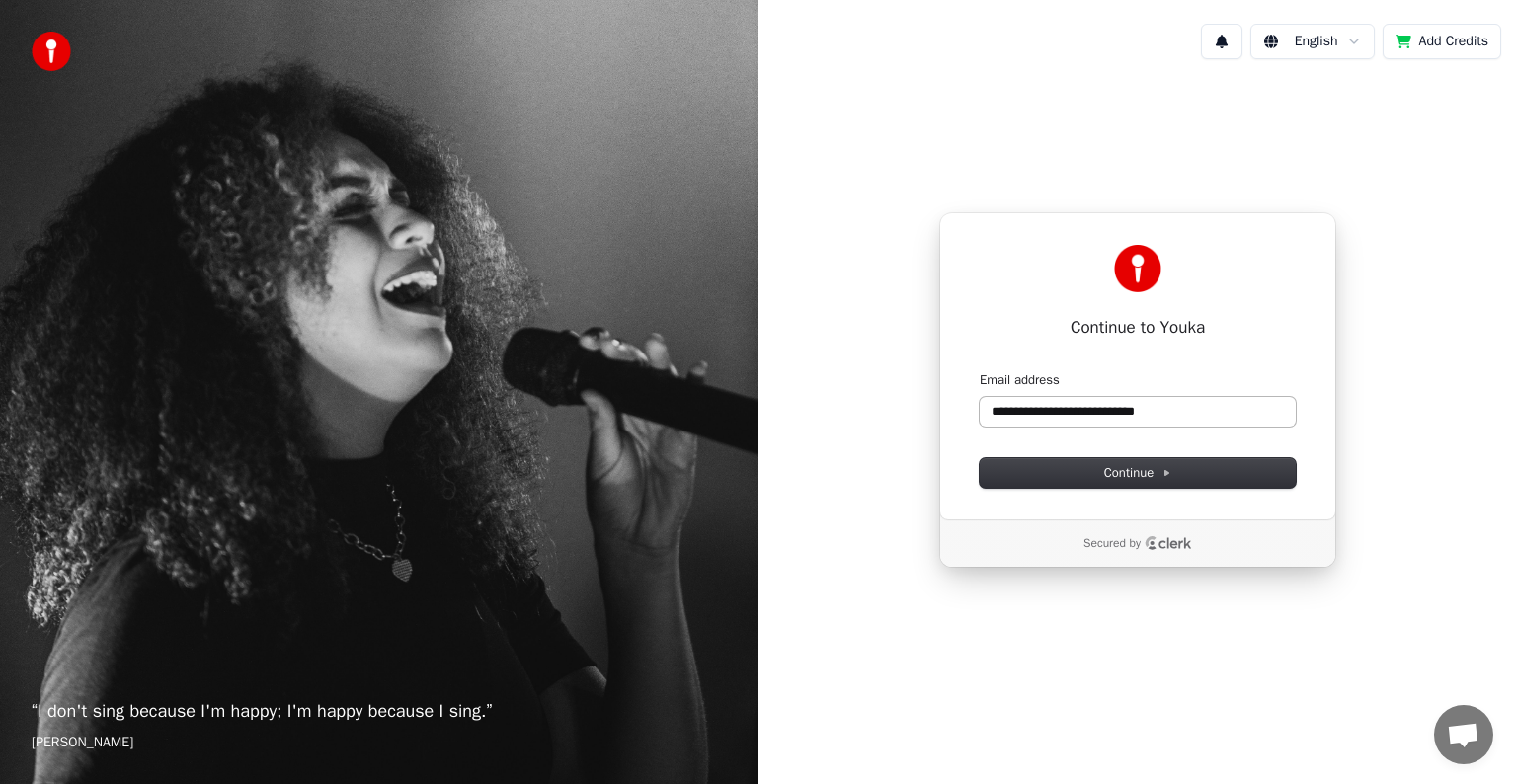 type on "**********" 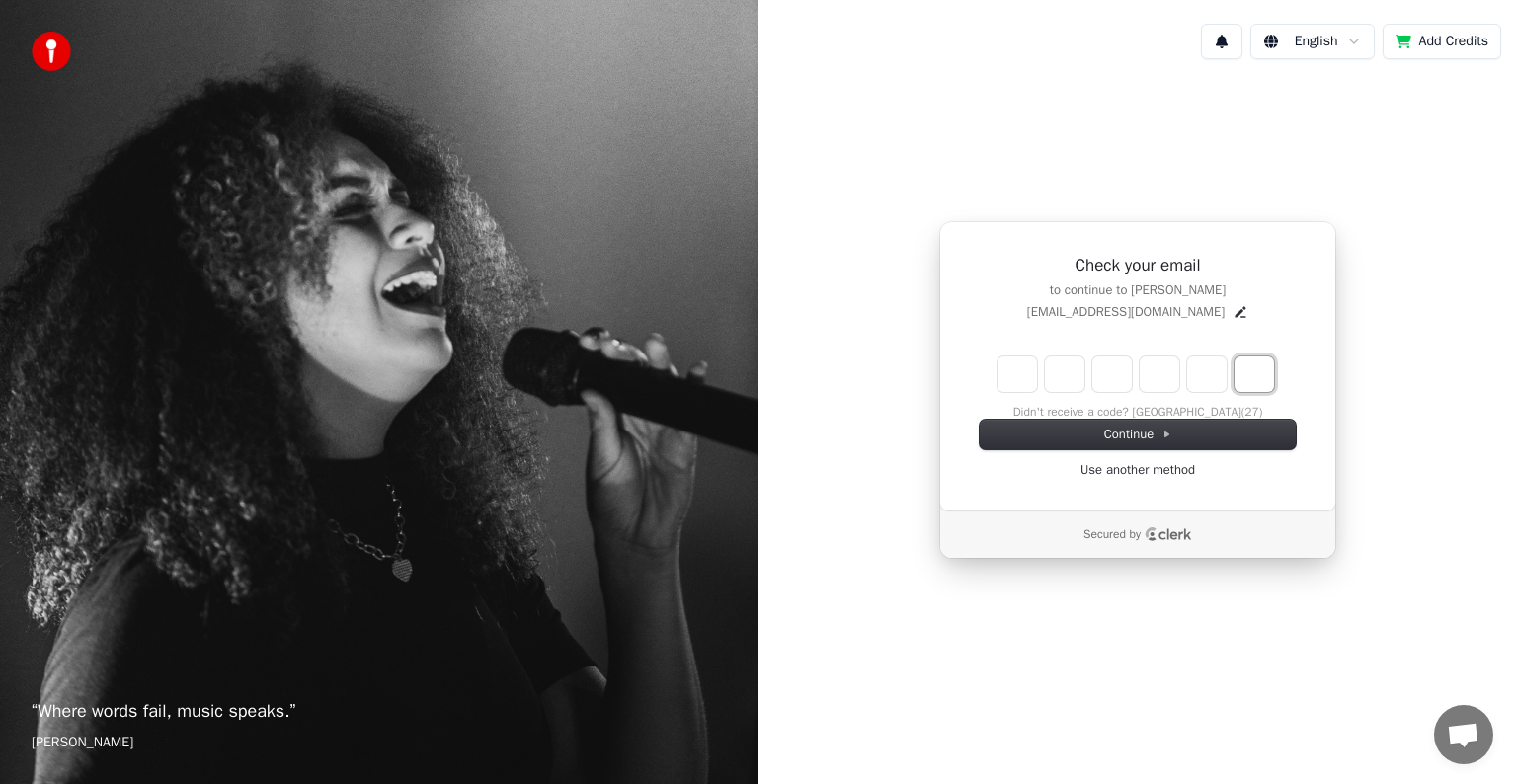 click at bounding box center [1254, 374] 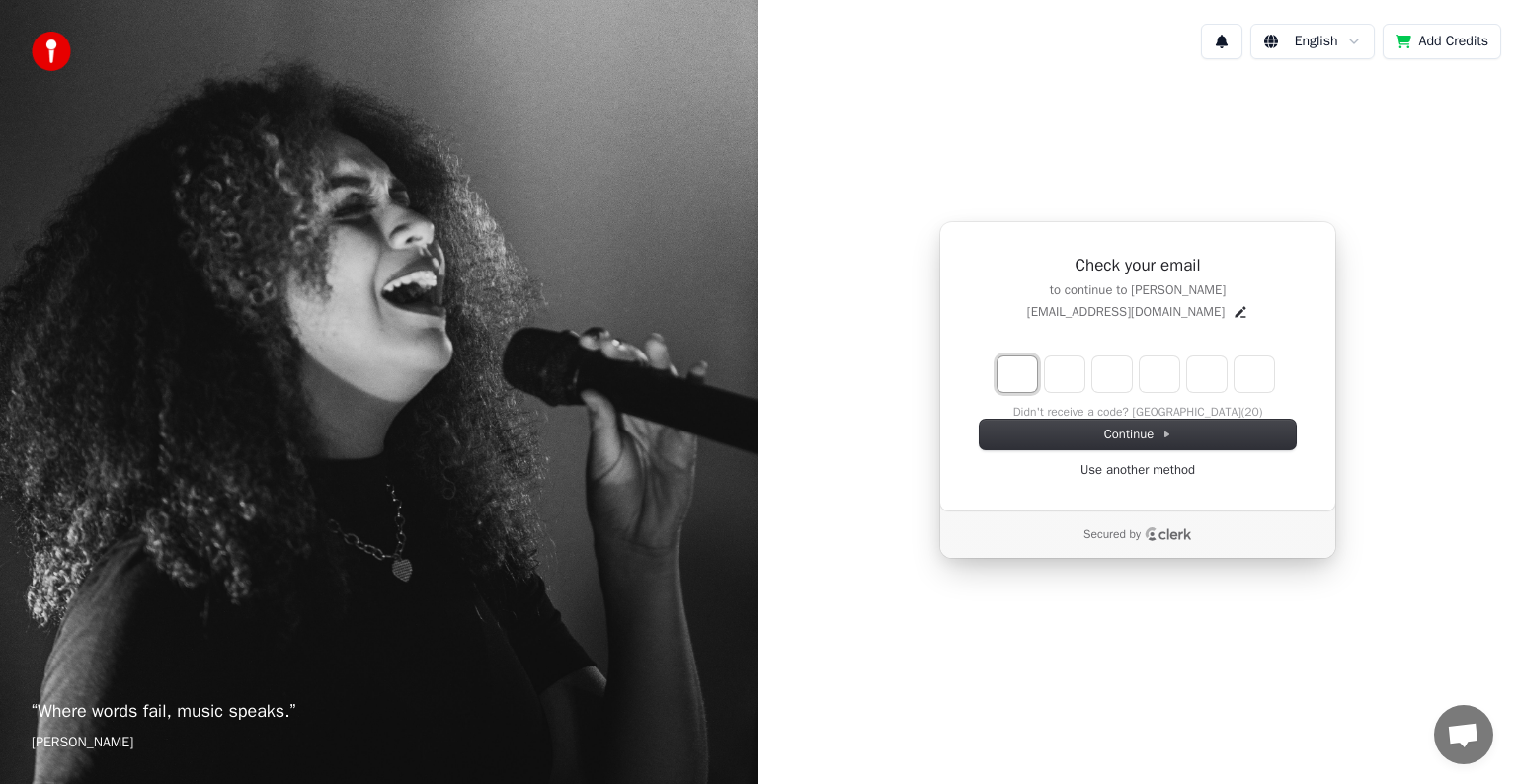 type on "*" 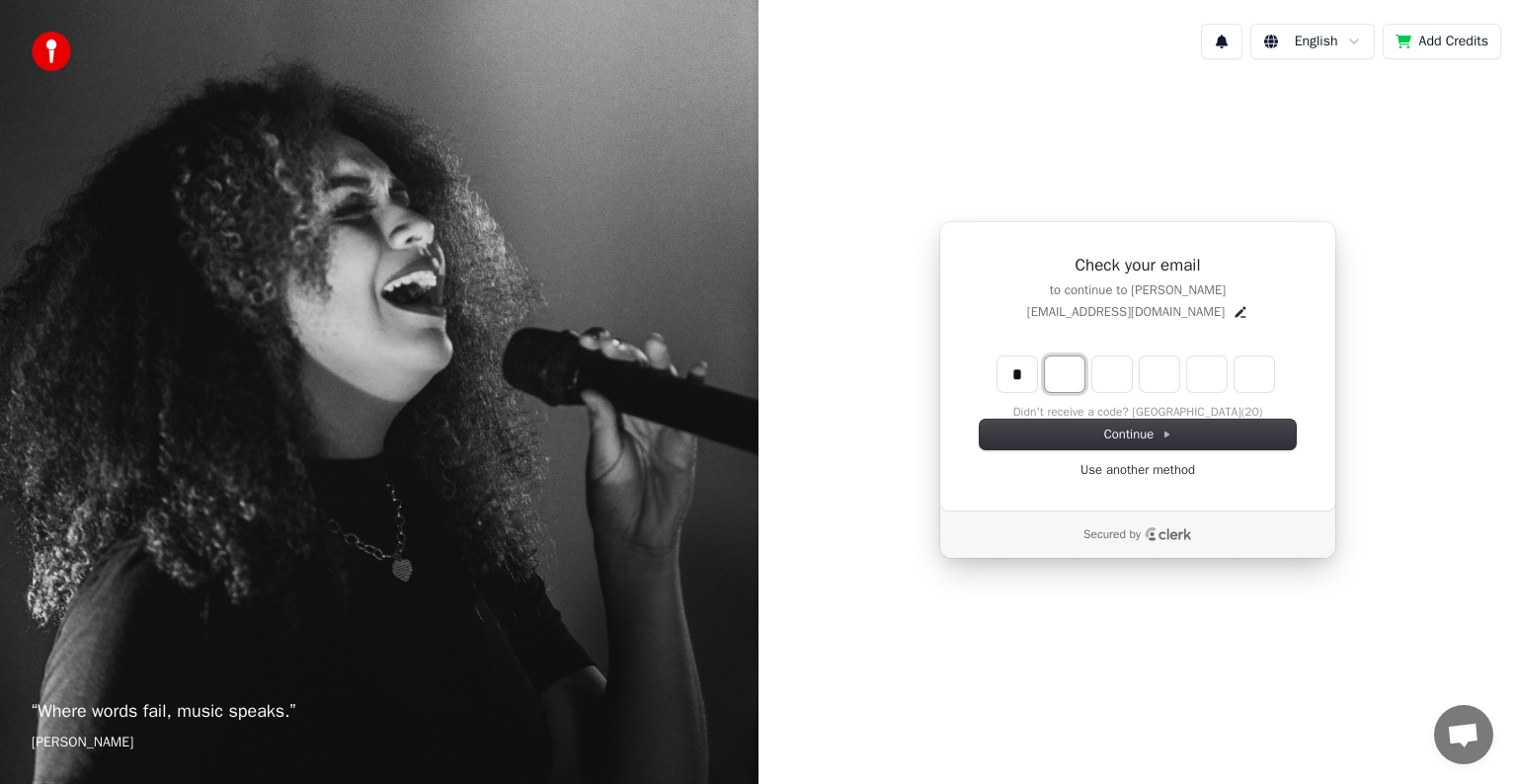 type on "*" 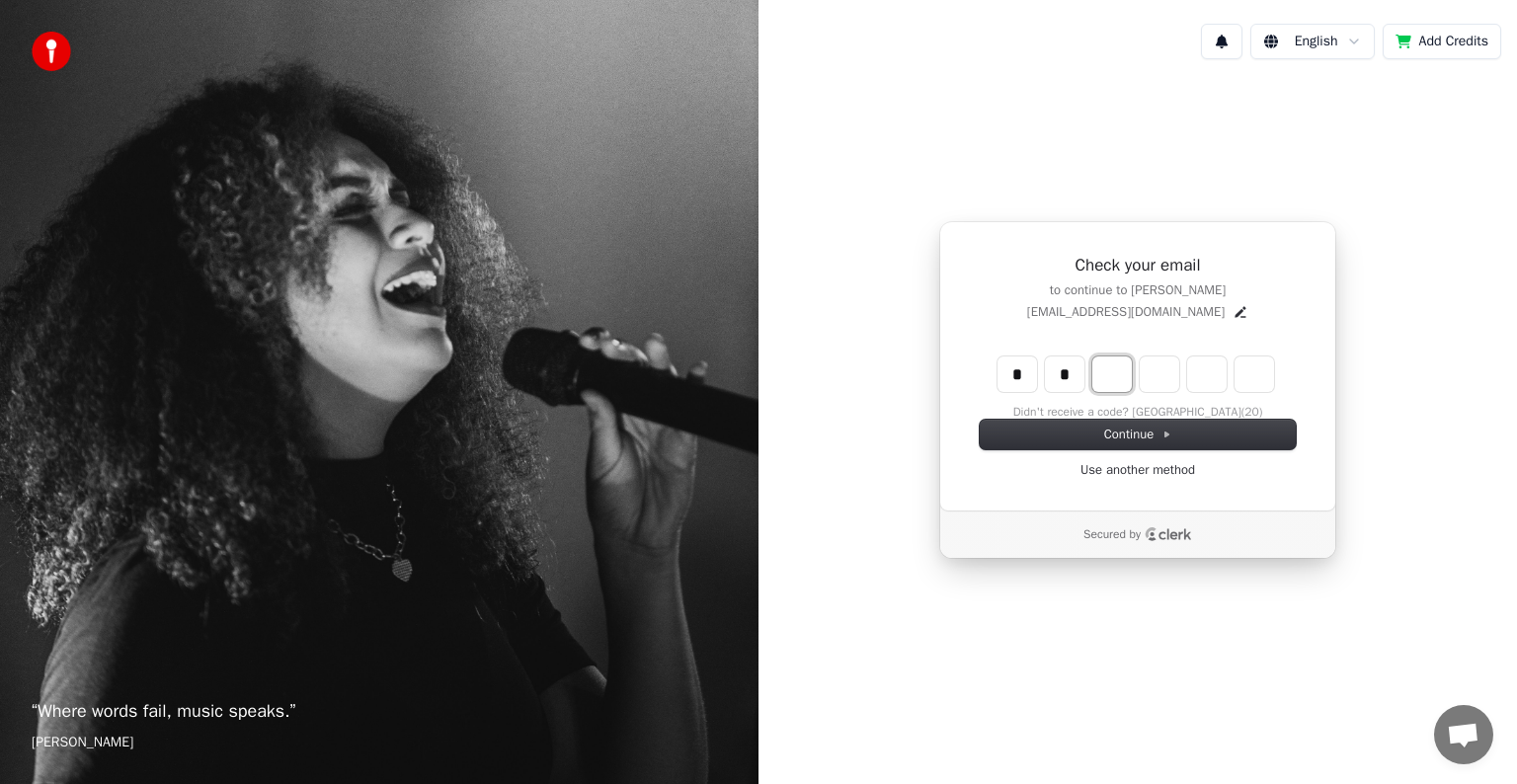type on "**" 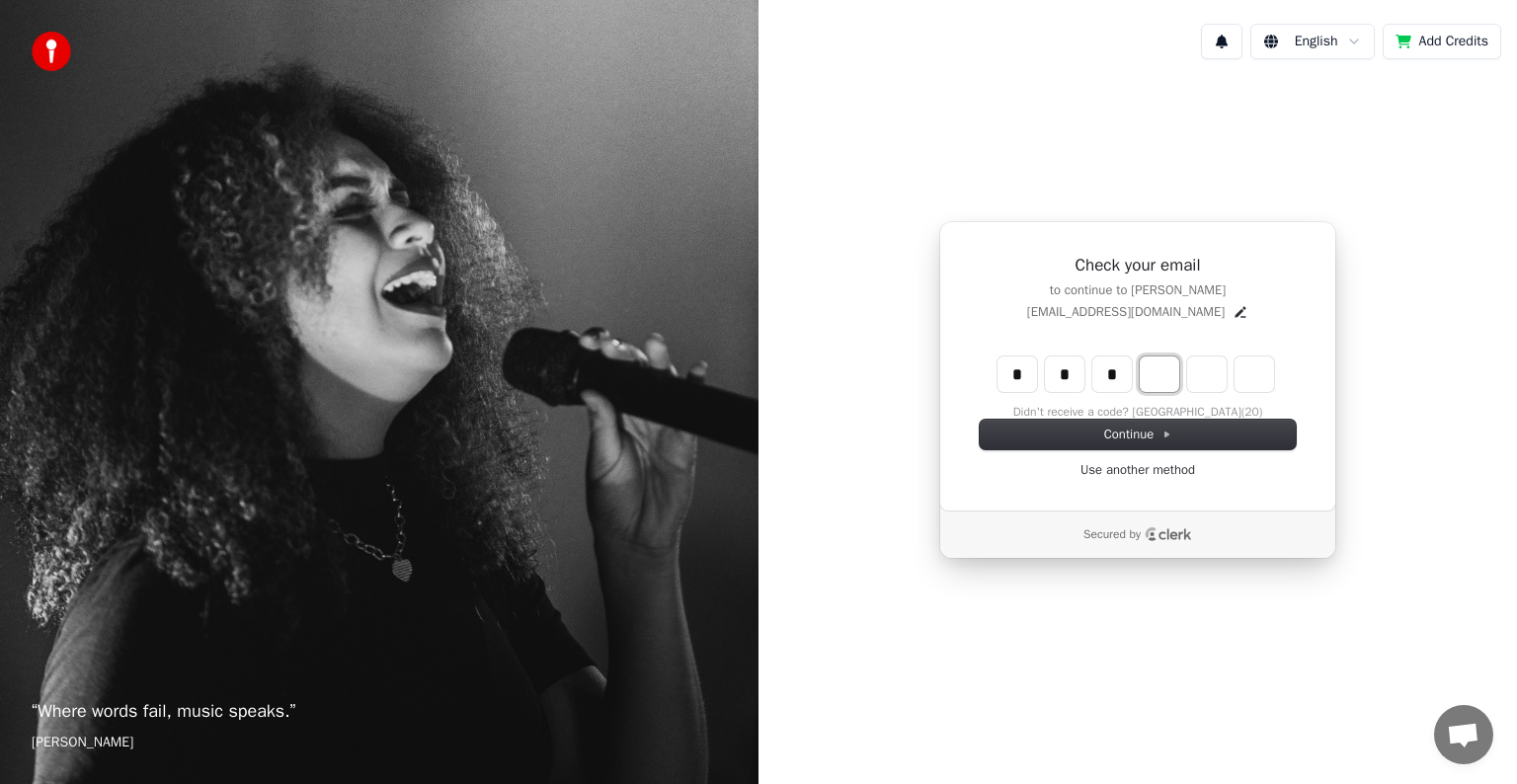 type on "***" 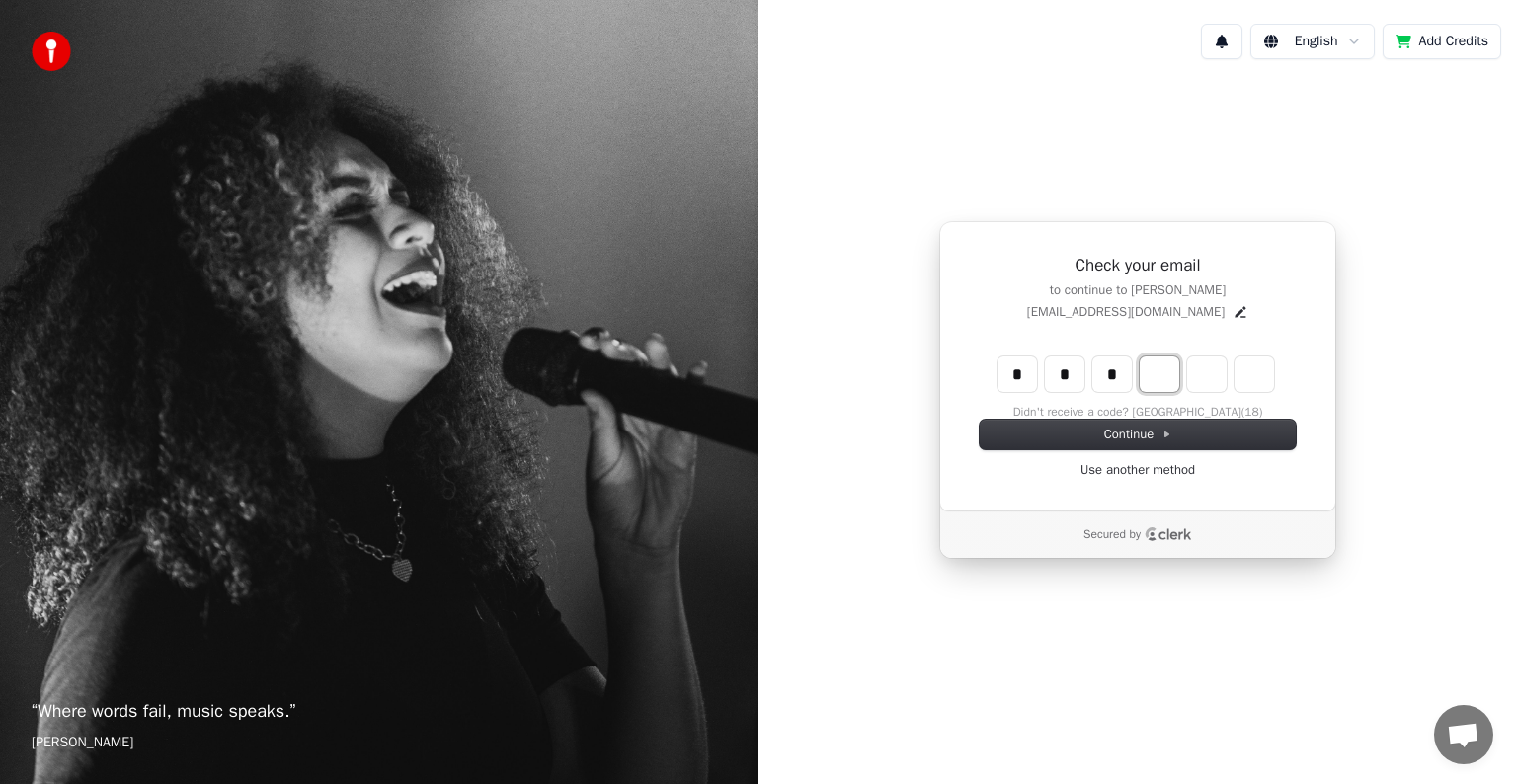 type on "*" 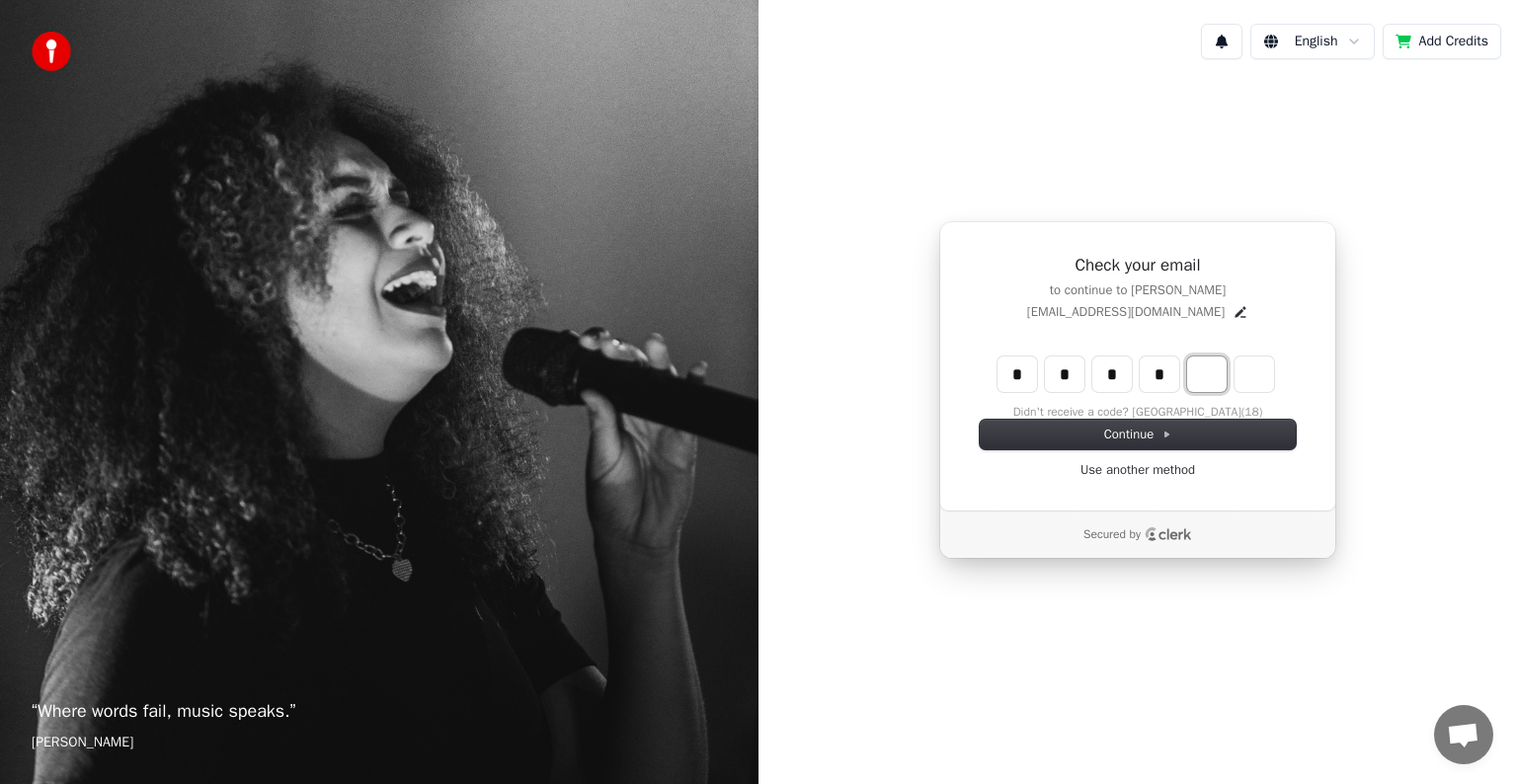 type on "****" 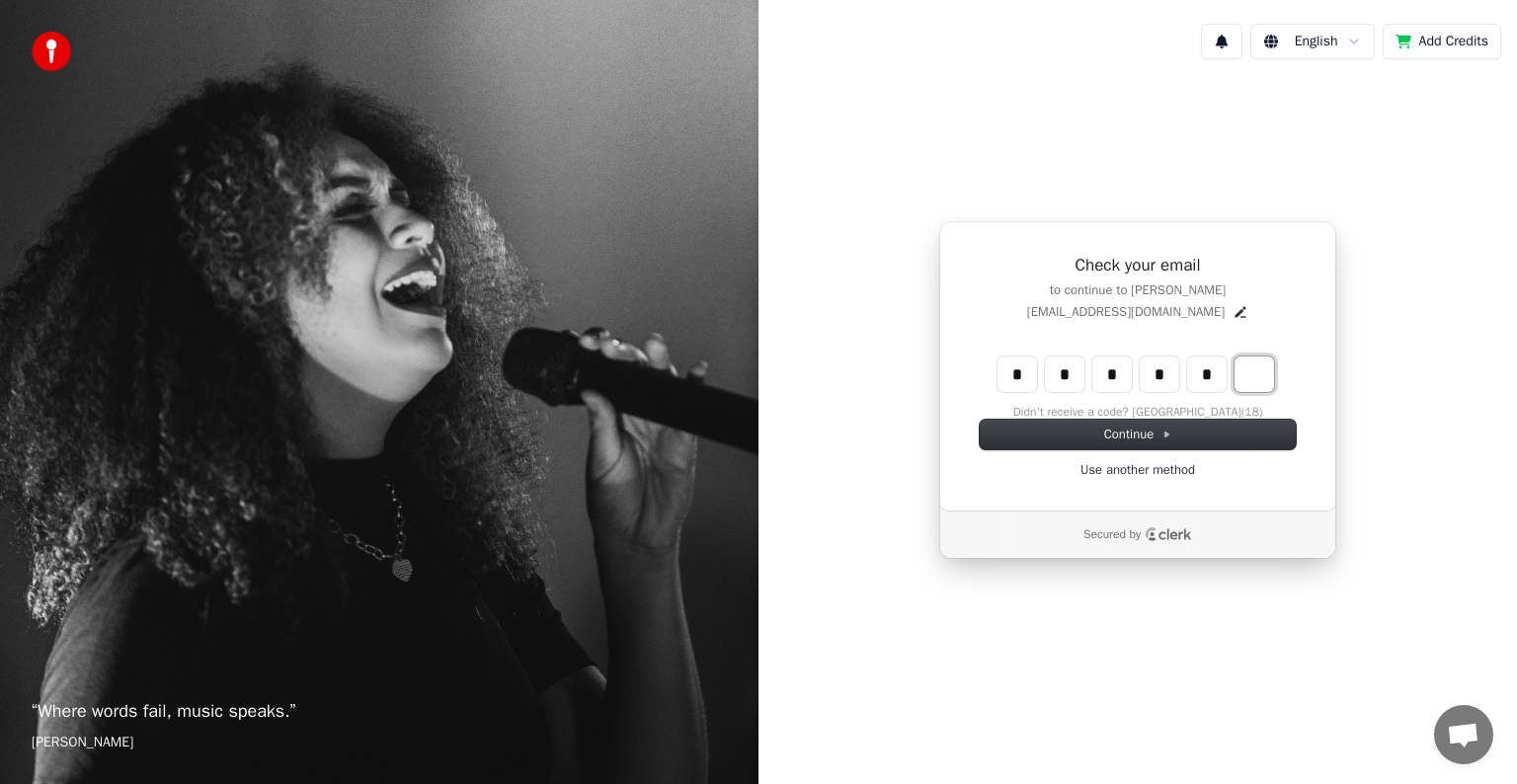 type on "******" 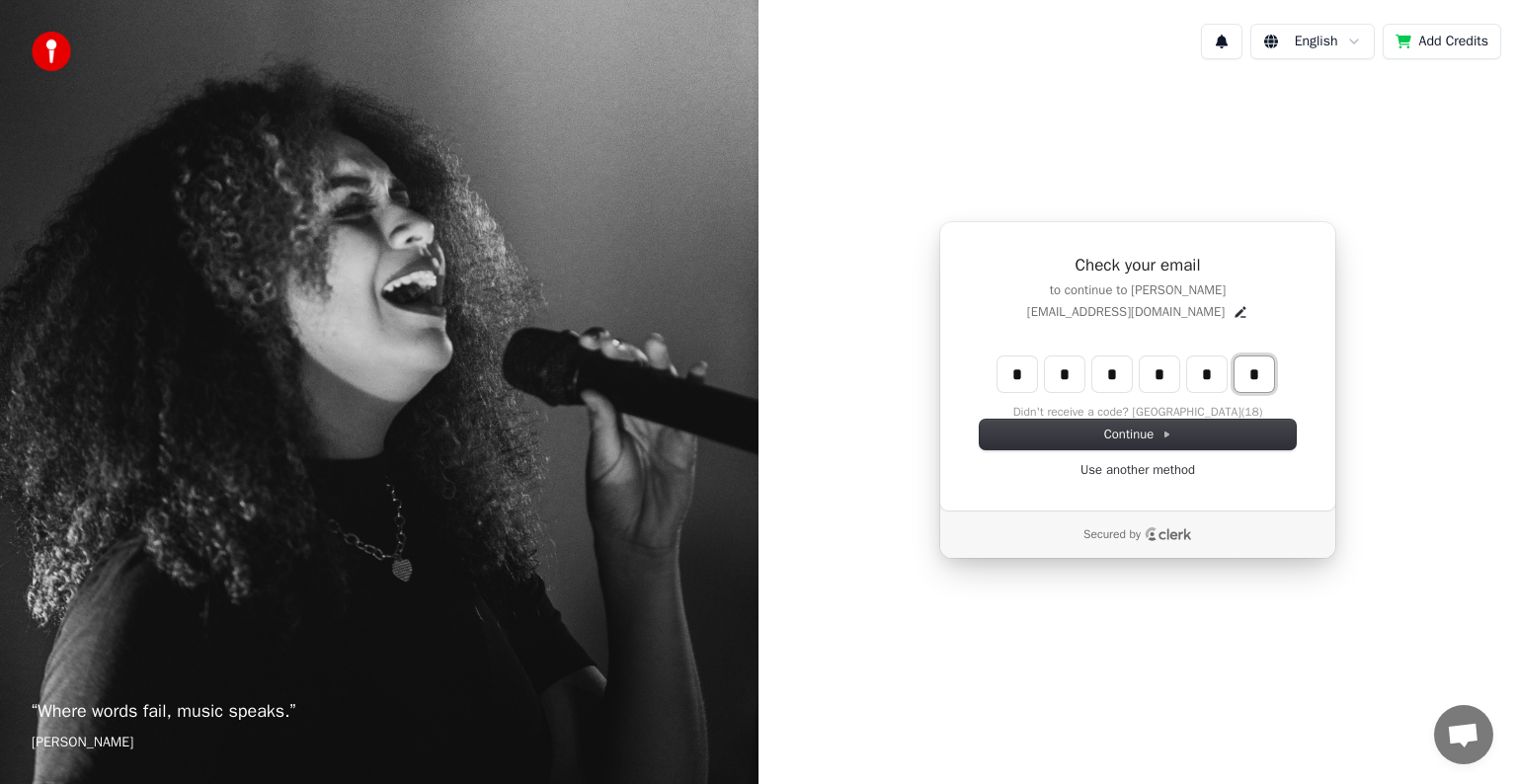 type on "*" 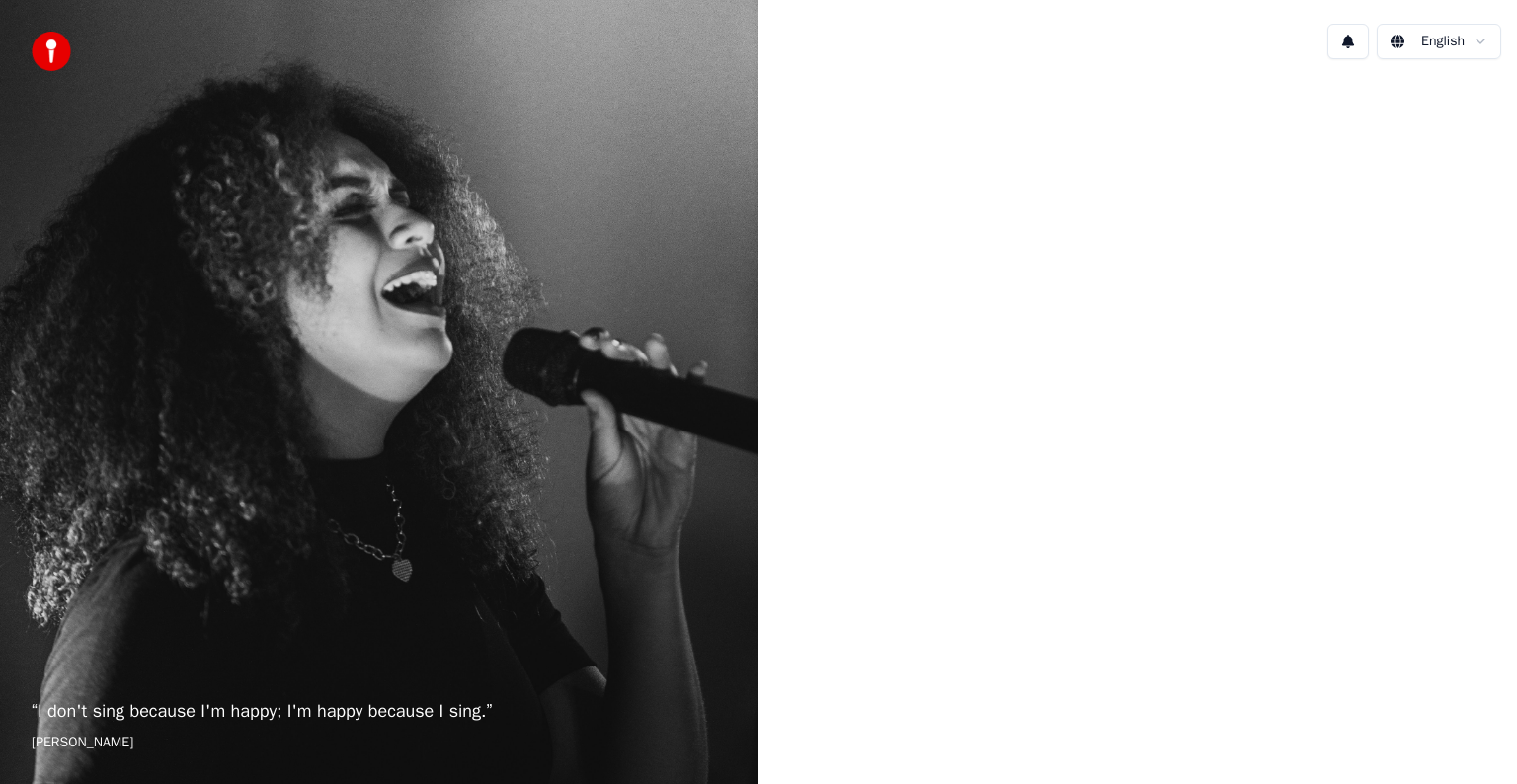 scroll, scrollTop: 0, scrollLeft: 0, axis: both 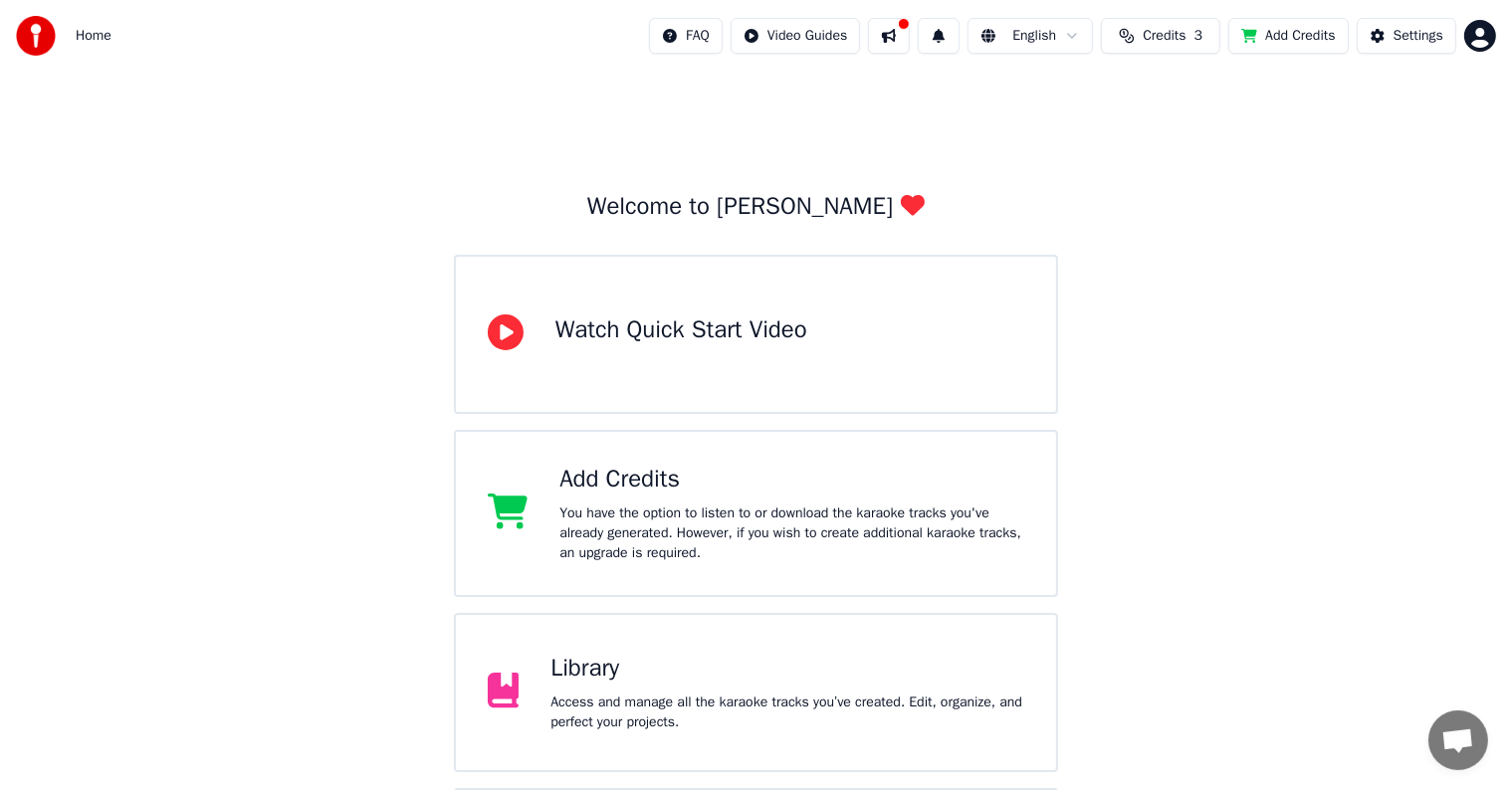 click on "Watch Quick Start Video" at bounding box center (756, 334) 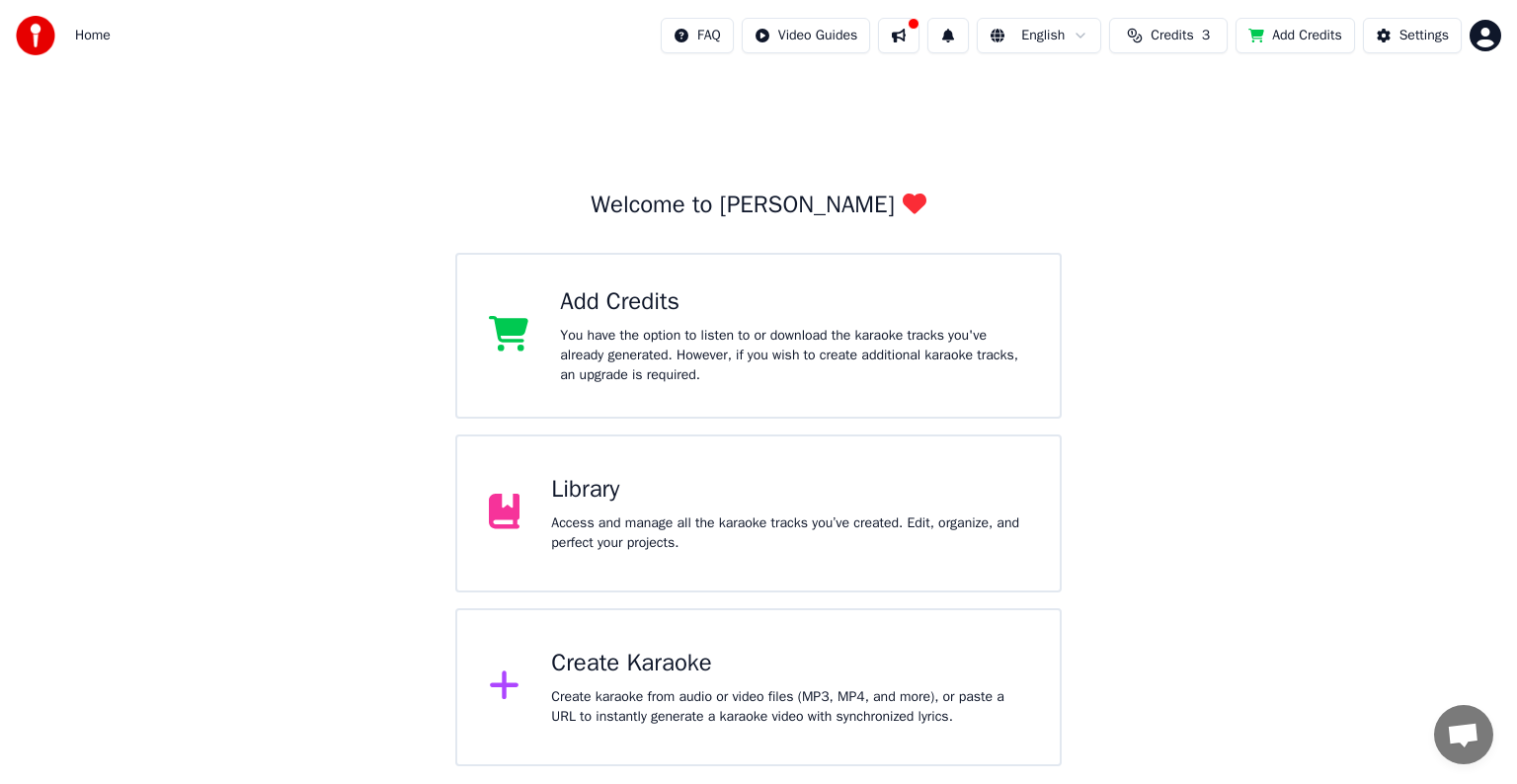 click on "Create karaoke from audio or video files (MP3, MP4, and more), or paste a URL to instantly generate a karaoke video with synchronized lyrics." at bounding box center (789, 707) 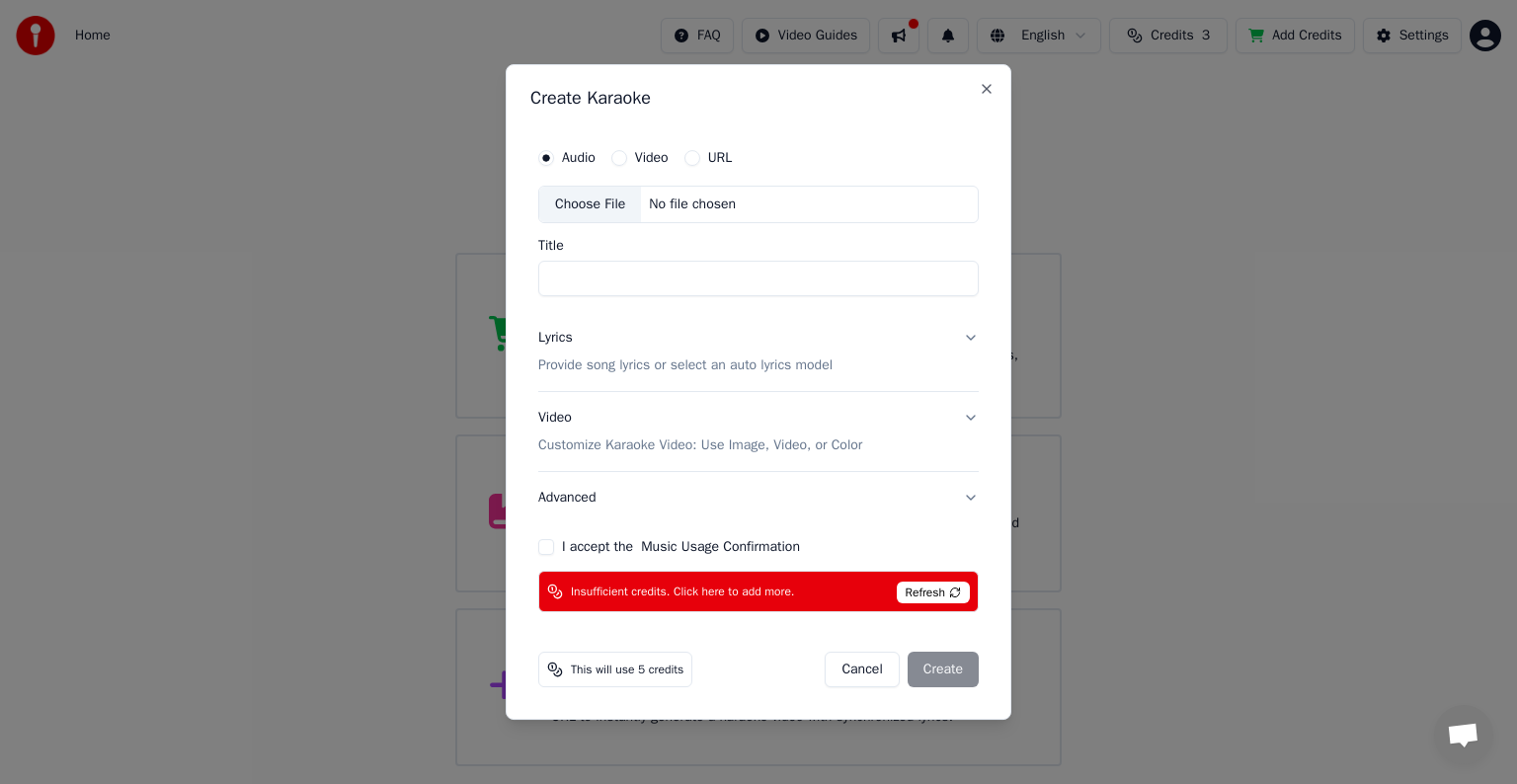 click on "I accept the   Music Usage Confirmation" at bounding box center [546, 547] 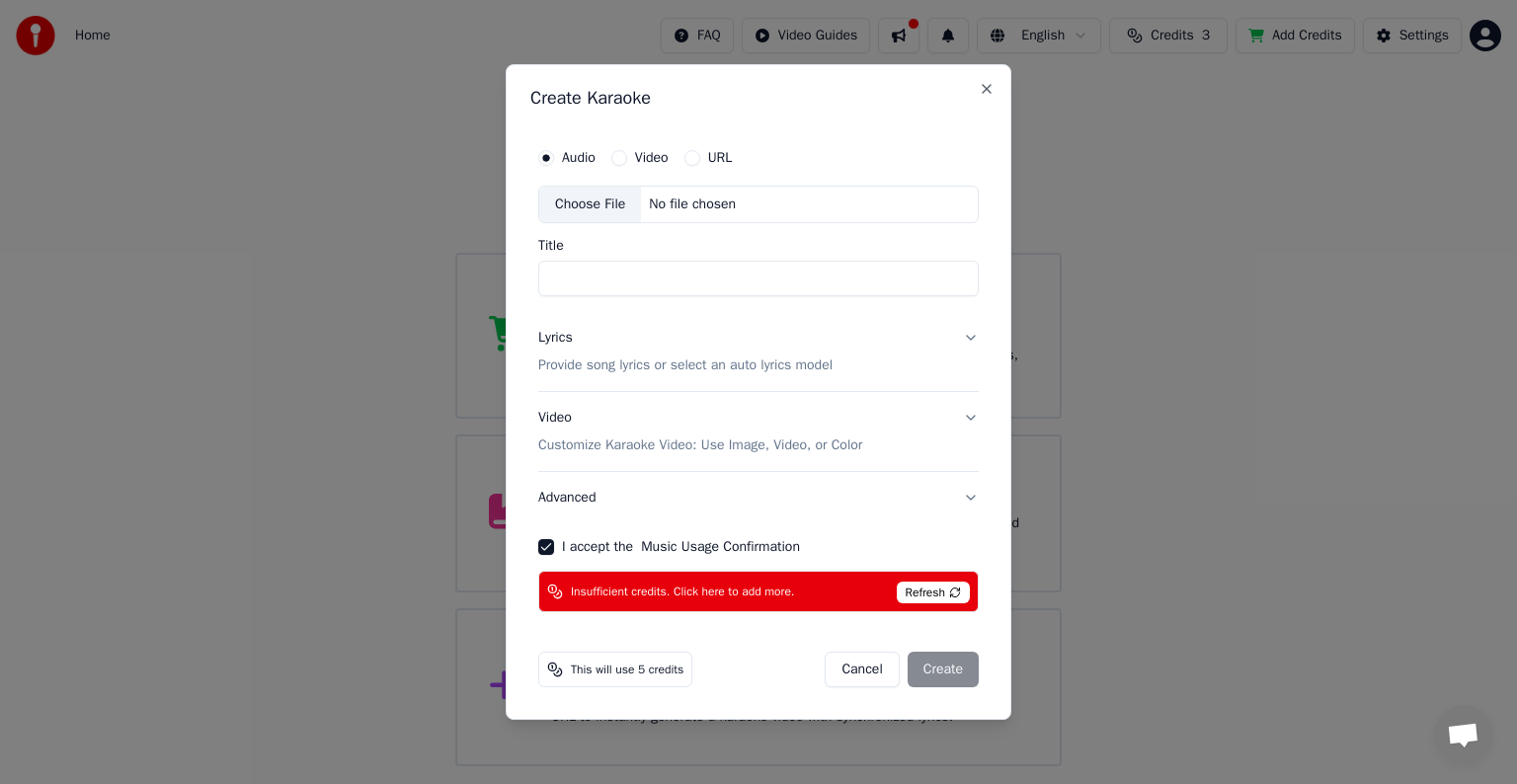 click on "Cancel" at bounding box center (861, 669) 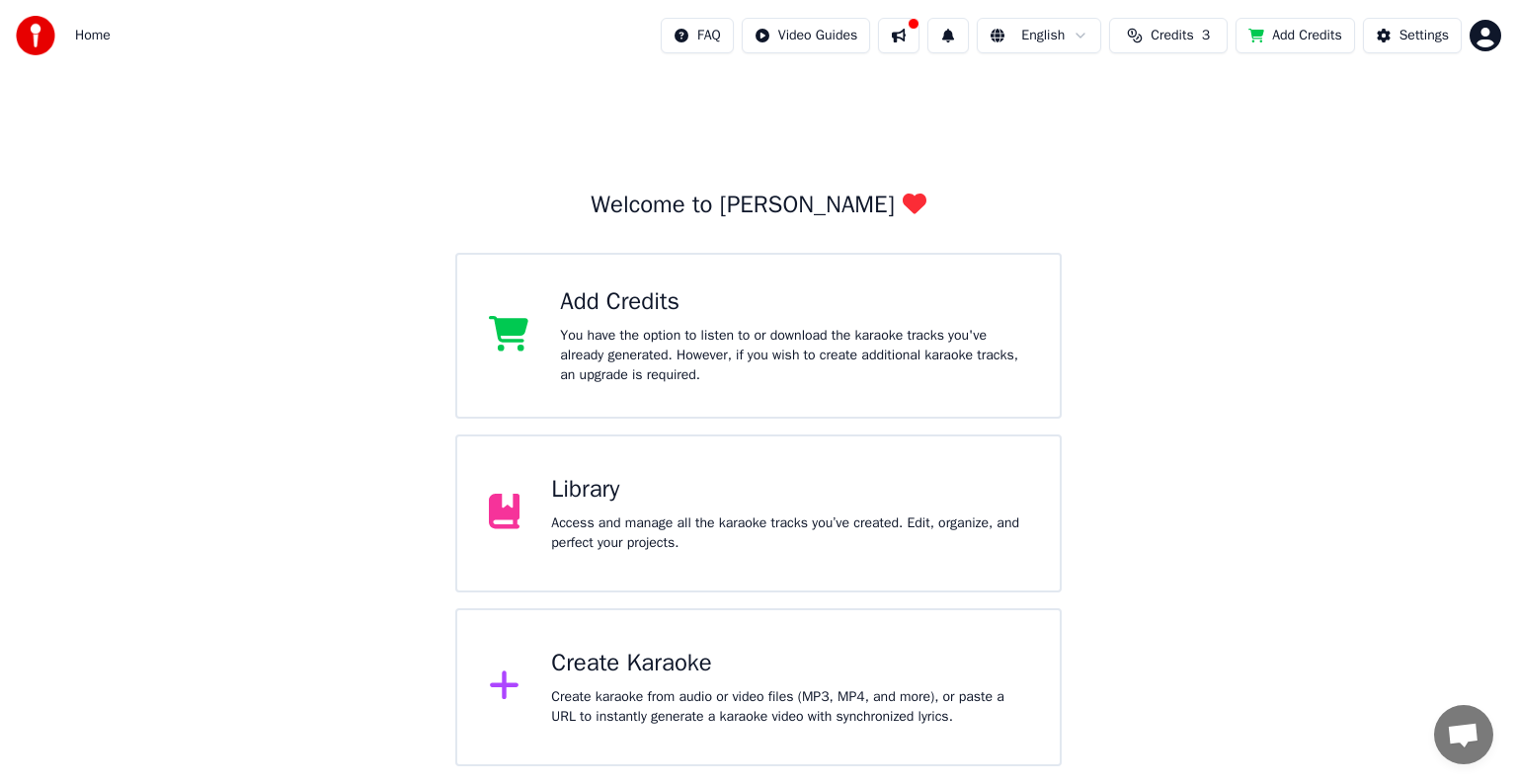 click on "Library" at bounding box center [789, 490] 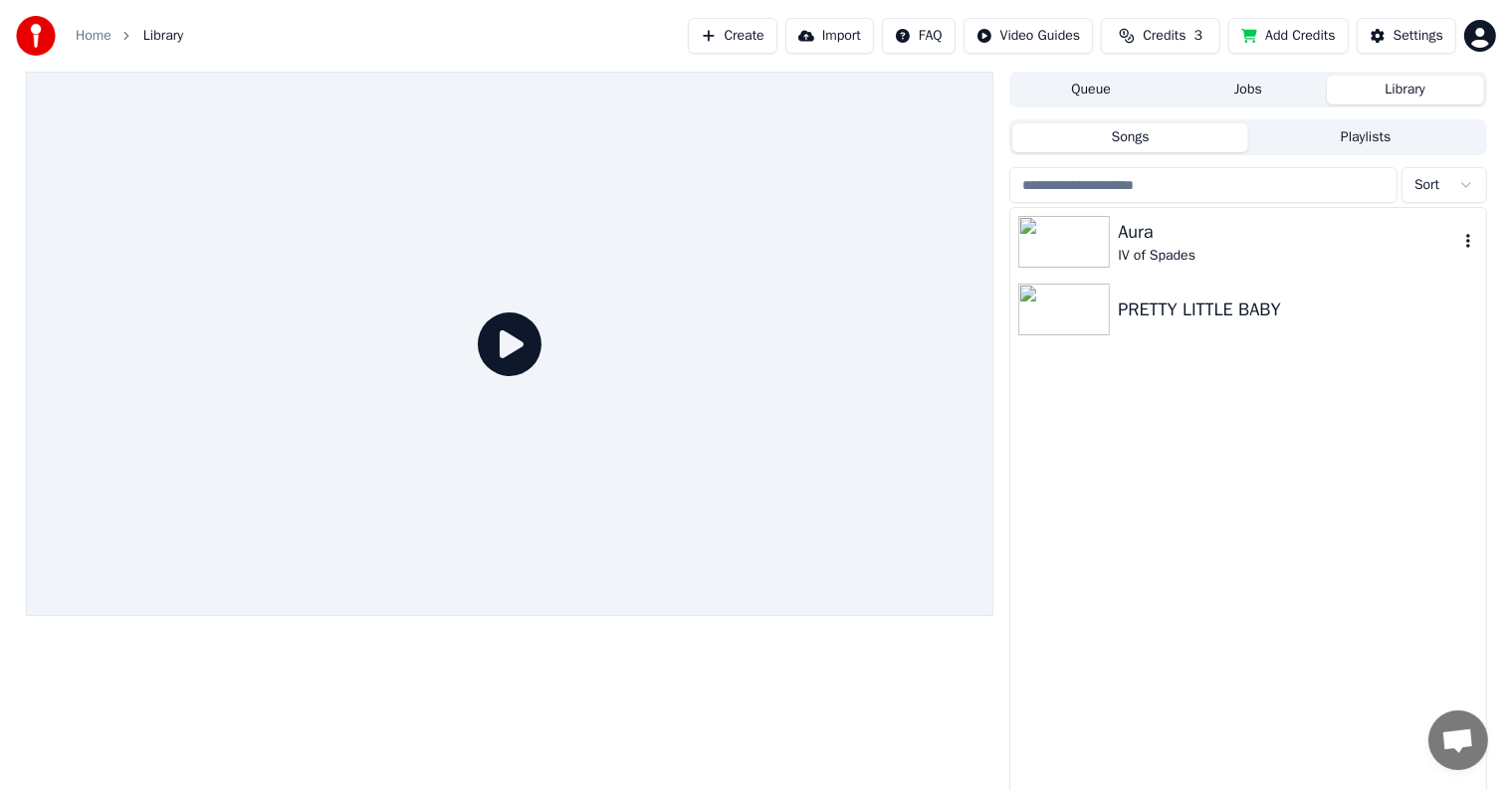 click on "IV of Spades" at bounding box center [1287, 256] 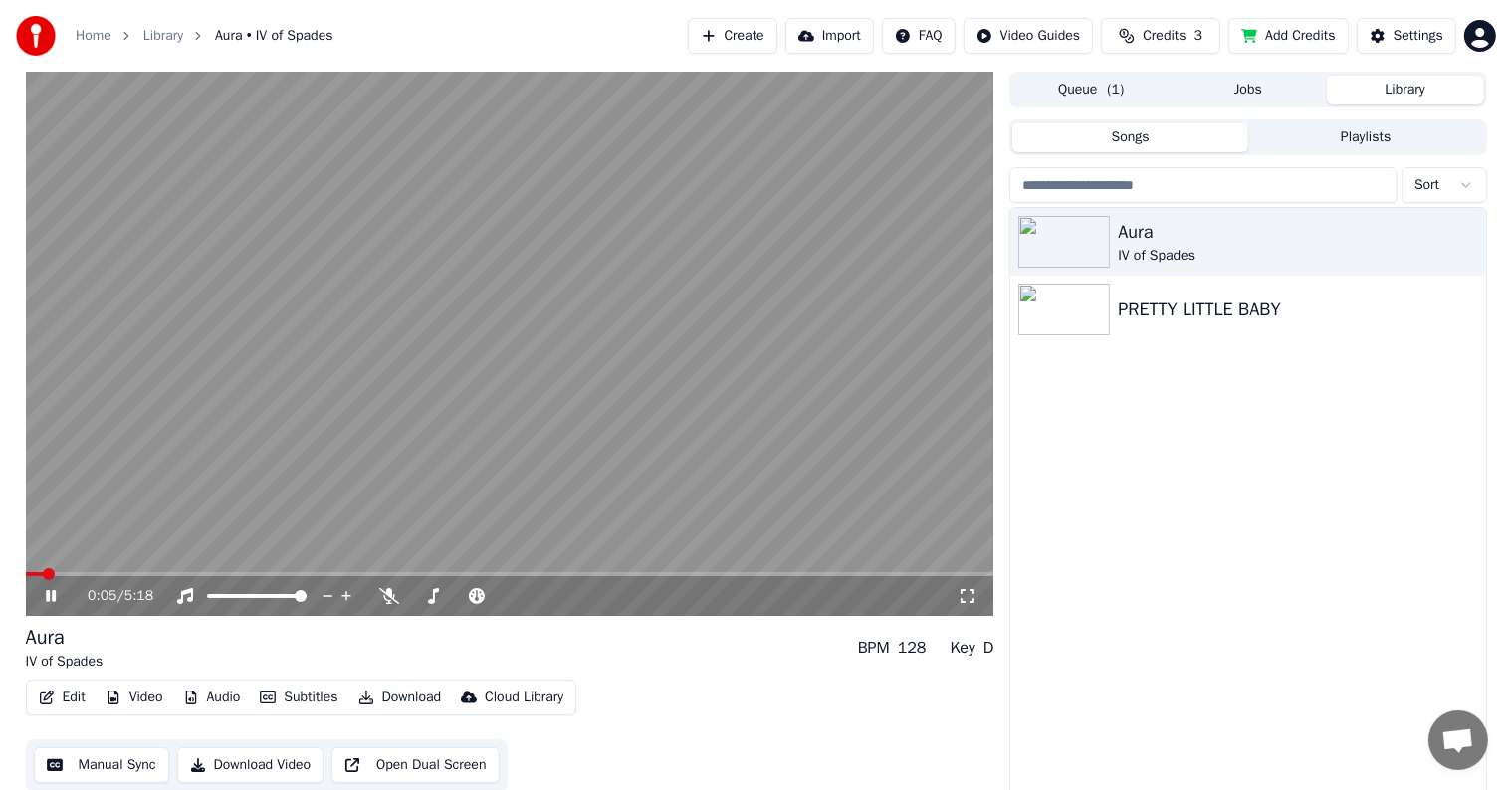click at bounding box center (510, 343) 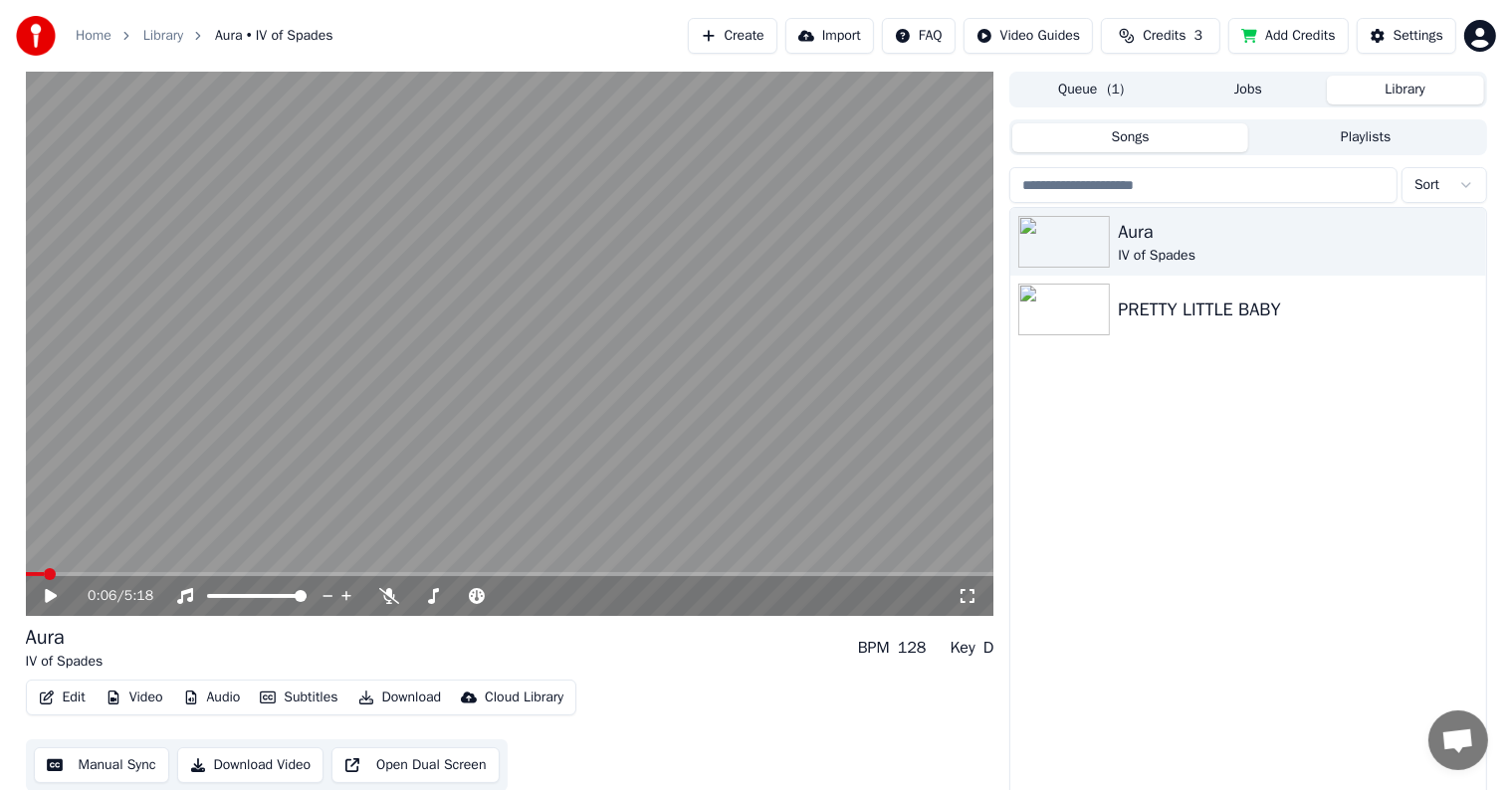 click on "Home Library Aura • IV of Spades Create Import FAQ Video Guides Credits 3 Add Credits Settings 0:06  /  5:18 Aura IV of Spades BPM 128 Key D Edit Video Audio Subtitles Download Cloud Library Manual Sync Download Video Open Dual Screen Queue ( 1 ) Jobs Library Songs Playlists Sort Aura IV of Spades PRETTY LITTLE BABY" at bounding box center [756, 395] 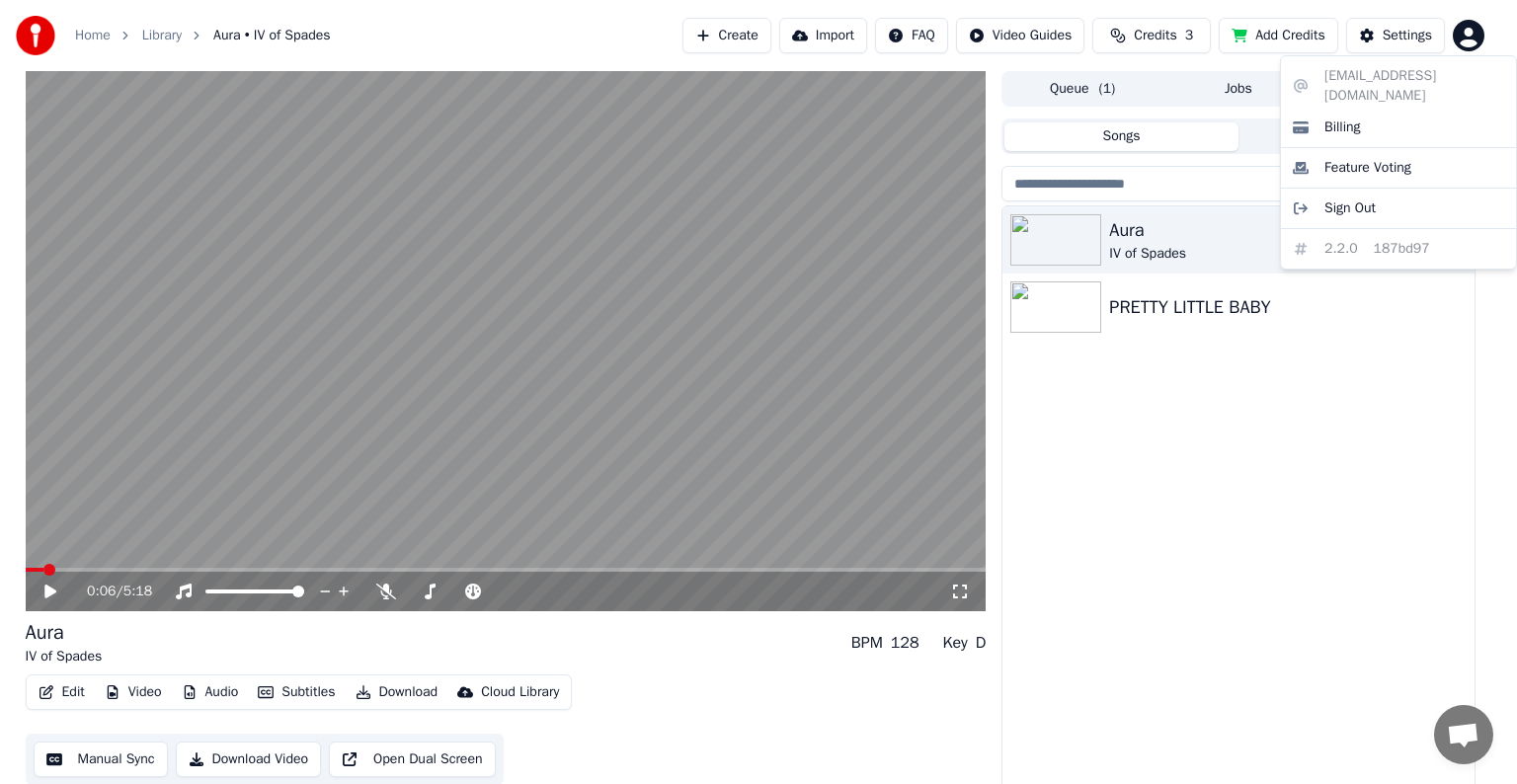 drag, startPoint x: 1267, startPoint y: 438, endPoint x: 1272, endPoint y: 410, distance: 28.442925 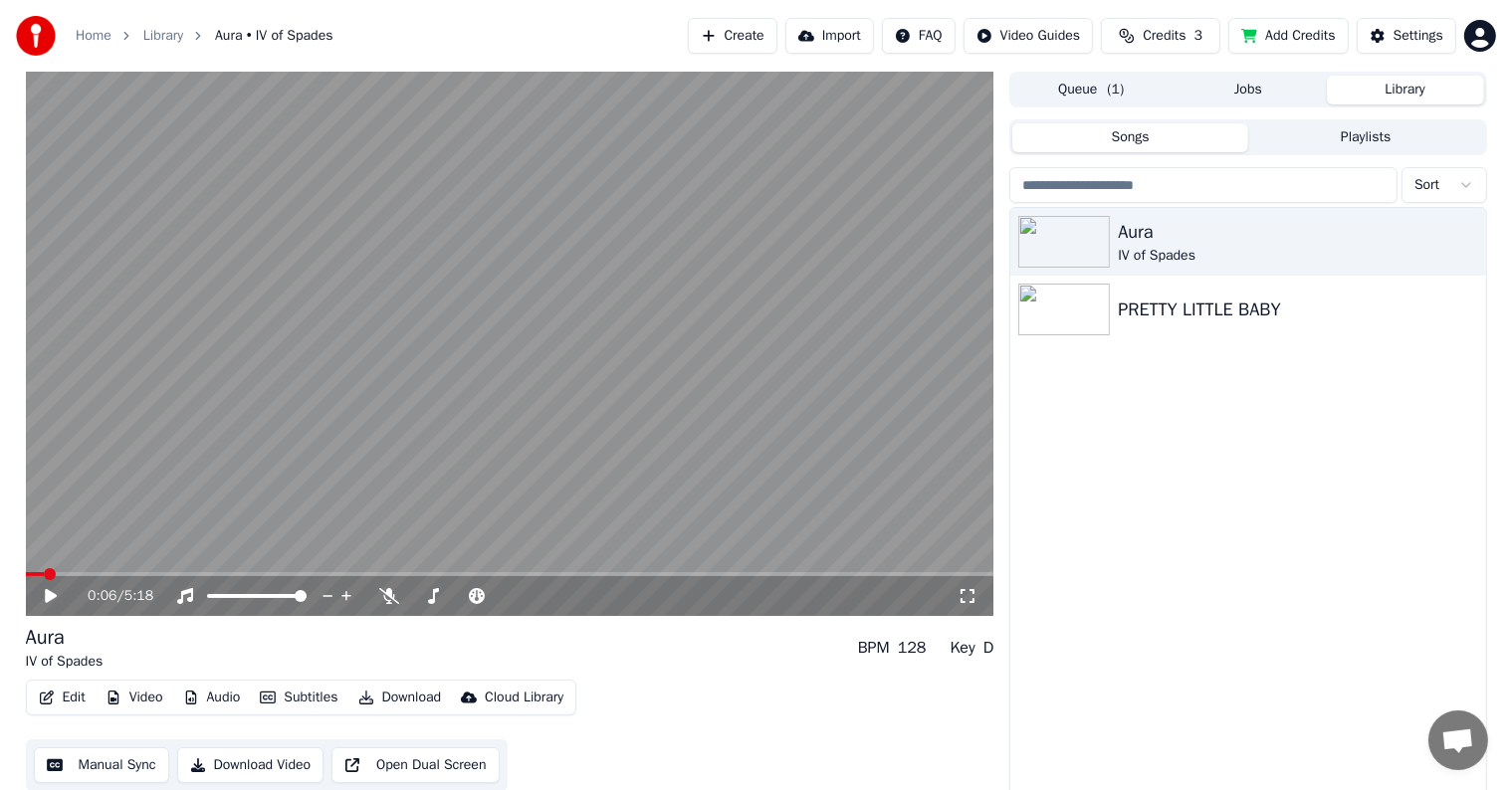click on "Add Credits" at bounding box center [1288, 36] 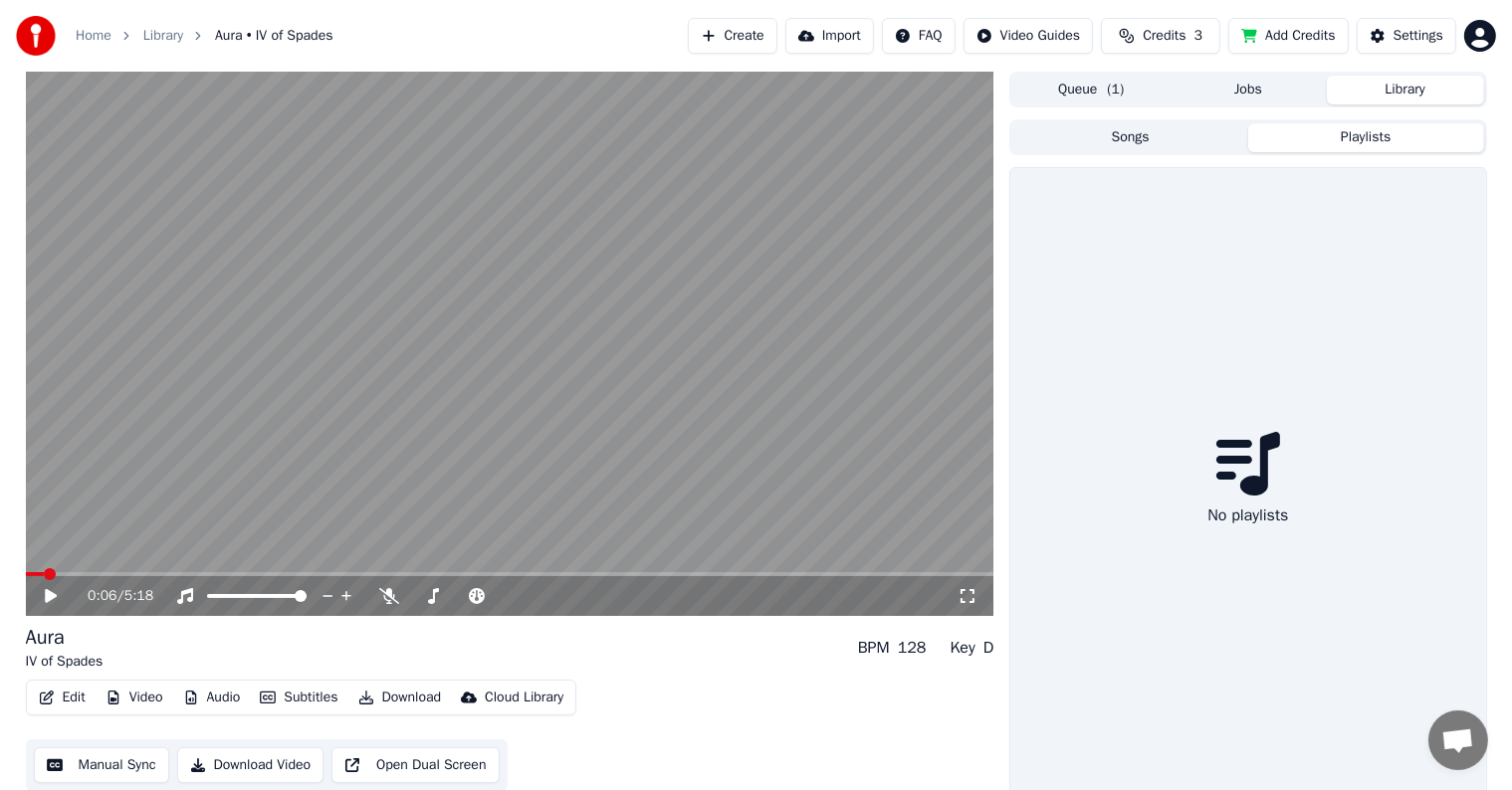 click on "Songs" at bounding box center (1130, 137) 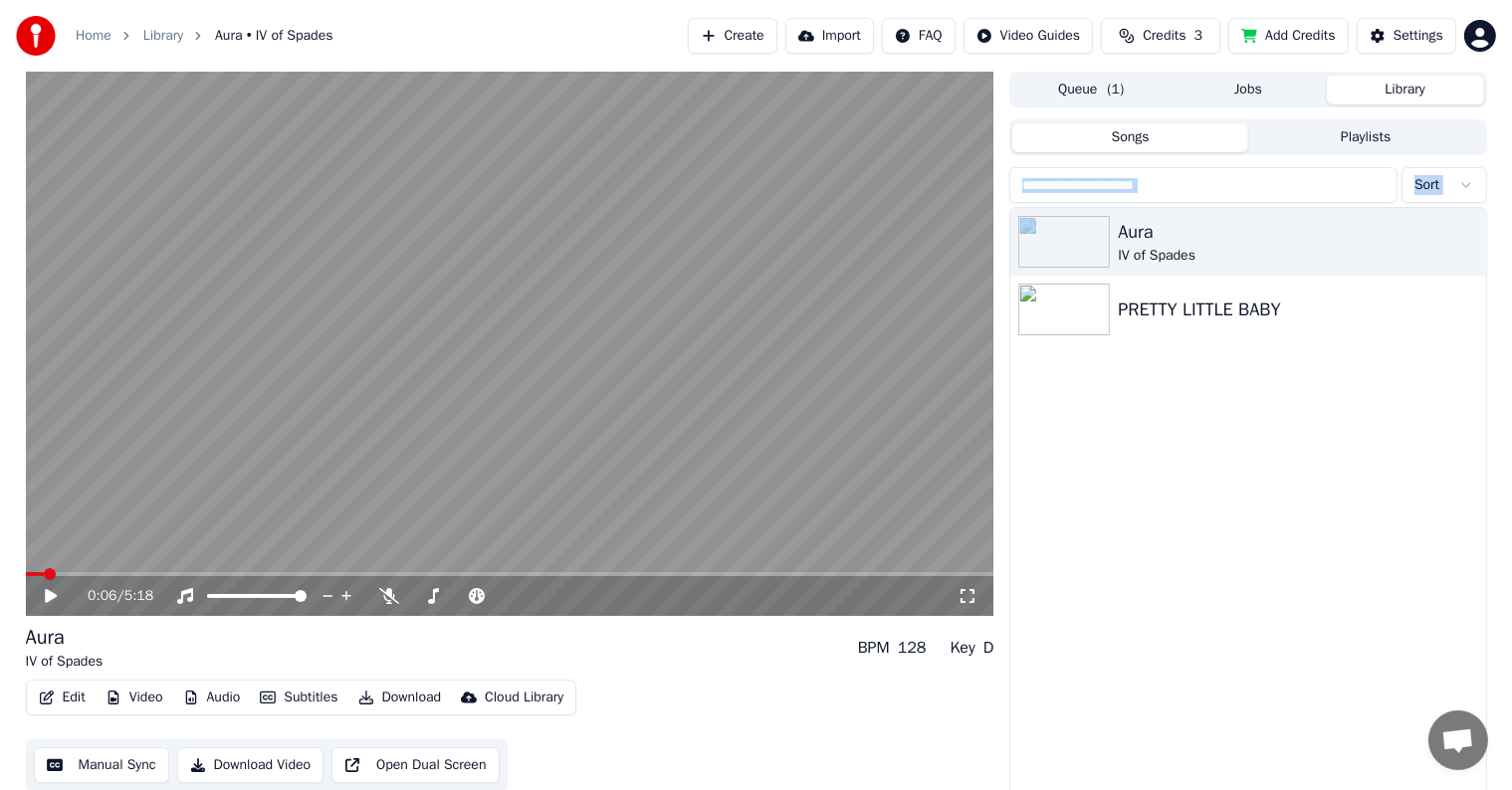 drag, startPoint x: 1296, startPoint y: 475, endPoint x: 1040, endPoint y: 196, distance: 378.65155 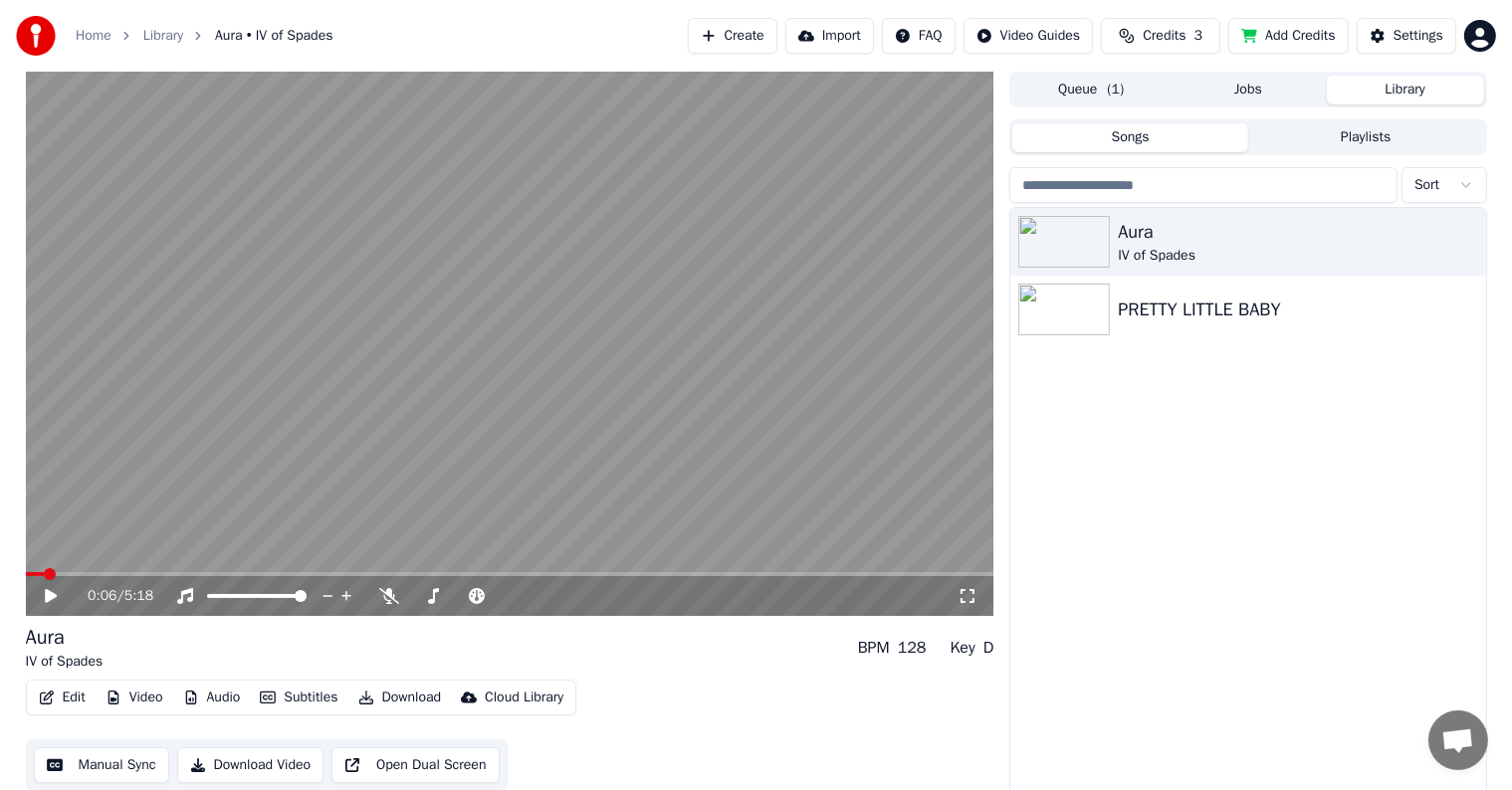 click on "Aura IV of Spades PRETTY LITTLE BABY" at bounding box center [1247, 503] 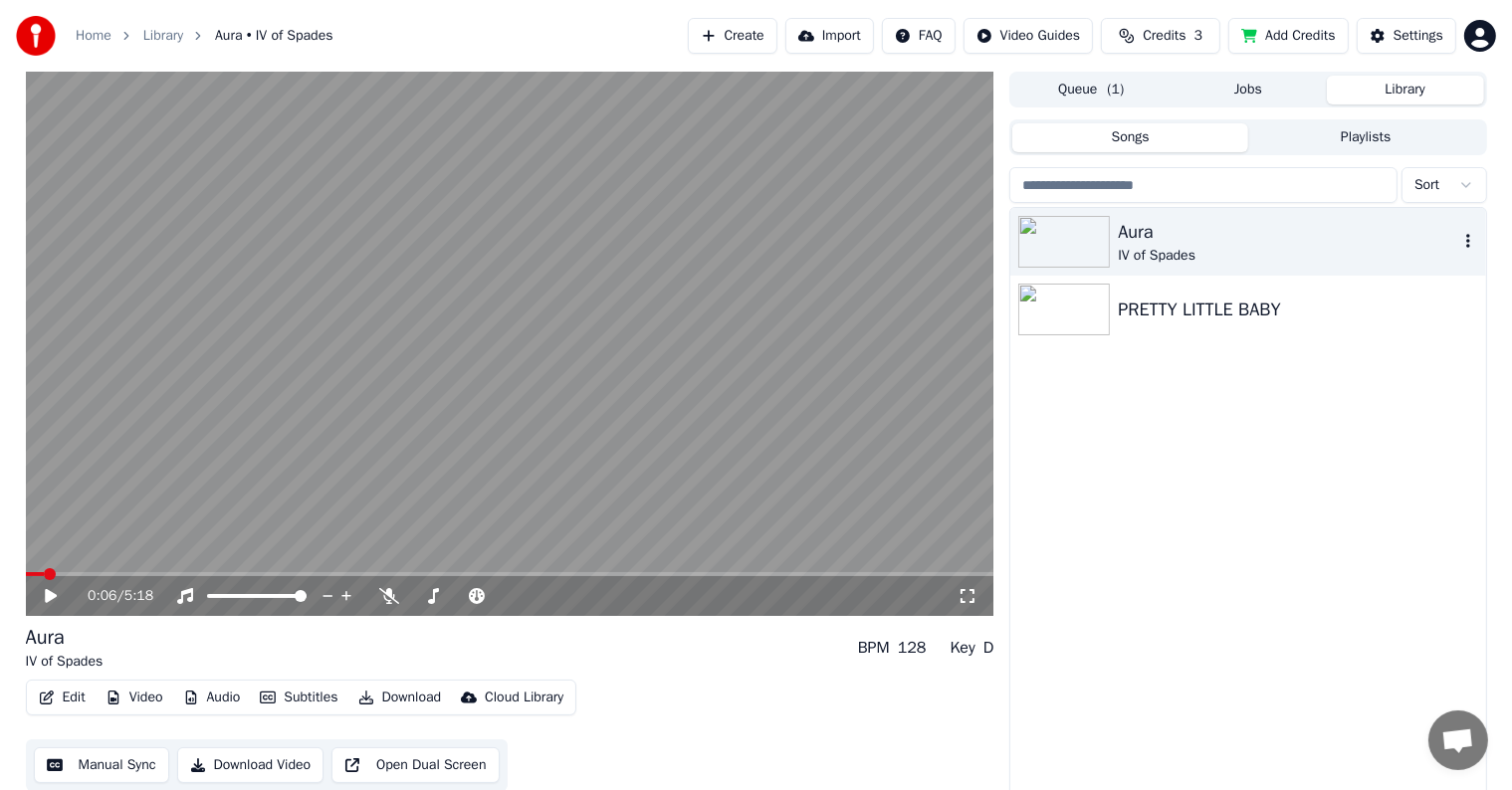 click 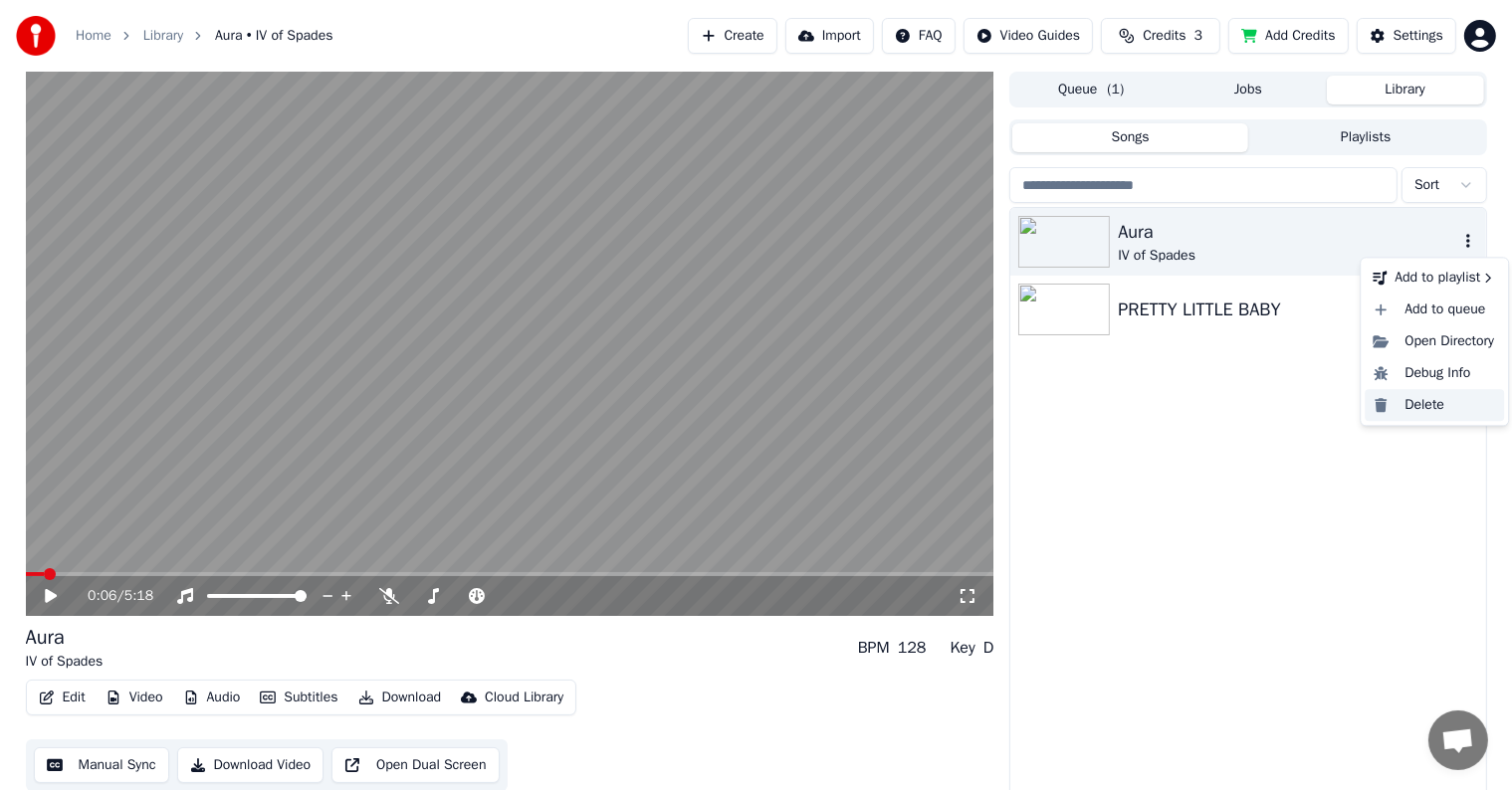 click on "Delete" at bounding box center [1434, 405] 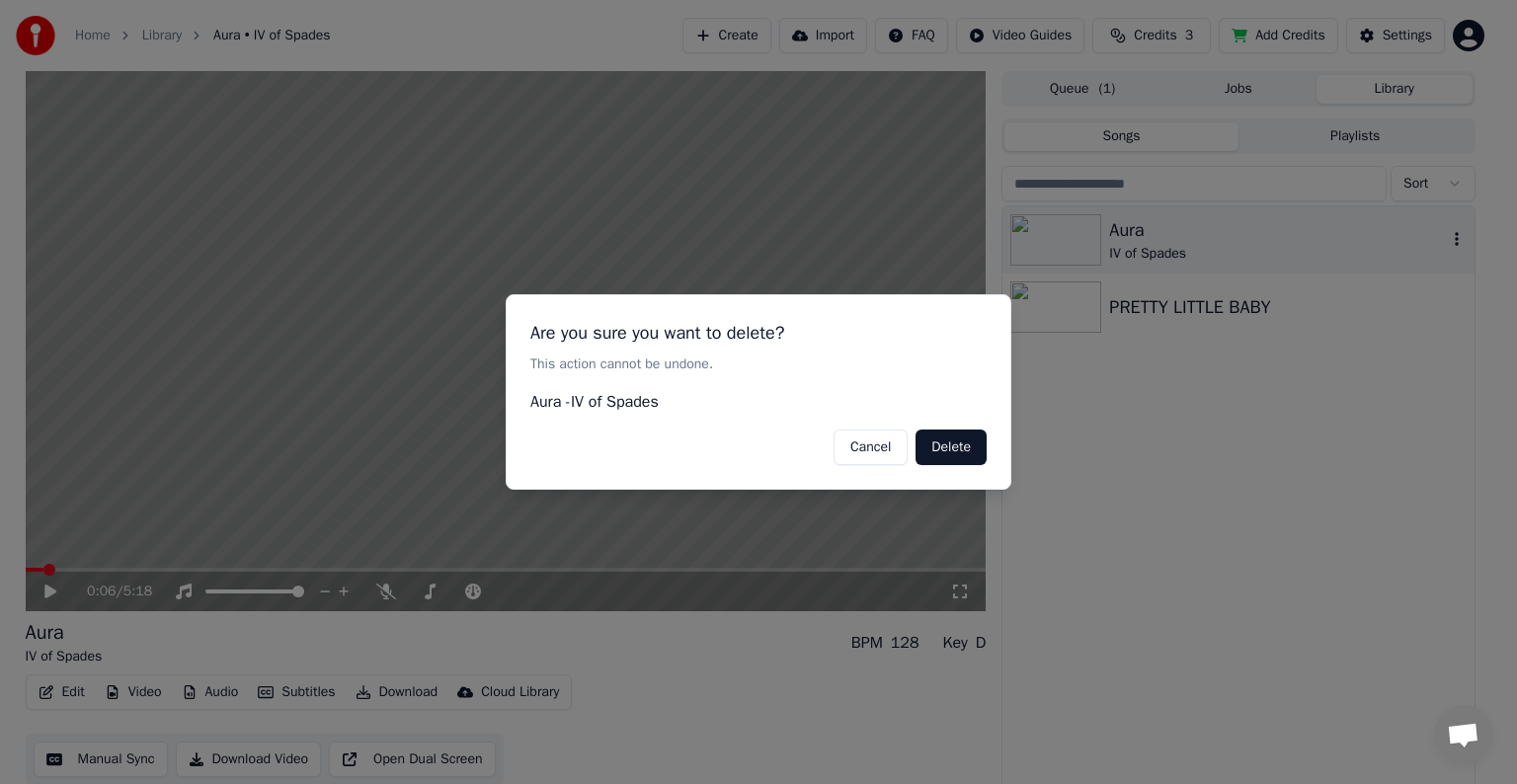 click on "Delete" at bounding box center [951, 447] 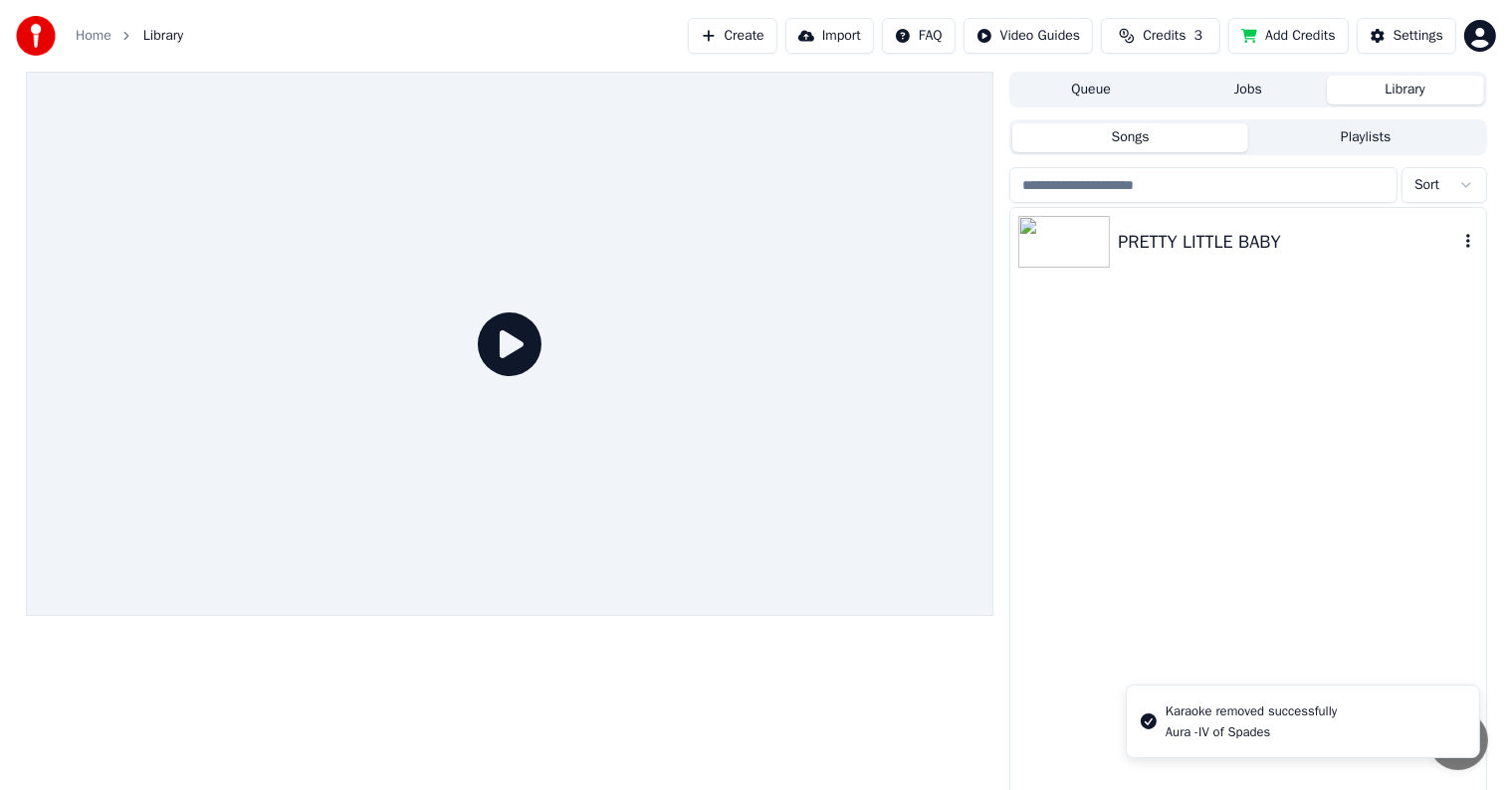 click 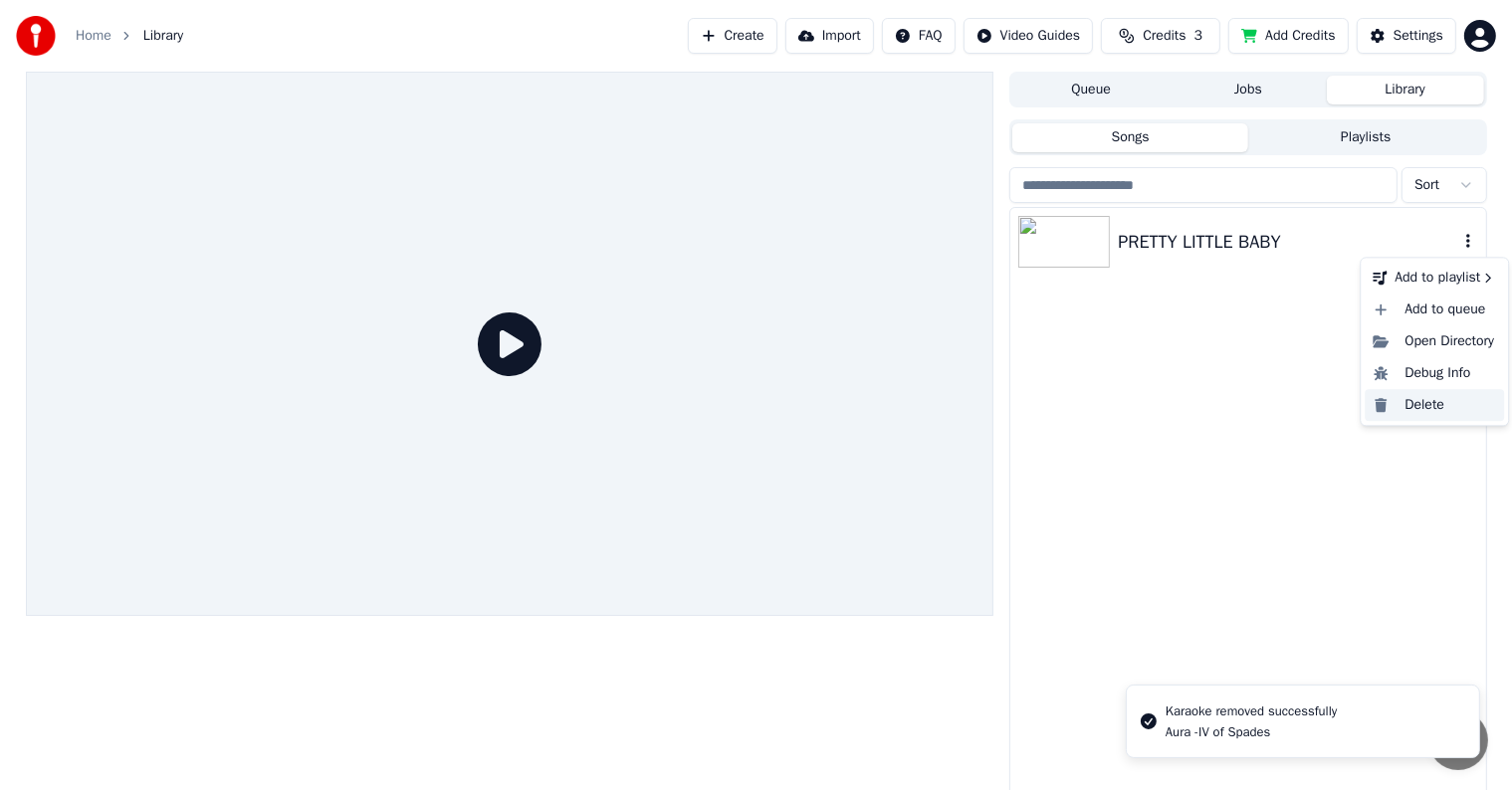 click on "Delete" at bounding box center (1434, 405) 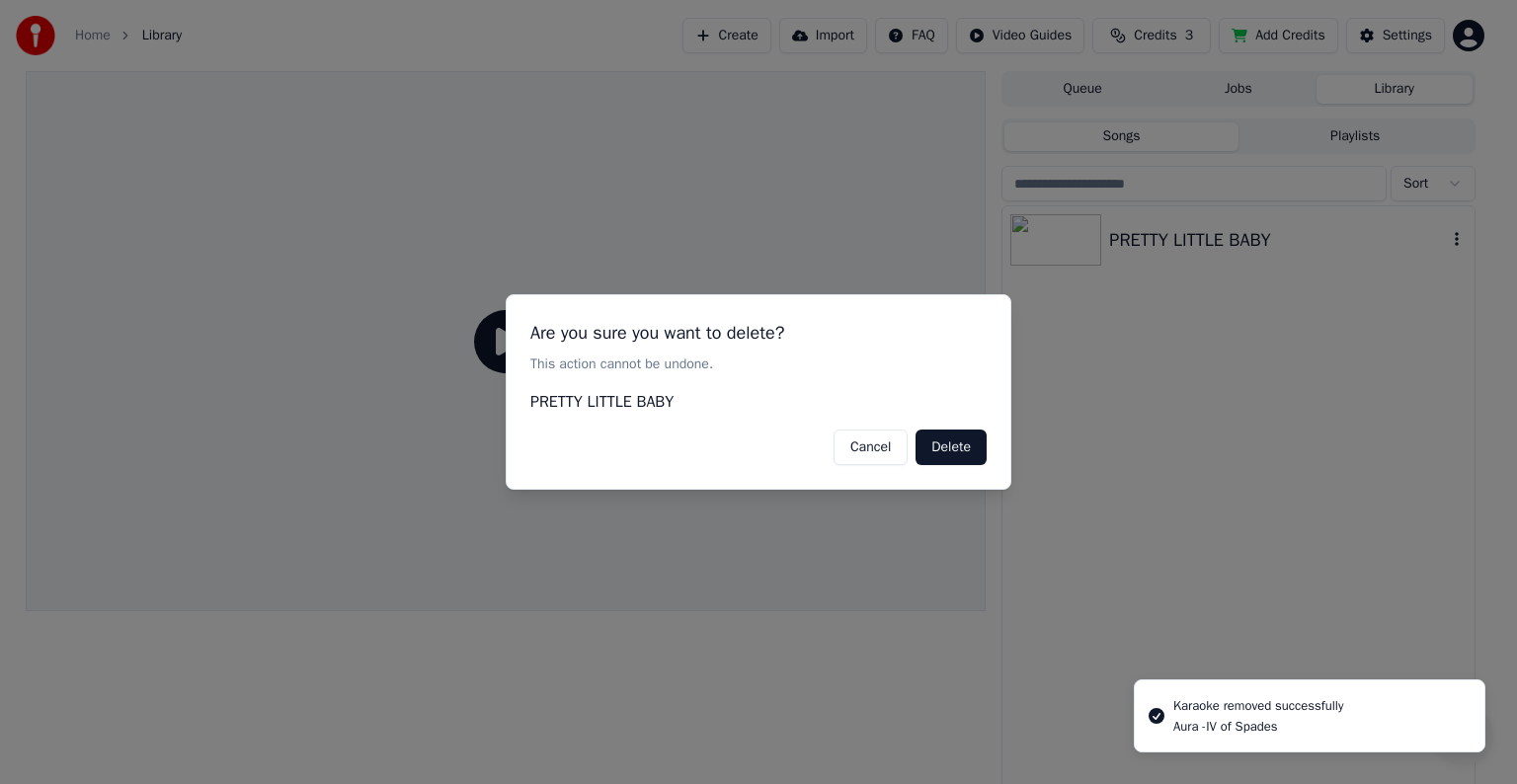 click on "Delete" at bounding box center [951, 447] 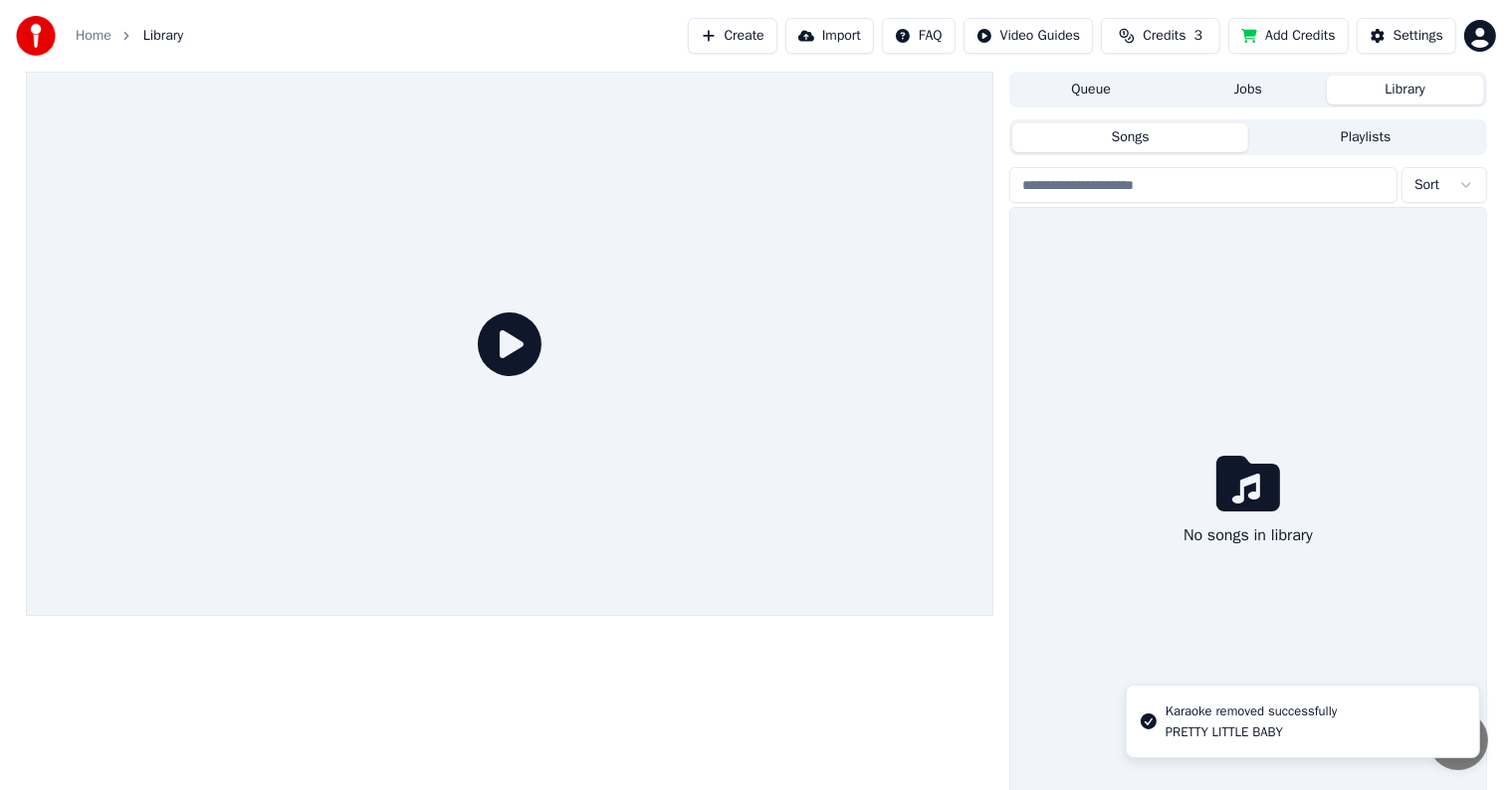 click on "Jobs" at bounding box center [1248, 90] 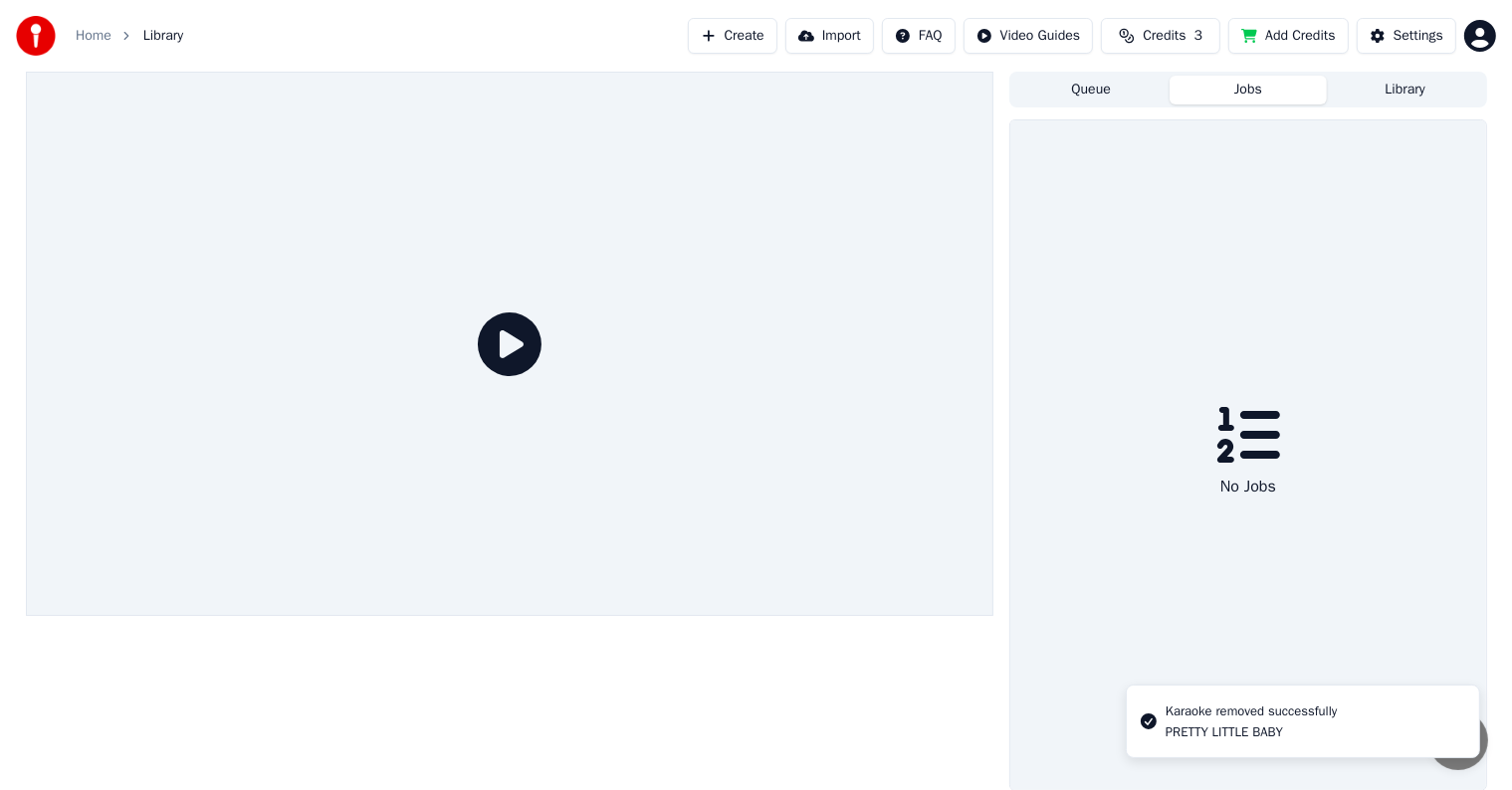 click on "Queue" at bounding box center (1091, 90) 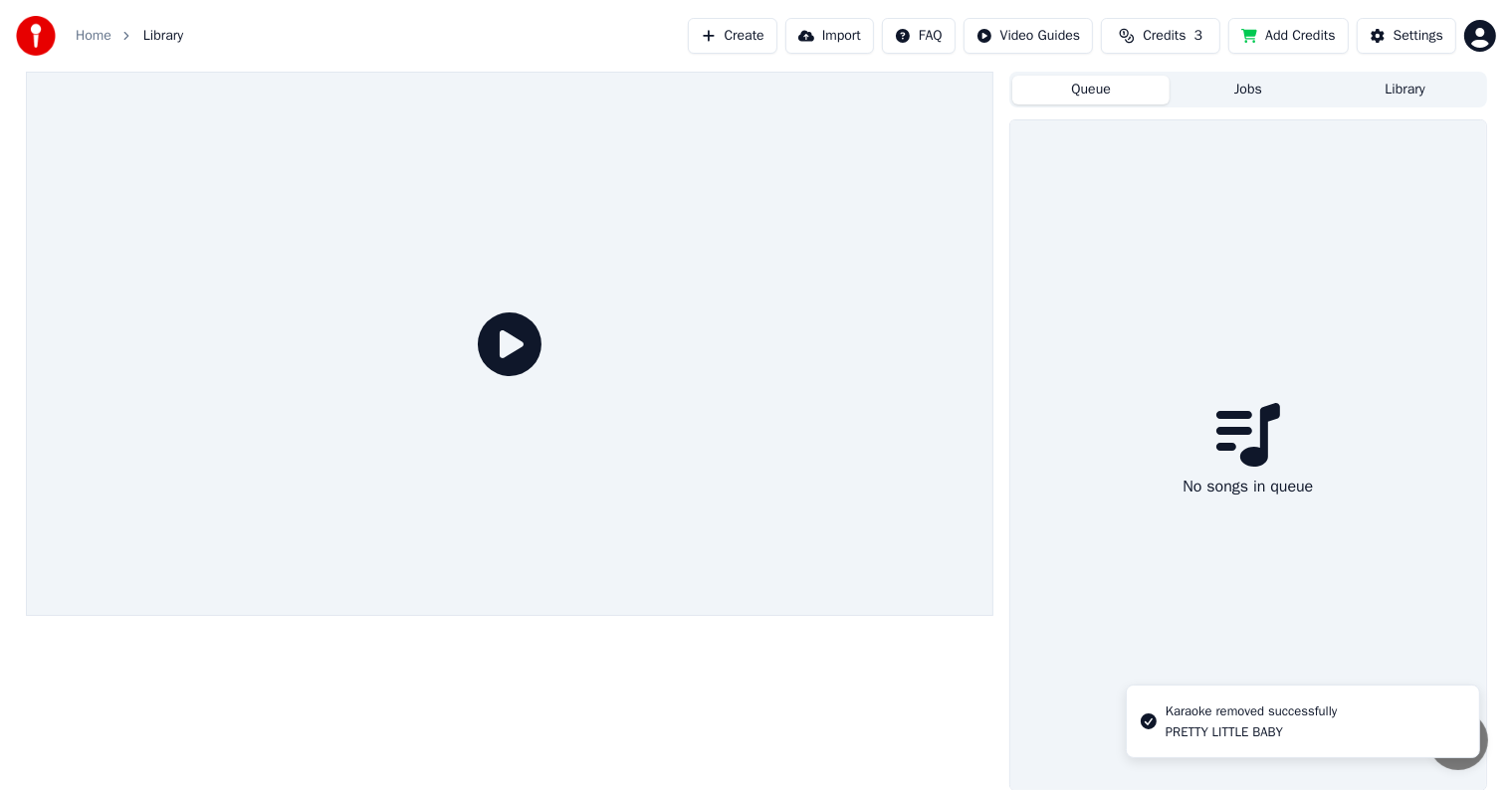 drag, startPoint x: 1211, startPoint y: 88, endPoint x: 1256, endPoint y: 94, distance: 45.39824 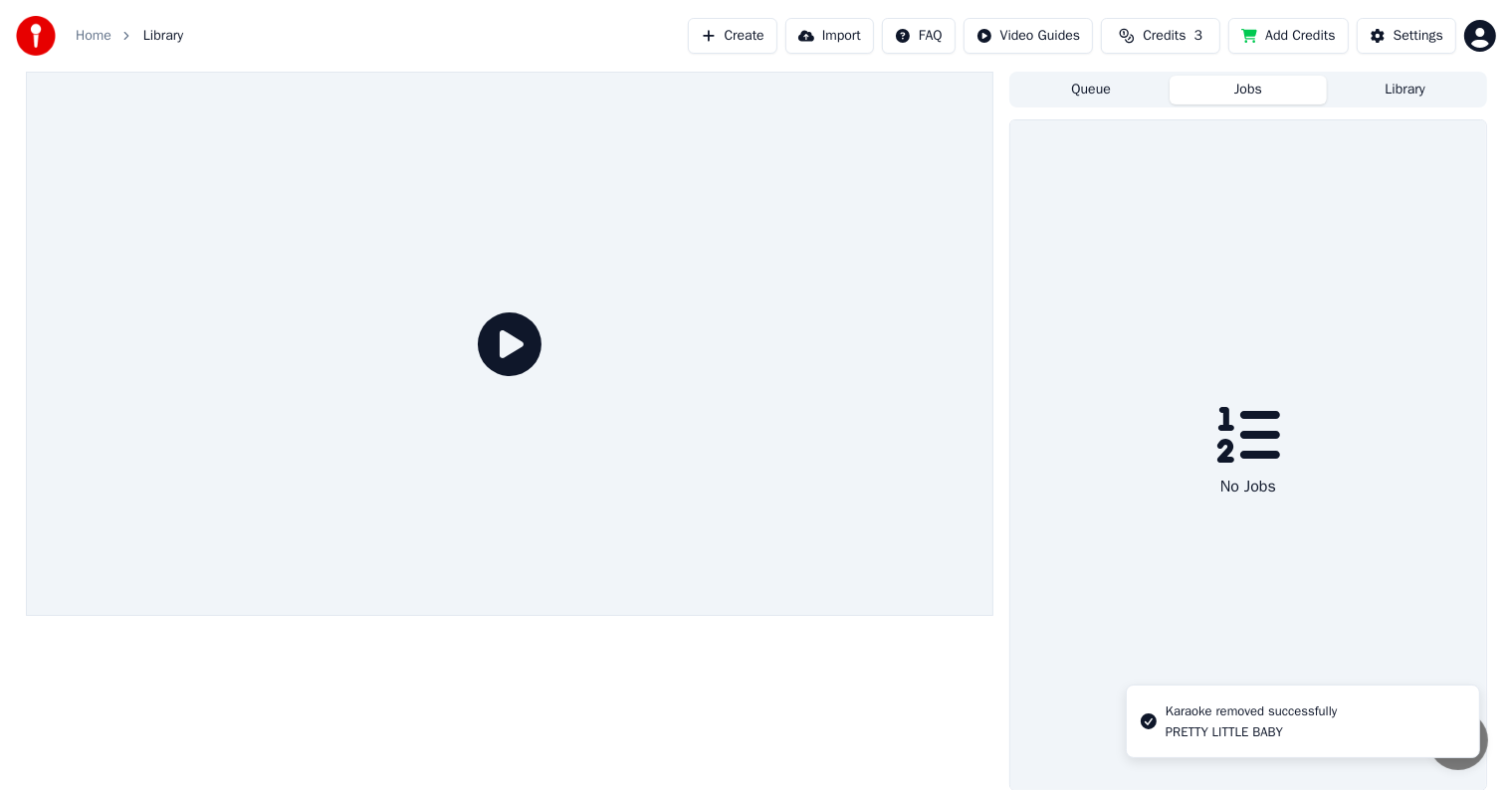 click on "Jobs" at bounding box center [1248, 90] 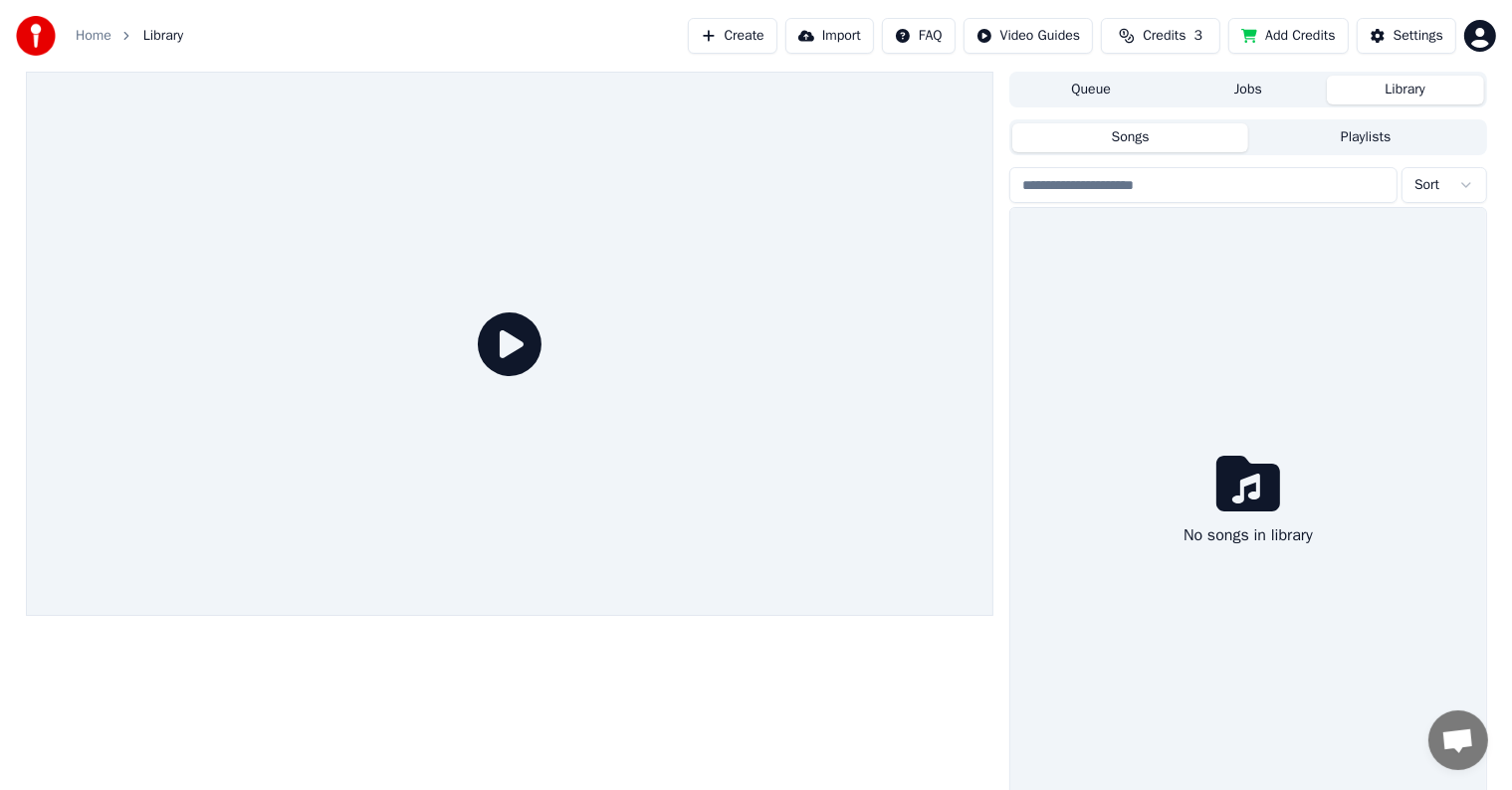 click on "Home" at bounding box center [94, 36] 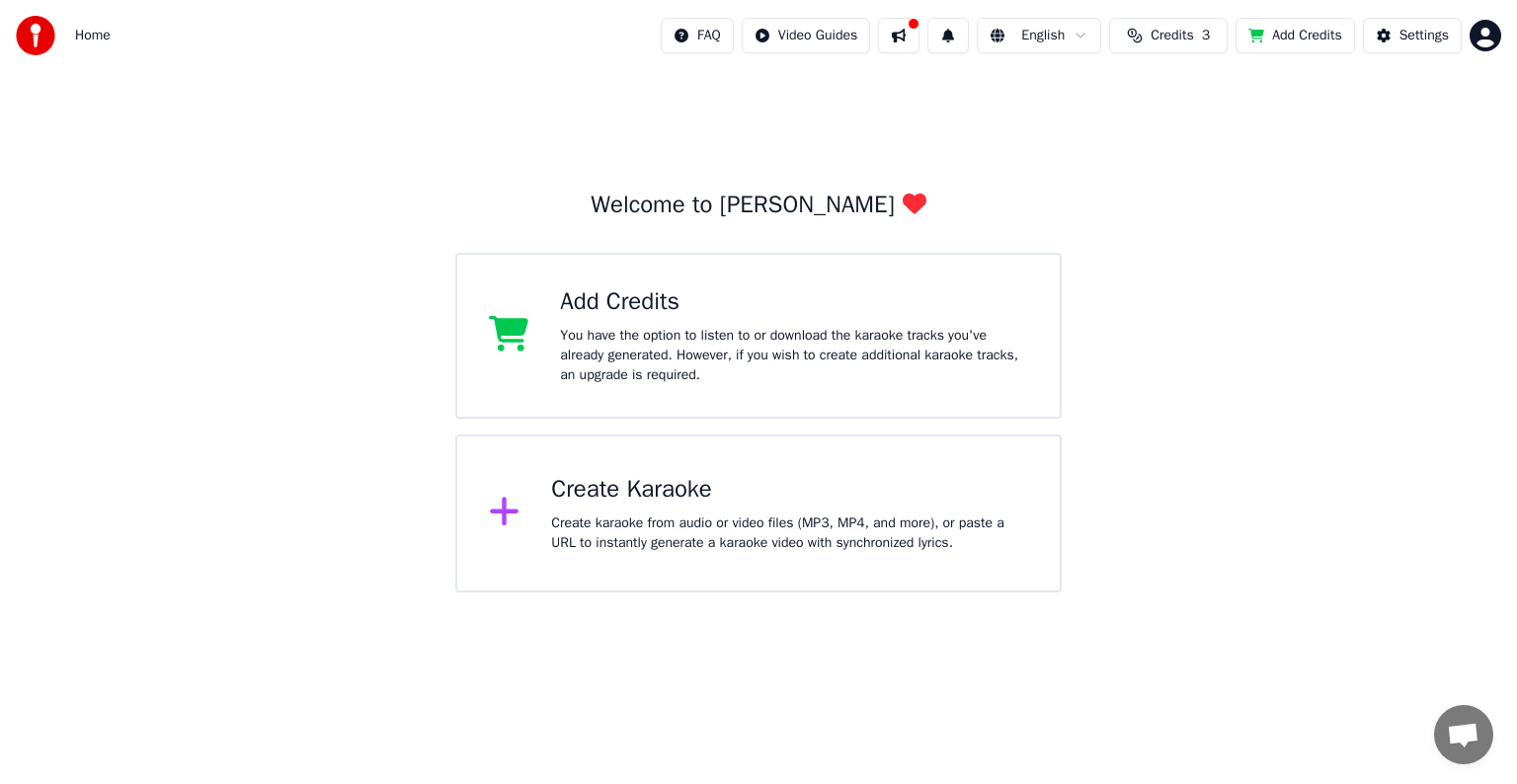 click on "Create karaoke from audio or video files (MP3, MP4, and more), or paste a URL to instantly generate a karaoke video with synchronized lyrics." at bounding box center [789, 533] 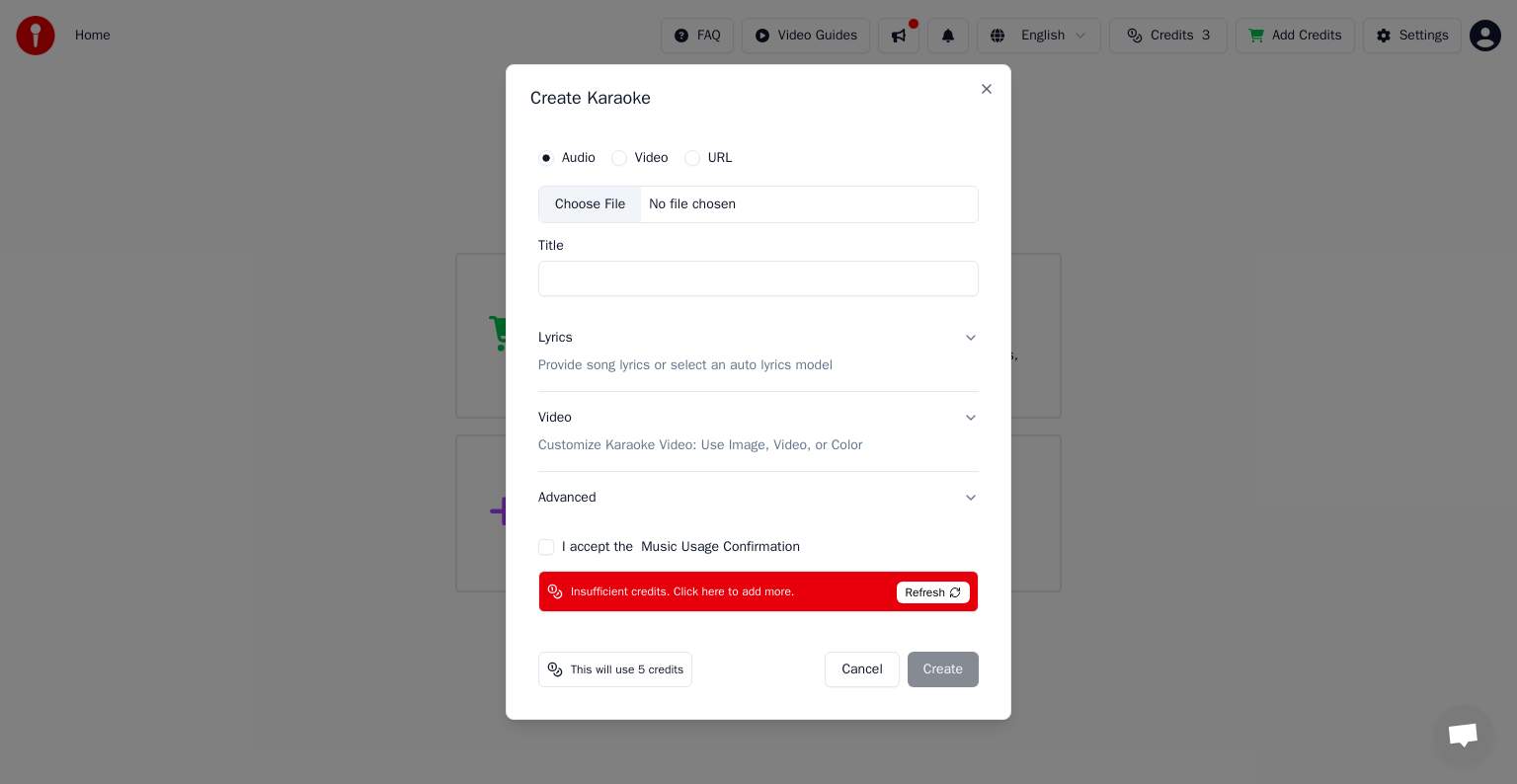 click on "Choose File" at bounding box center (590, 204) 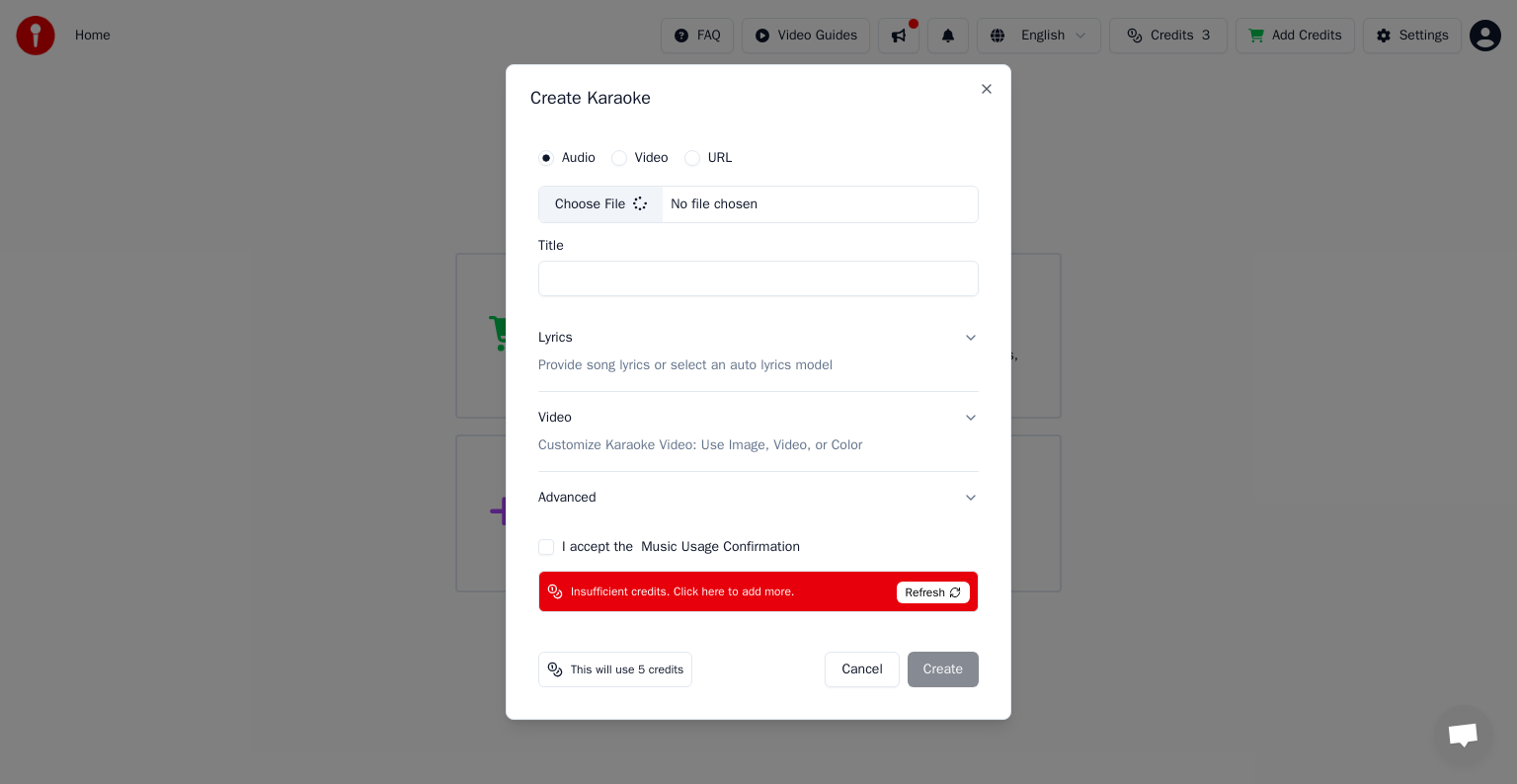 type on "**********" 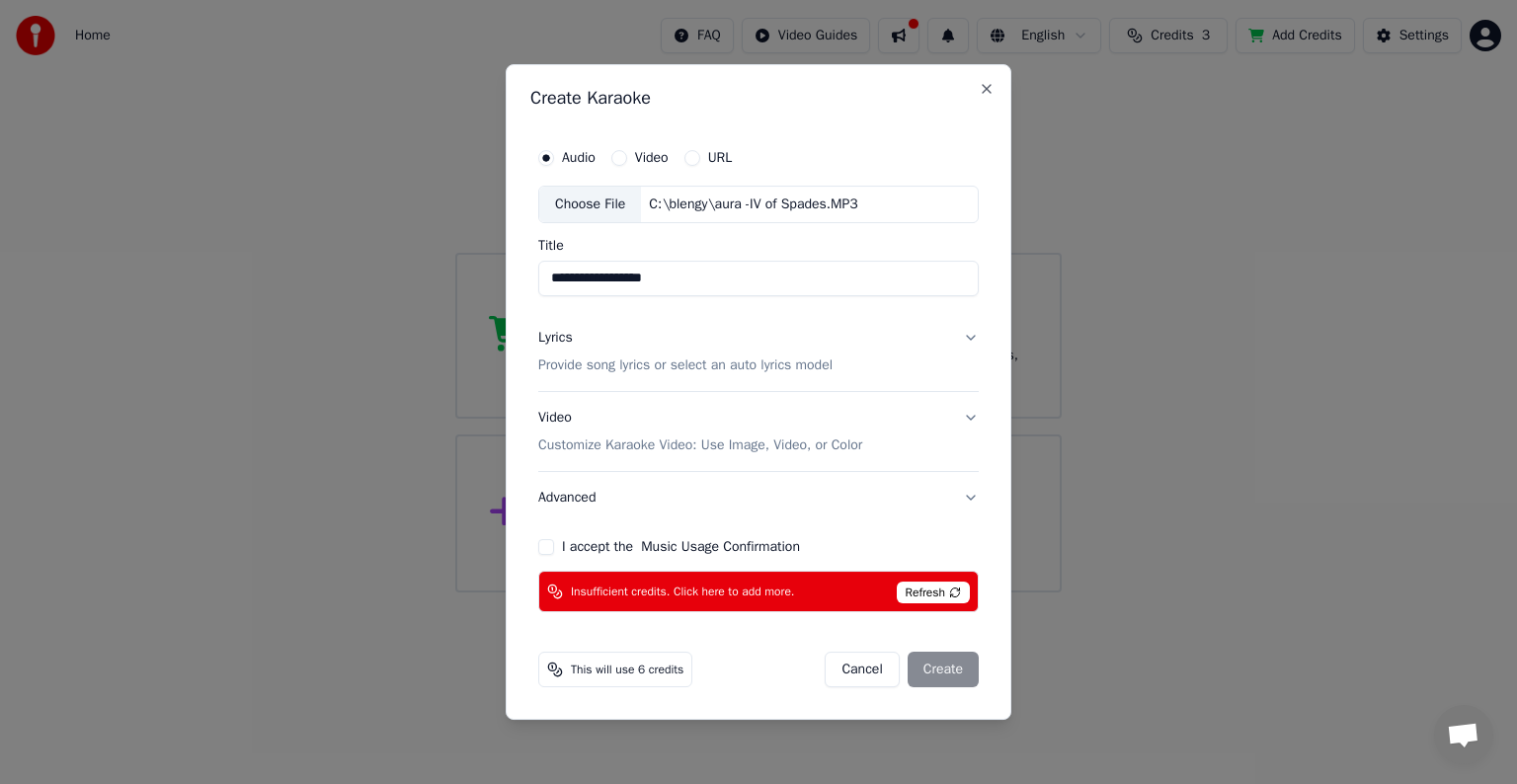 click on "Lyrics Provide song lyrics or select an auto lyrics model" at bounding box center [758, 352] 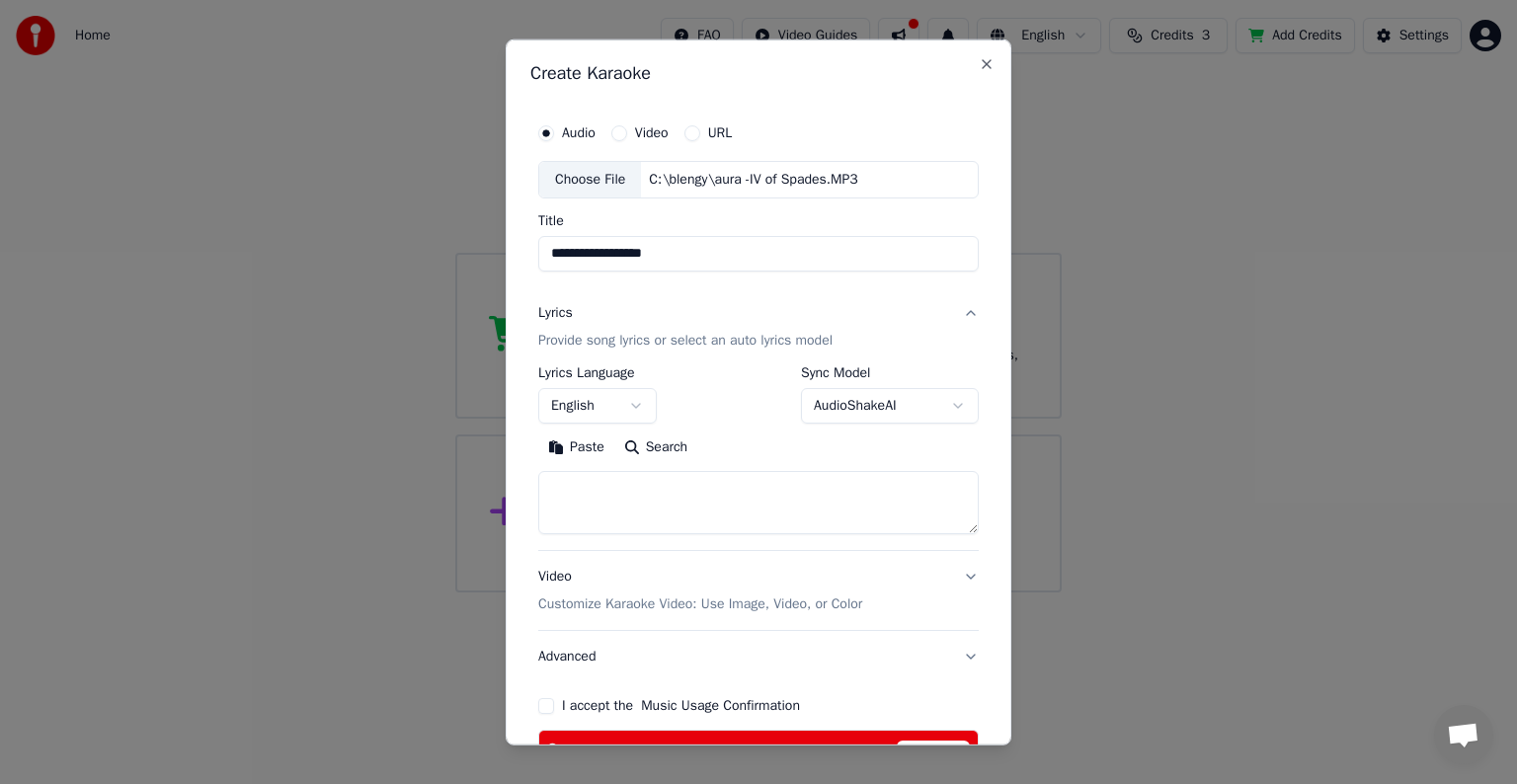 click on "Paste" at bounding box center (576, 447) 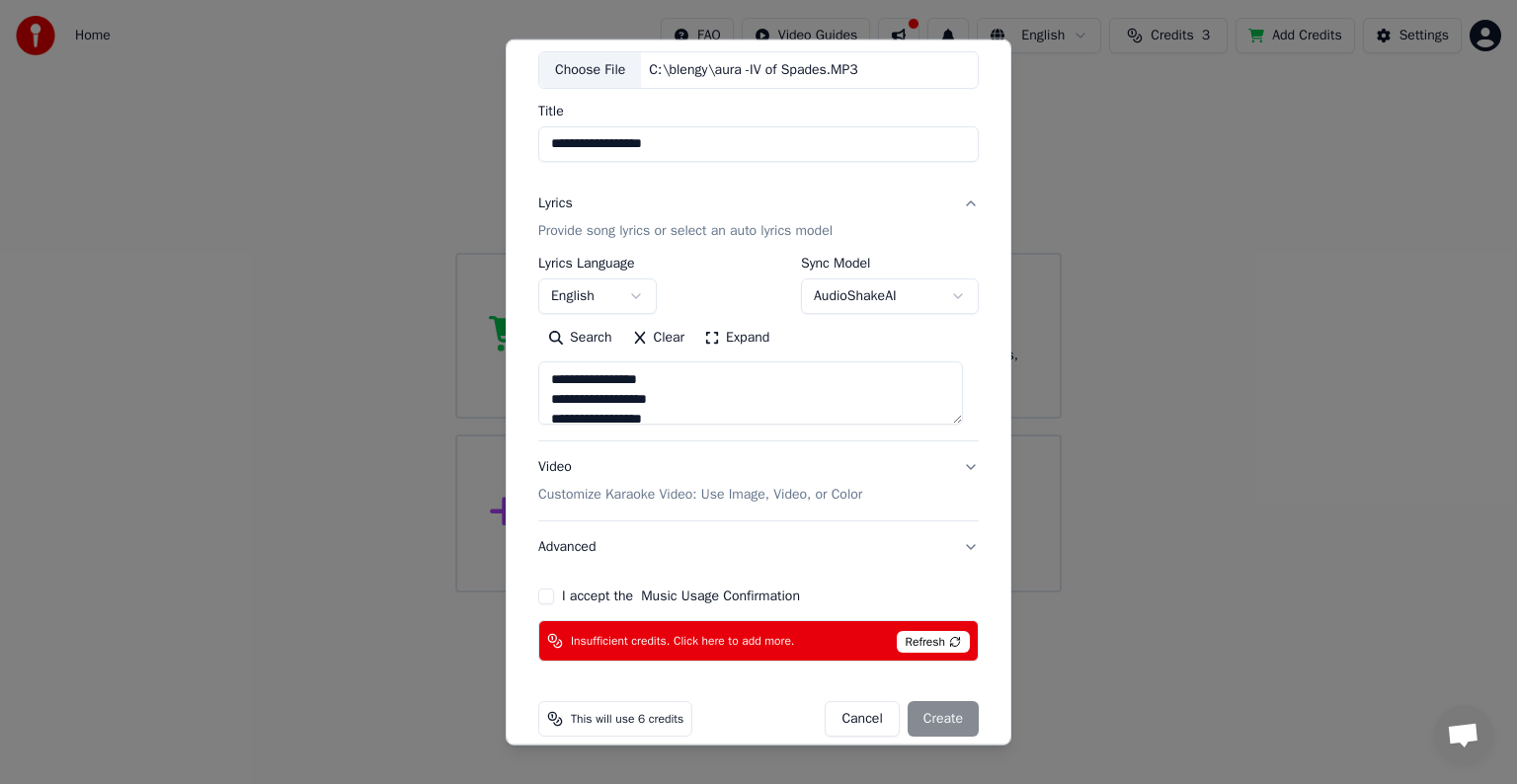 type on "**********" 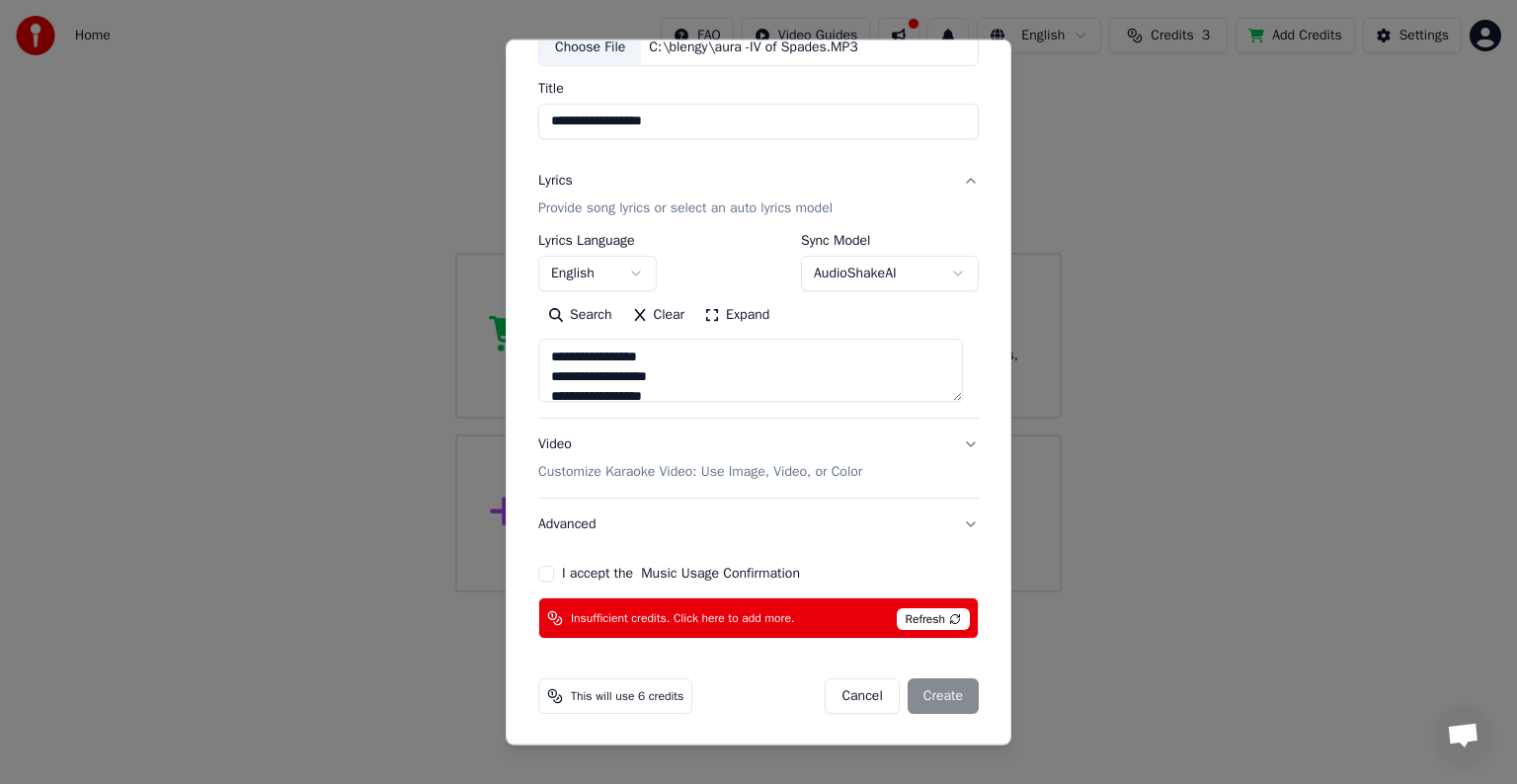 click on "**********" at bounding box center [758, 296] 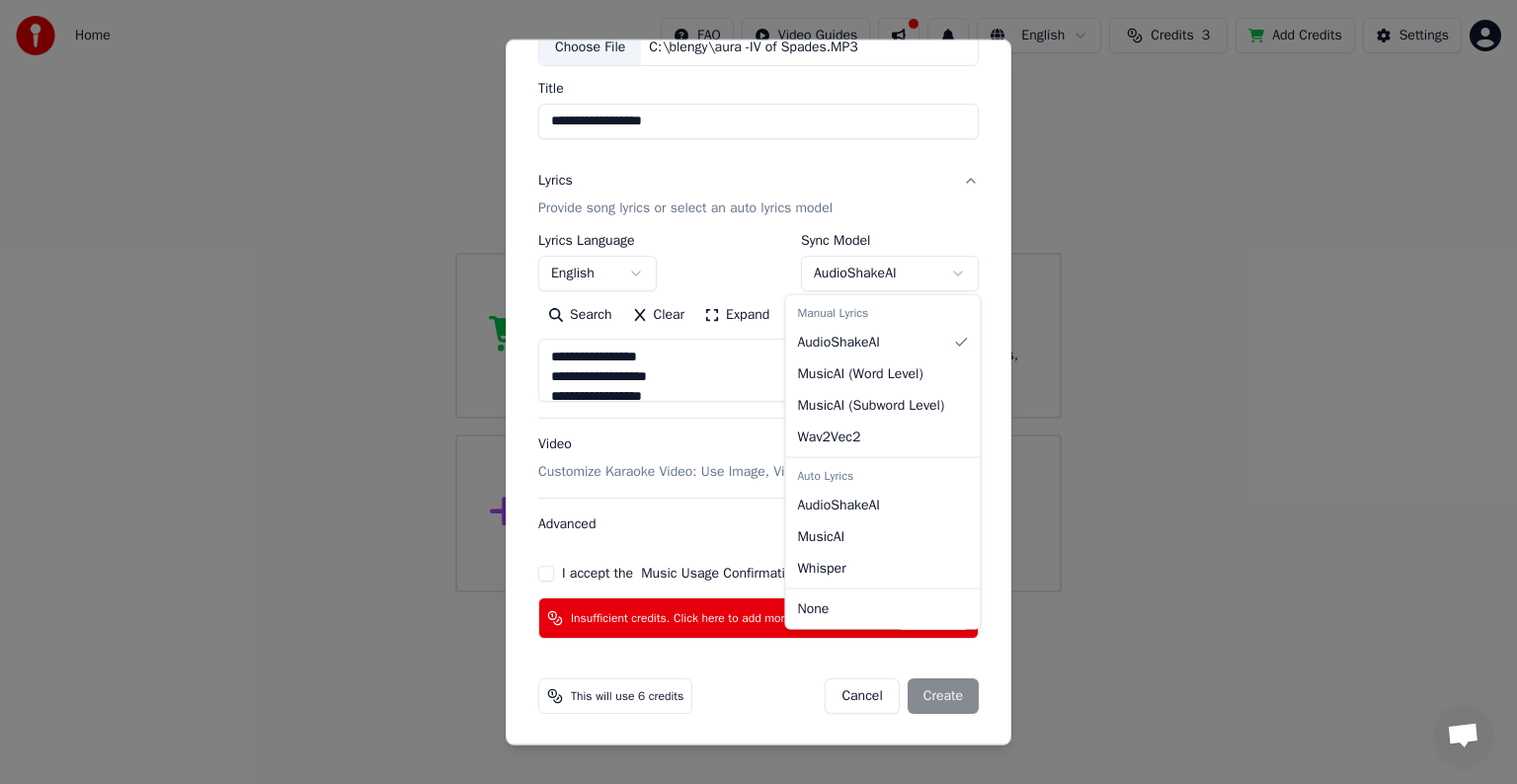 select on "**********" 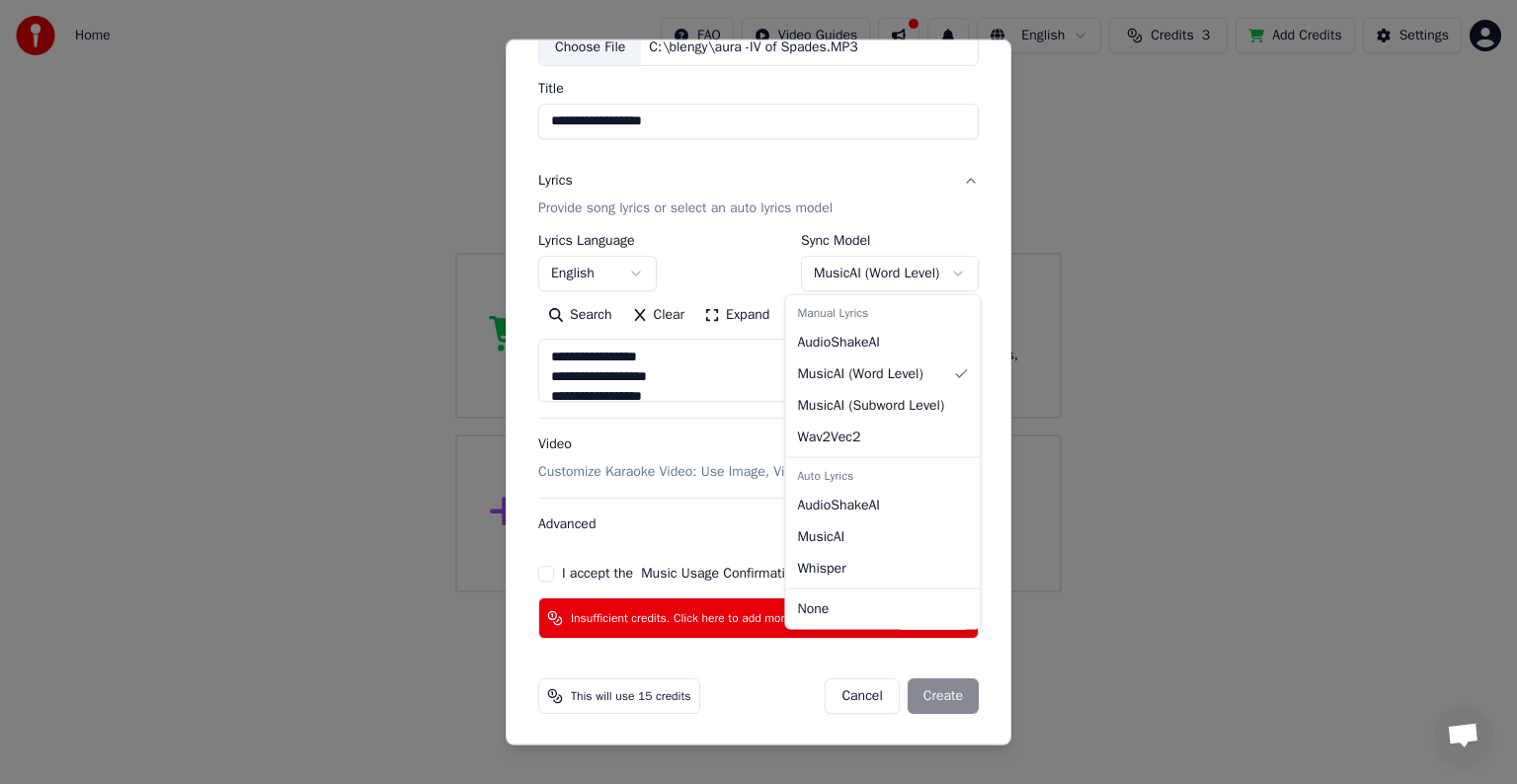 click on "**********" at bounding box center [758, 296] 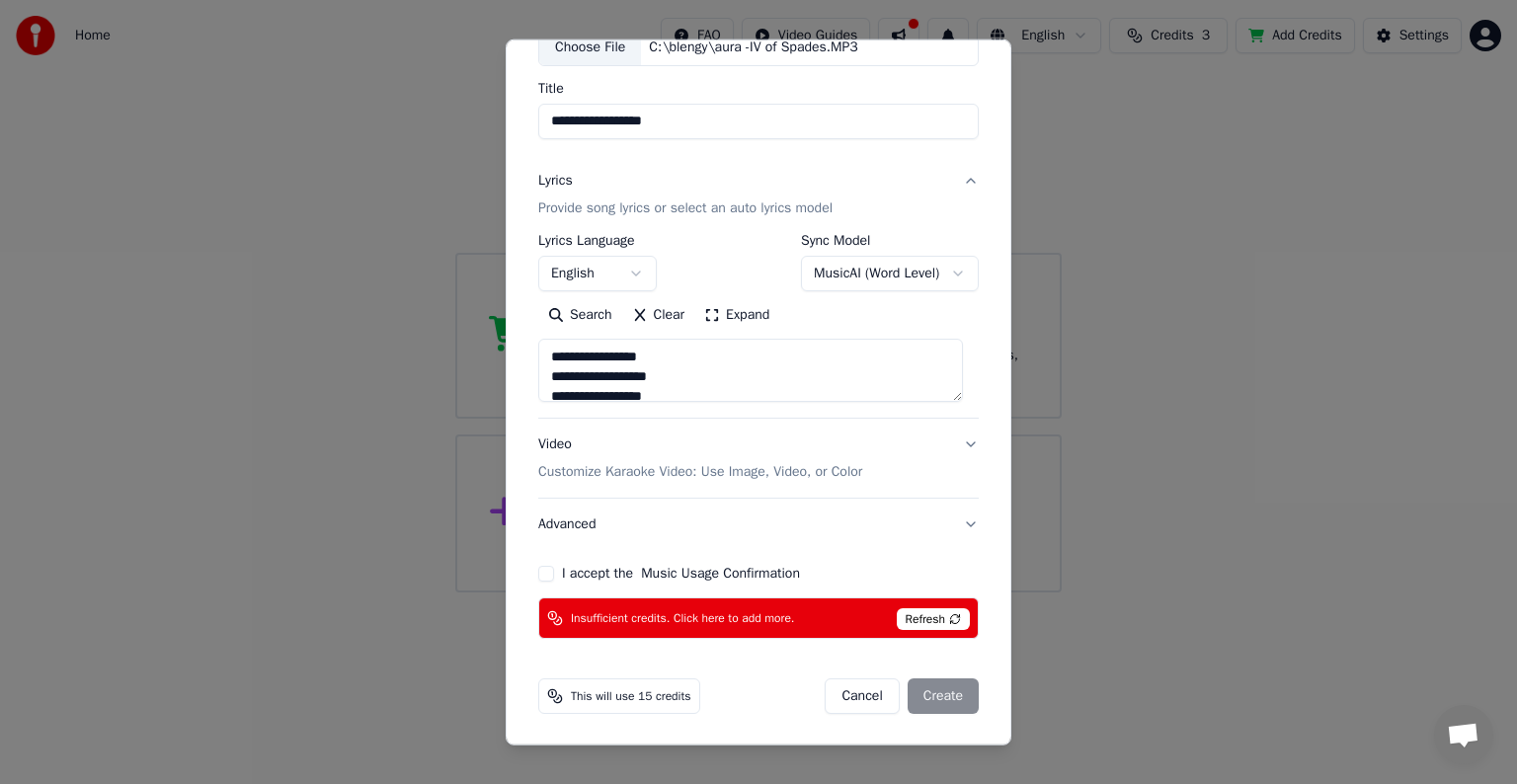 click on "I accept the   Music Usage Confirmation" at bounding box center (546, 574) 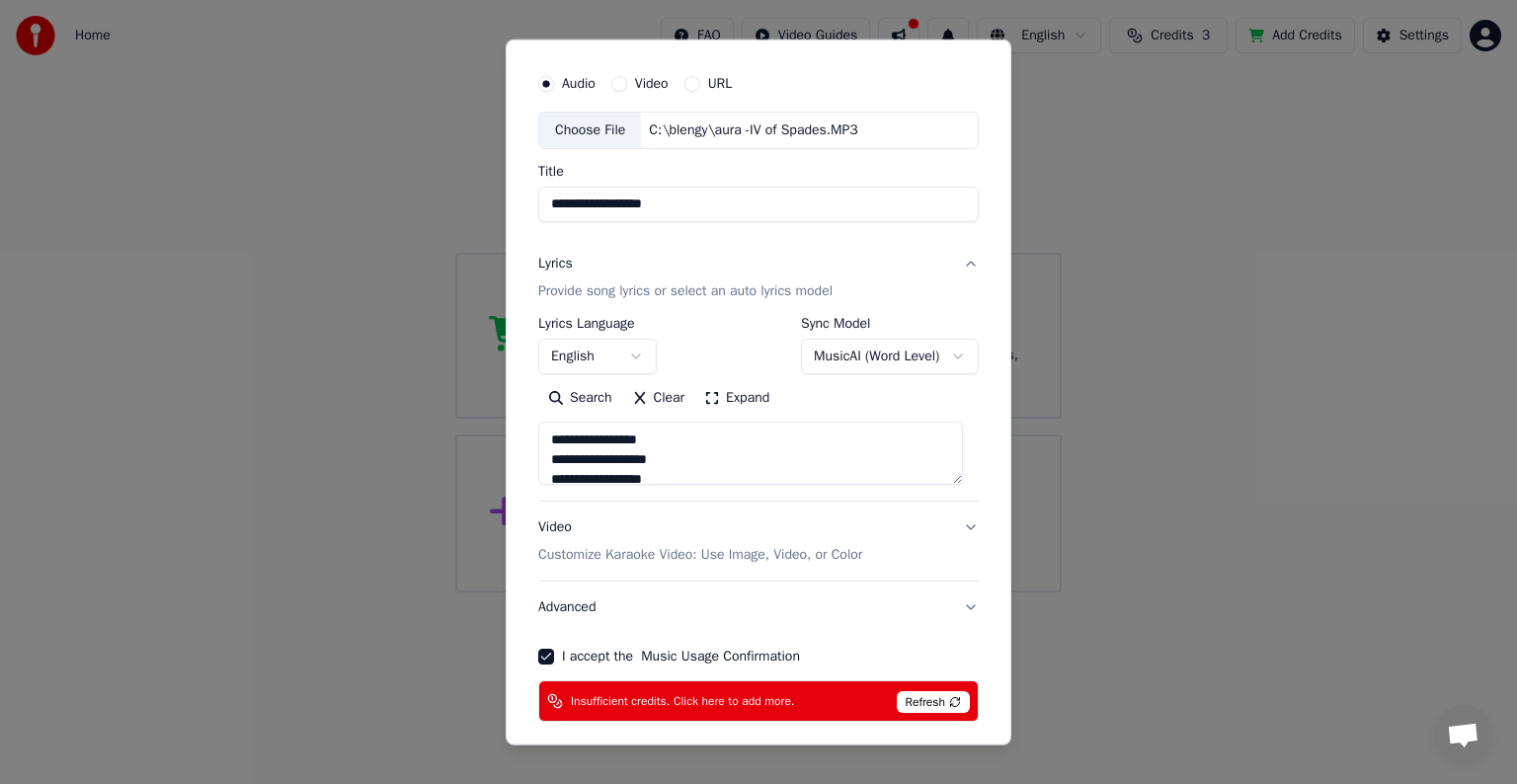scroll, scrollTop: 27, scrollLeft: 0, axis: vertical 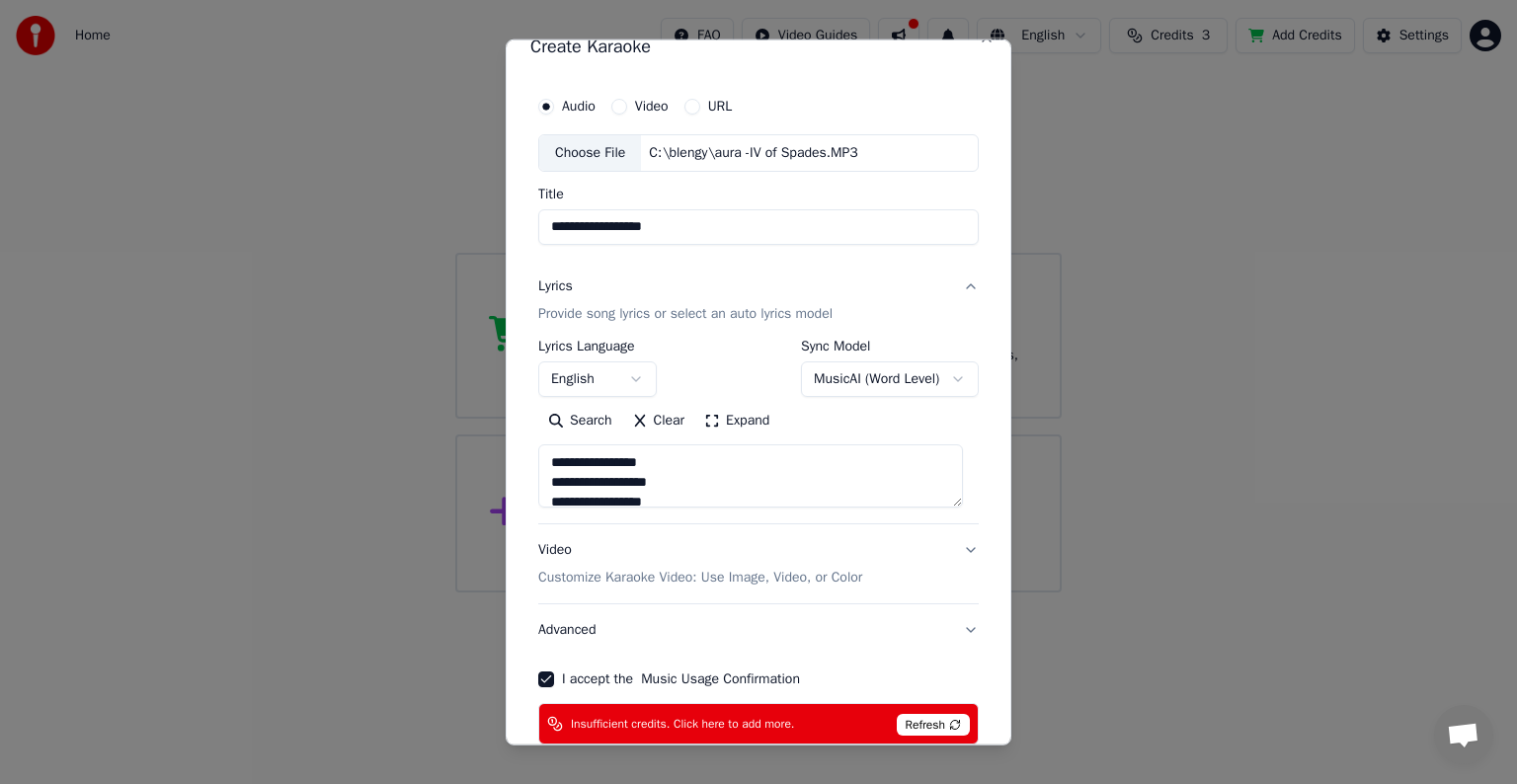 type on "**********" 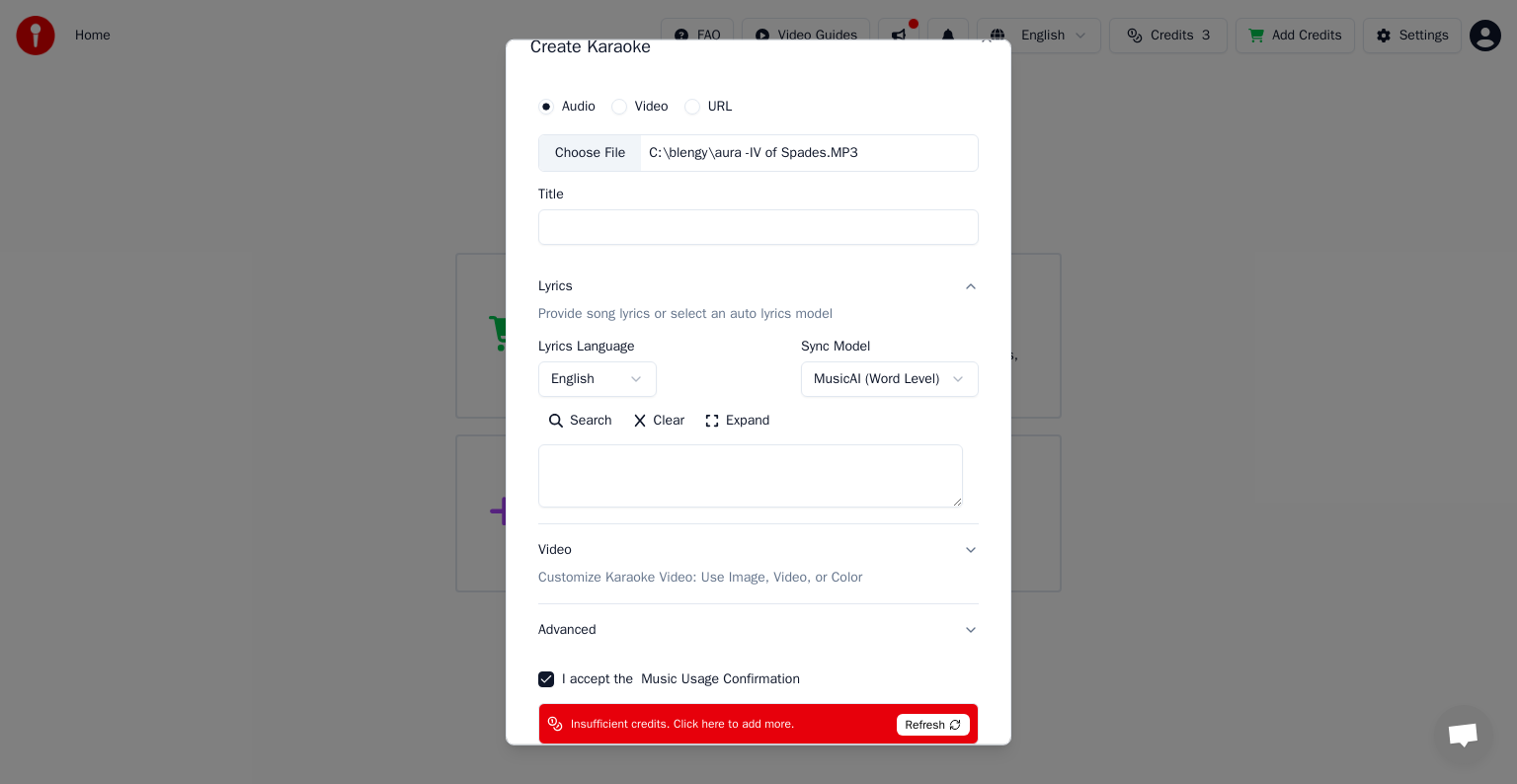select 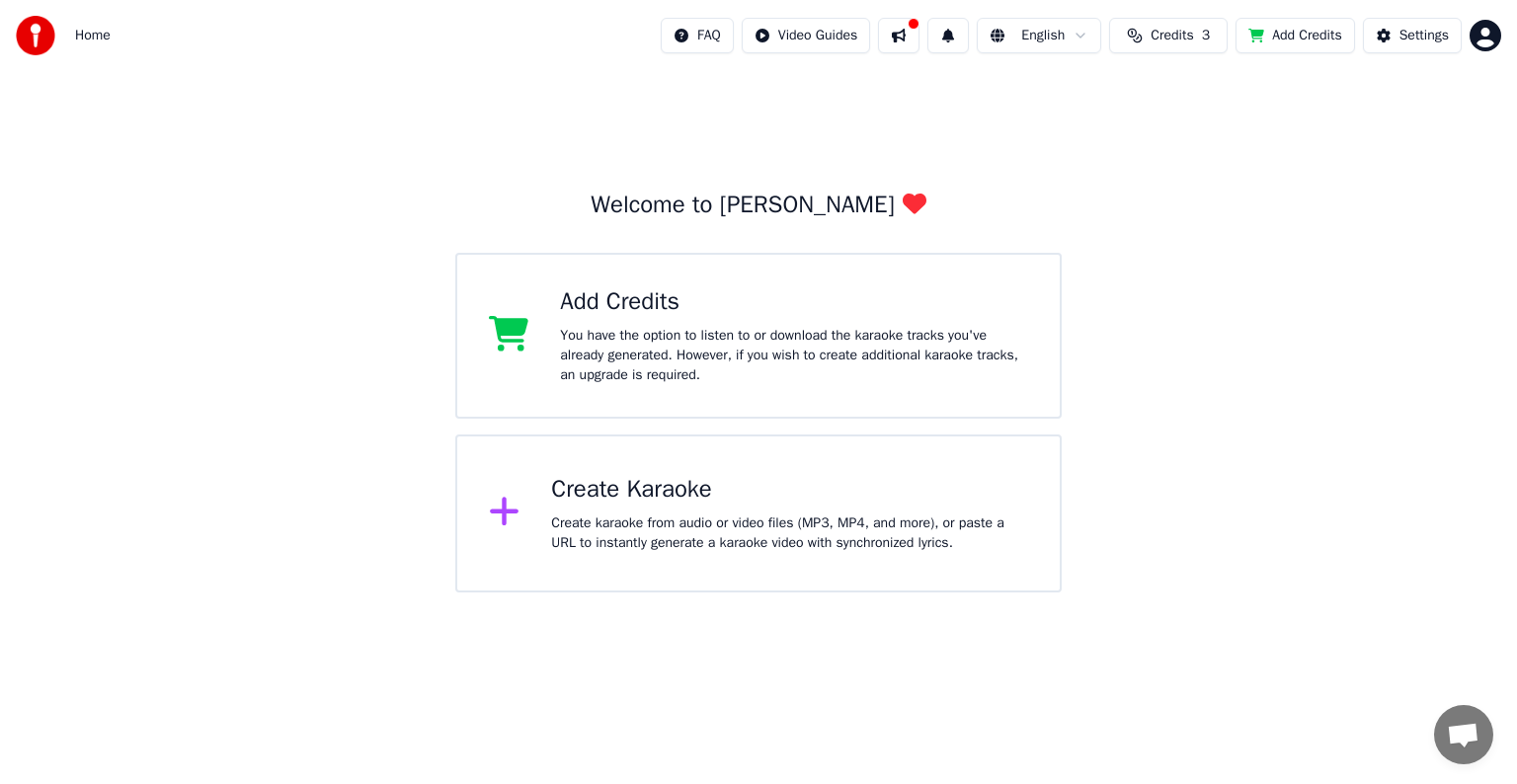 click on "Home FAQ Video Guides English Credits 3 Add Credits Settings Welcome to Youka Add Credits You have the option to listen to or download the karaoke tracks you've already generated. However, if you wish to create additional karaoke tracks, an upgrade is required. Create Karaoke Create karaoke from audio or video files (MP3, MP4, and more), or paste a URL to instantly generate a karaoke video with synchronized lyrics." at bounding box center [758, 296] 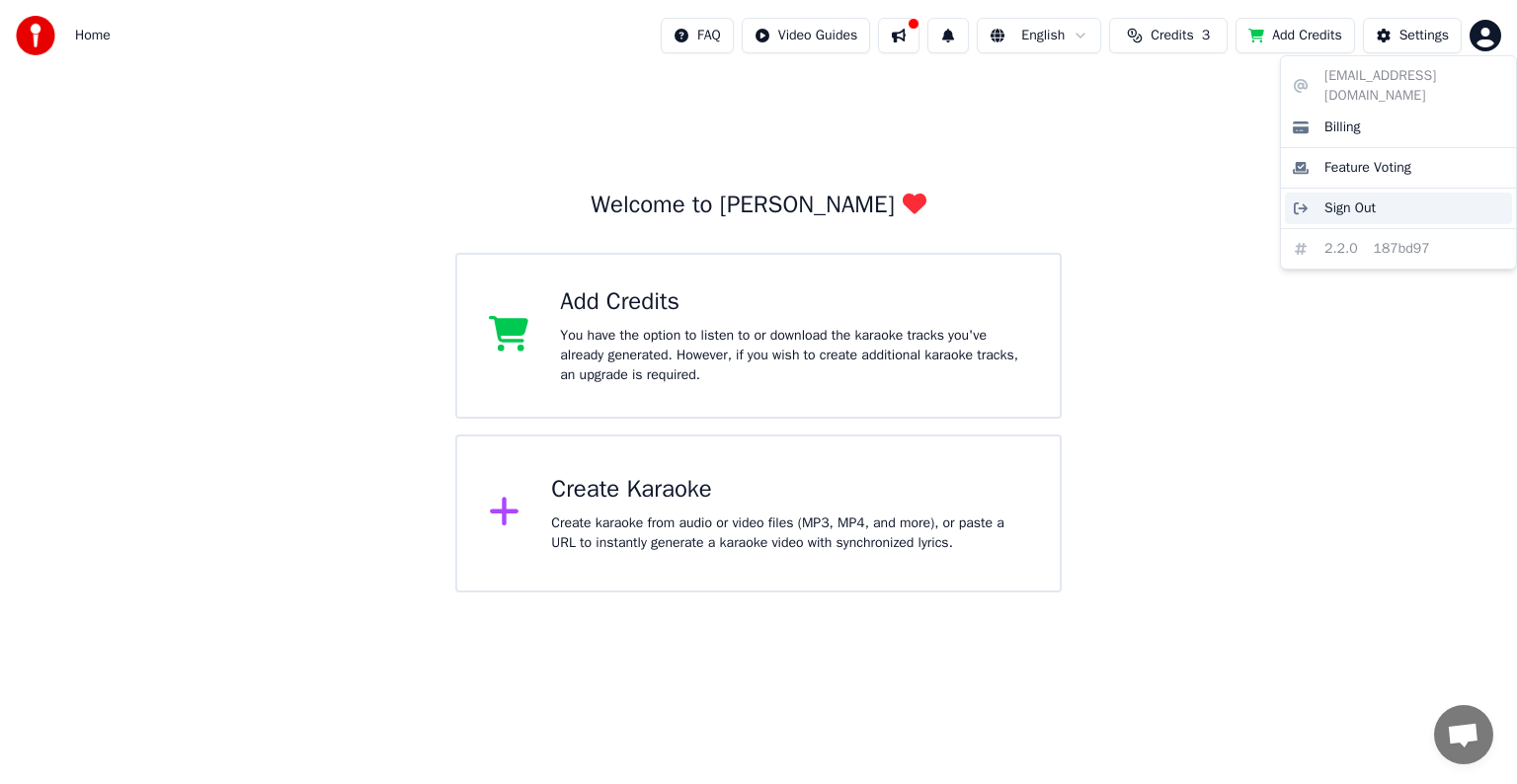 click on "Sign Out" at bounding box center [1398, 208] 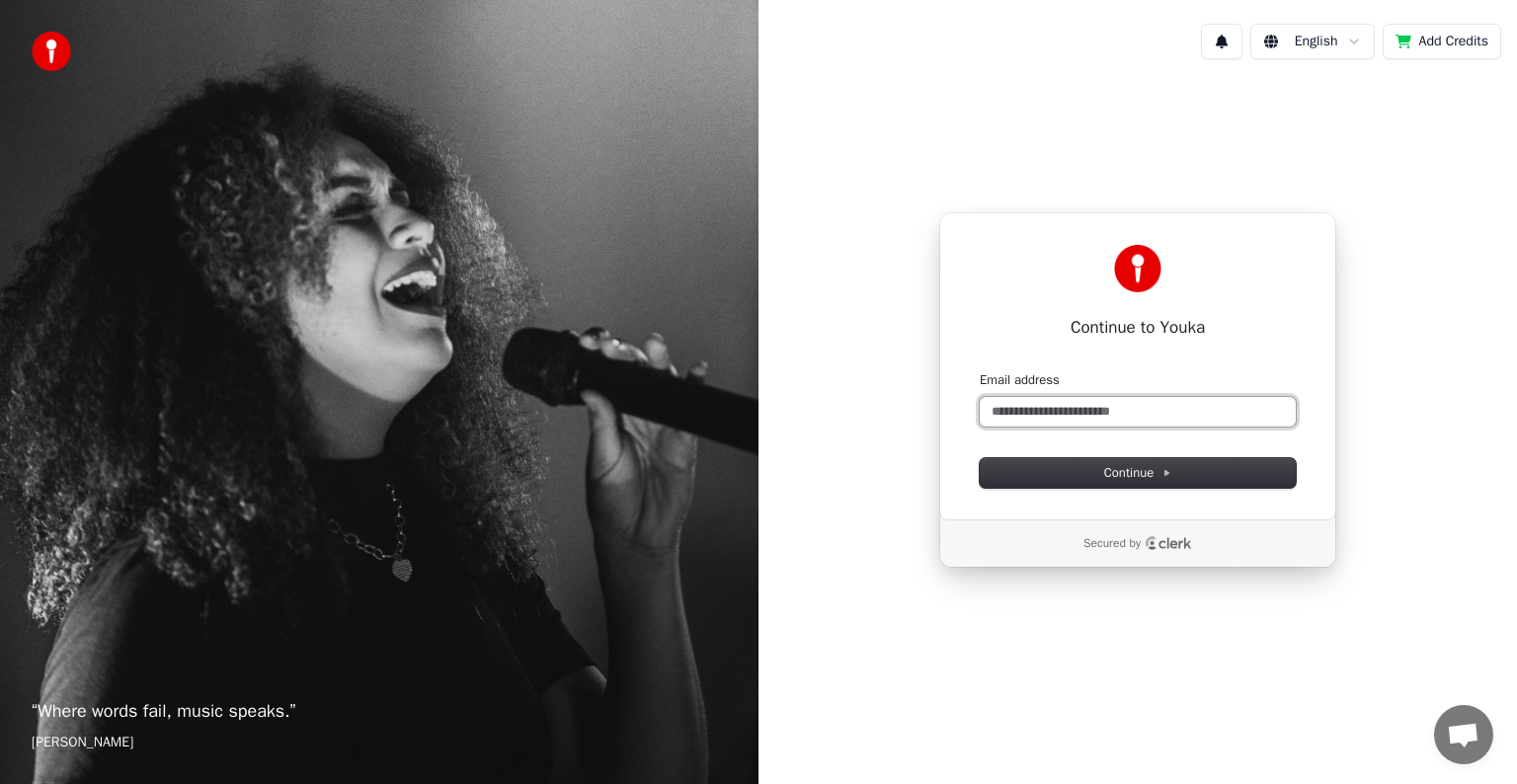 click on "Email address" at bounding box center [1138, 412] 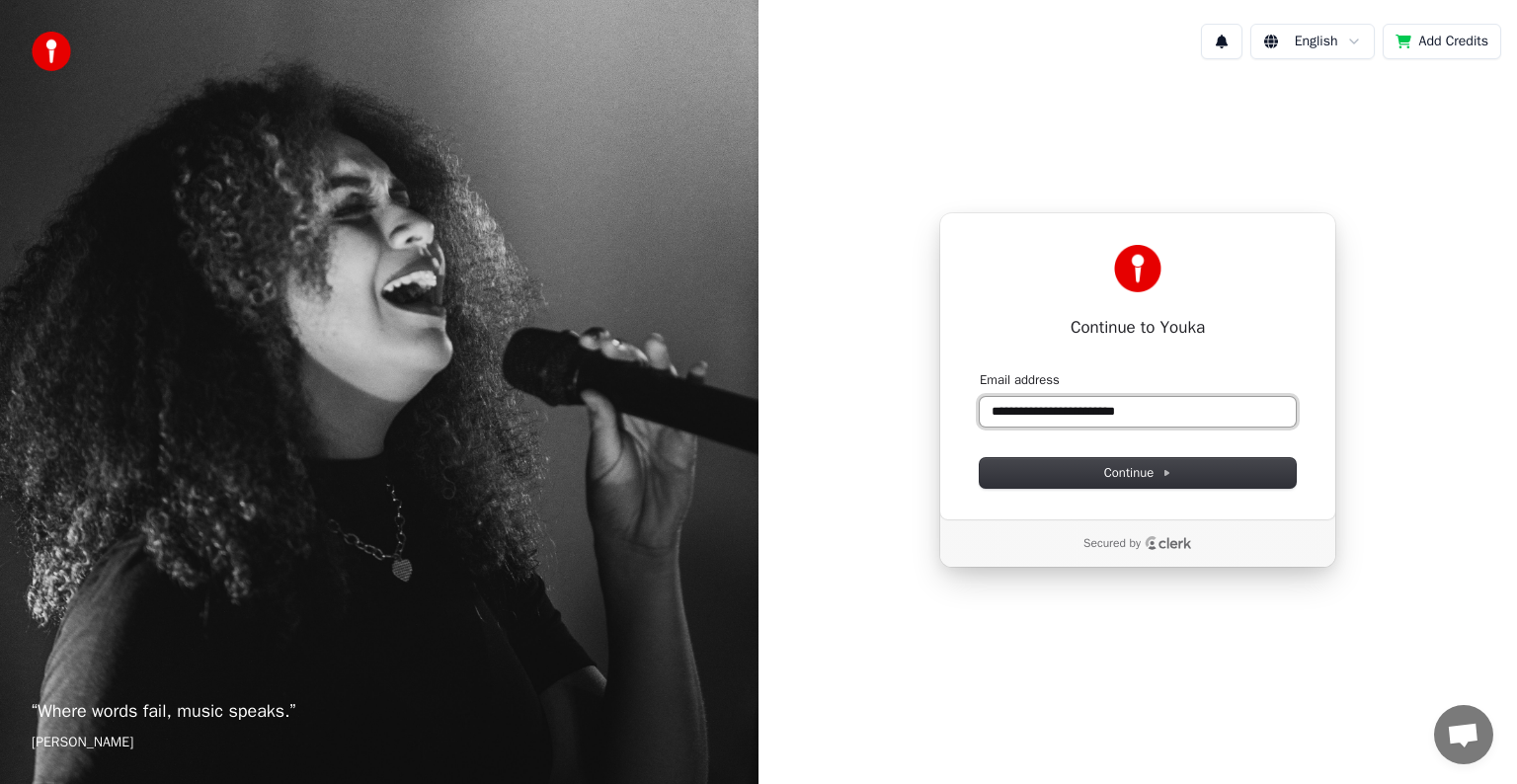 click at bounding box center [980, 371] 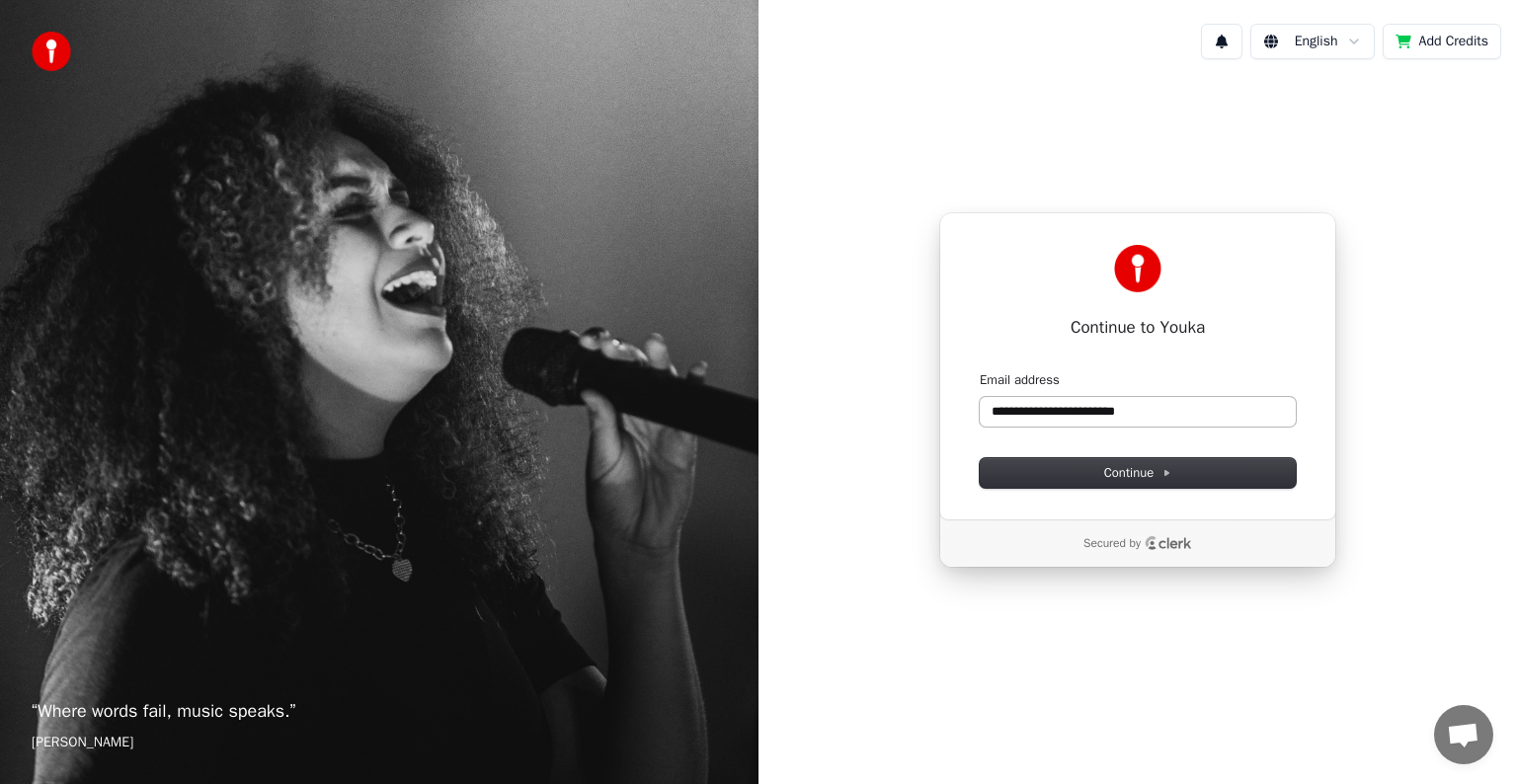 type on "**********" 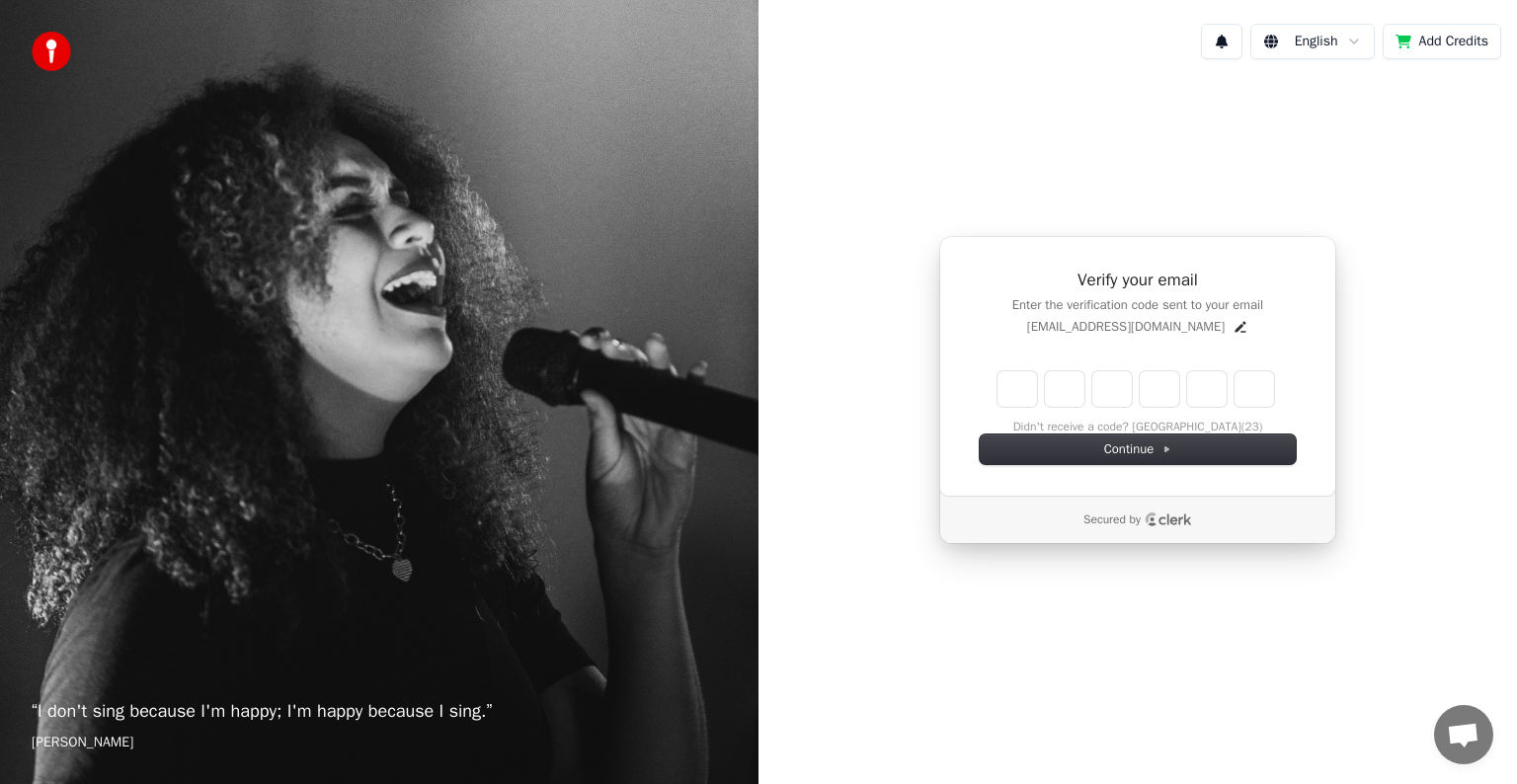 type on "*" 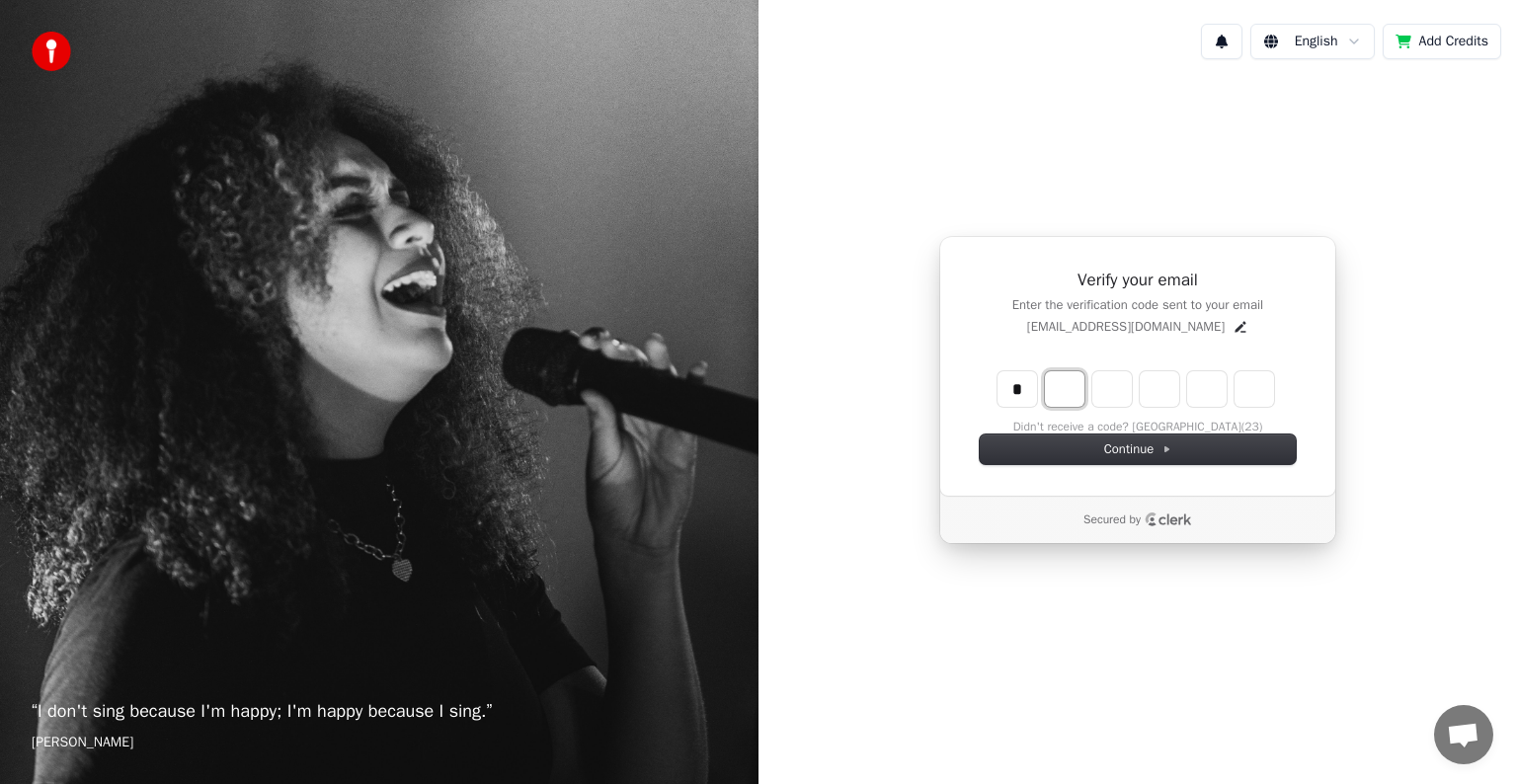 type on "*" 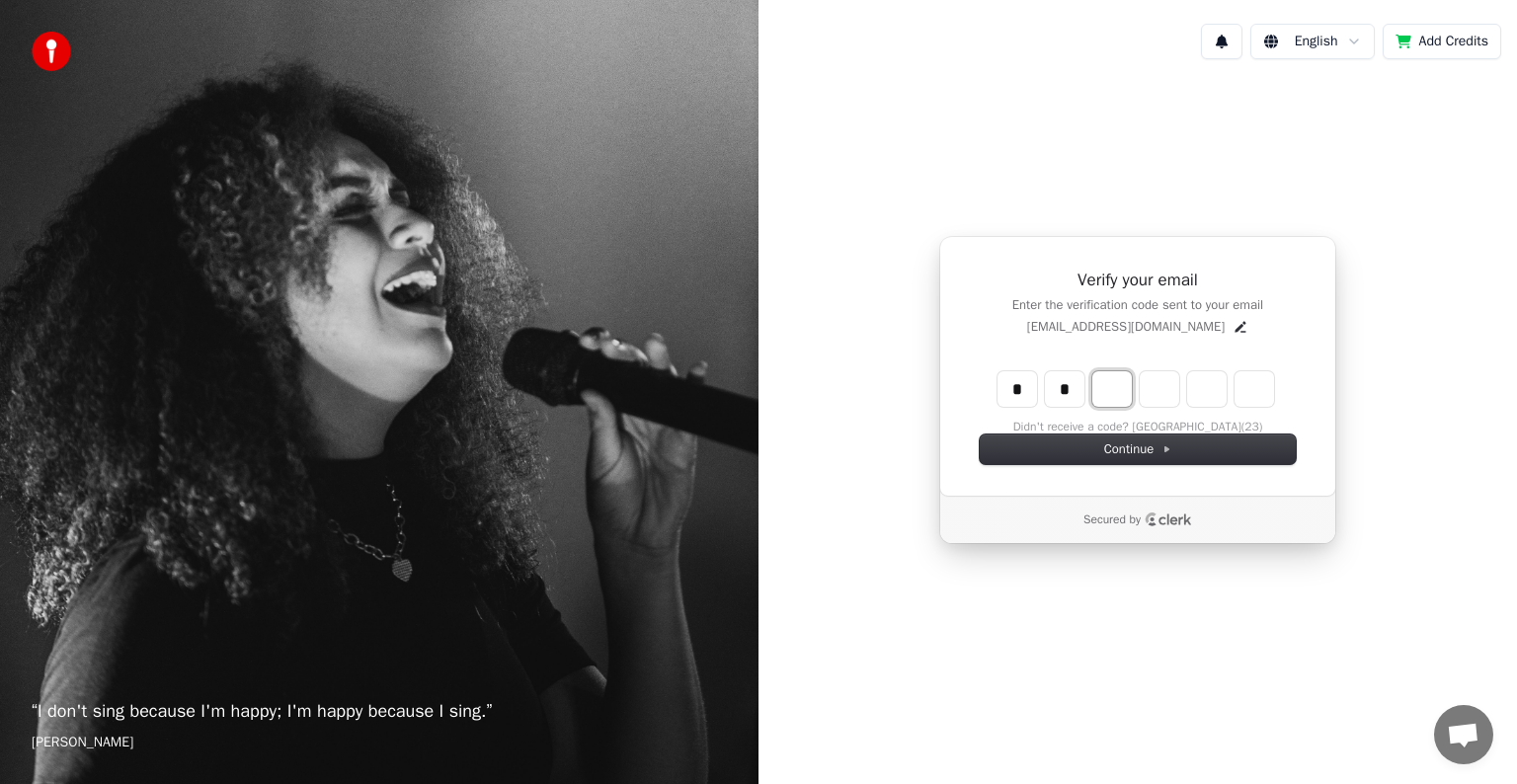 type on "**" 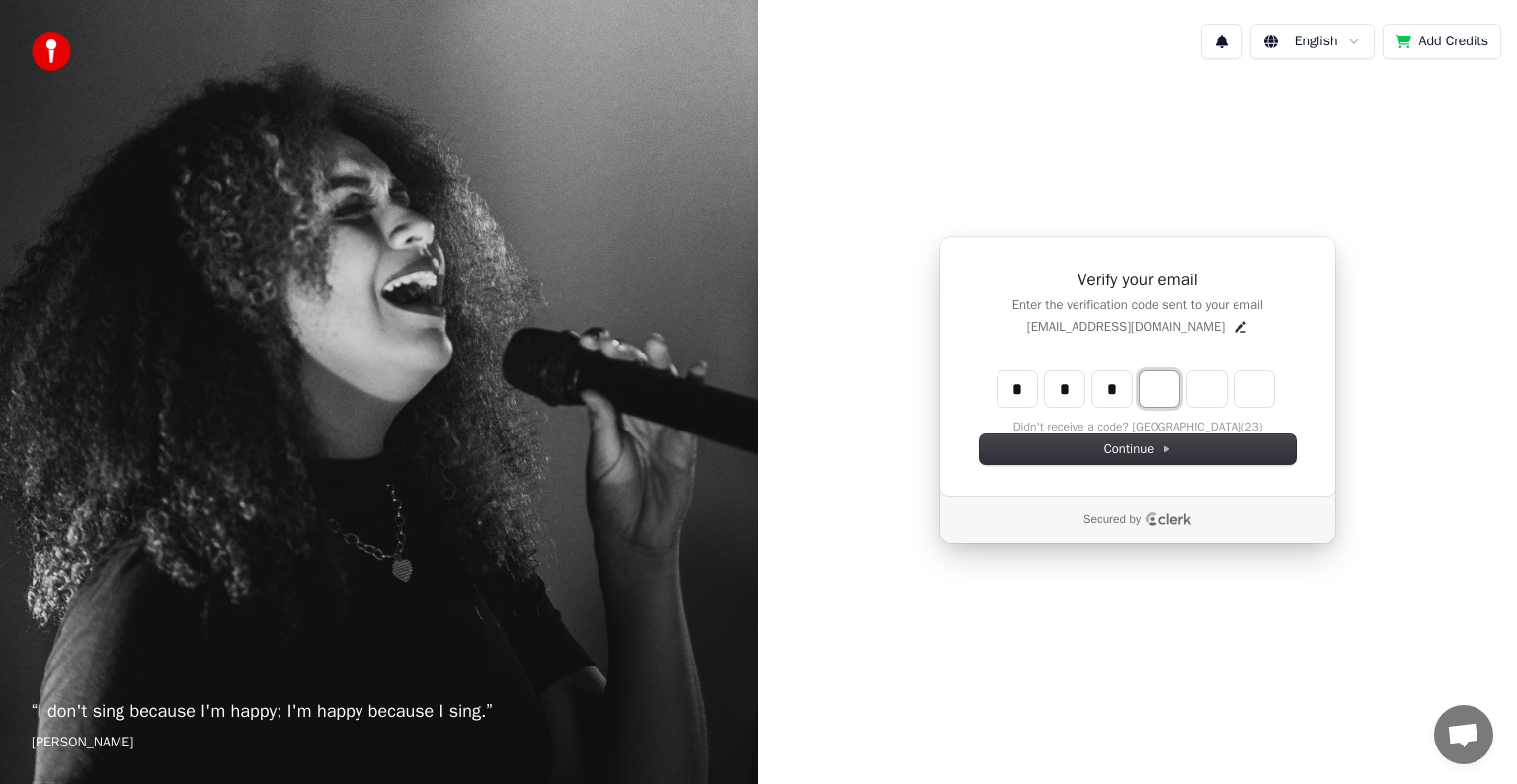 type on "***" 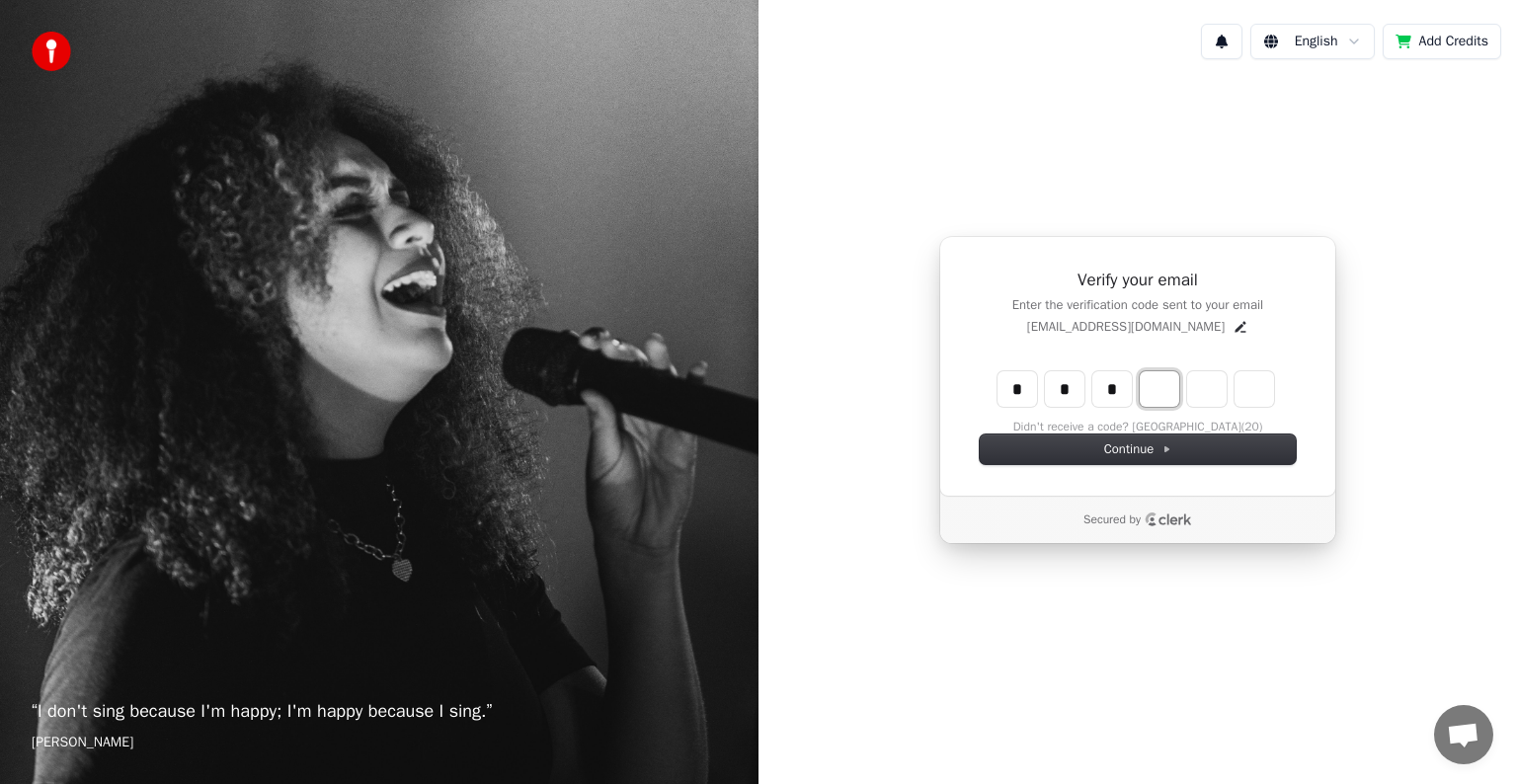 type on "*" 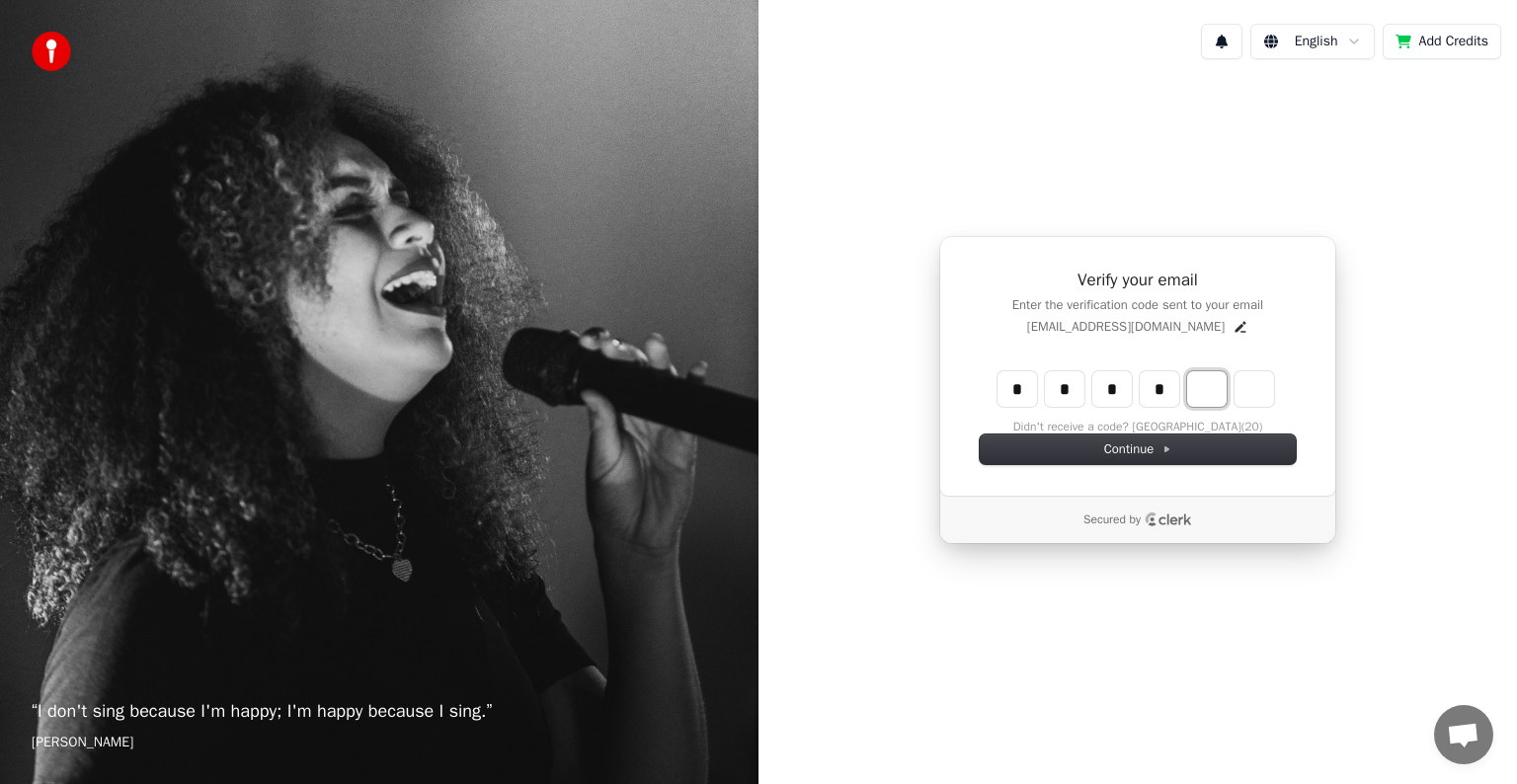 type on "****" 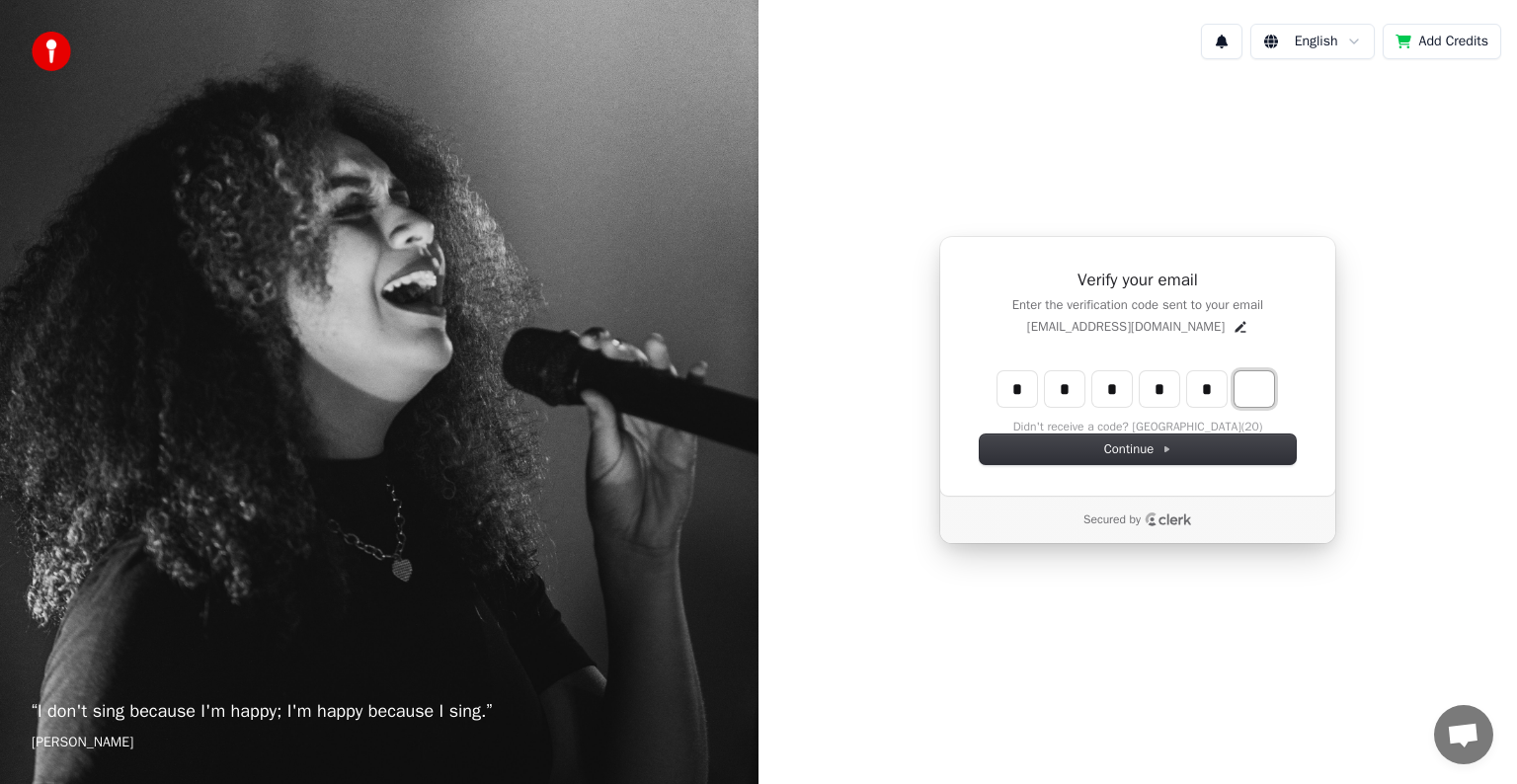 type on "******" 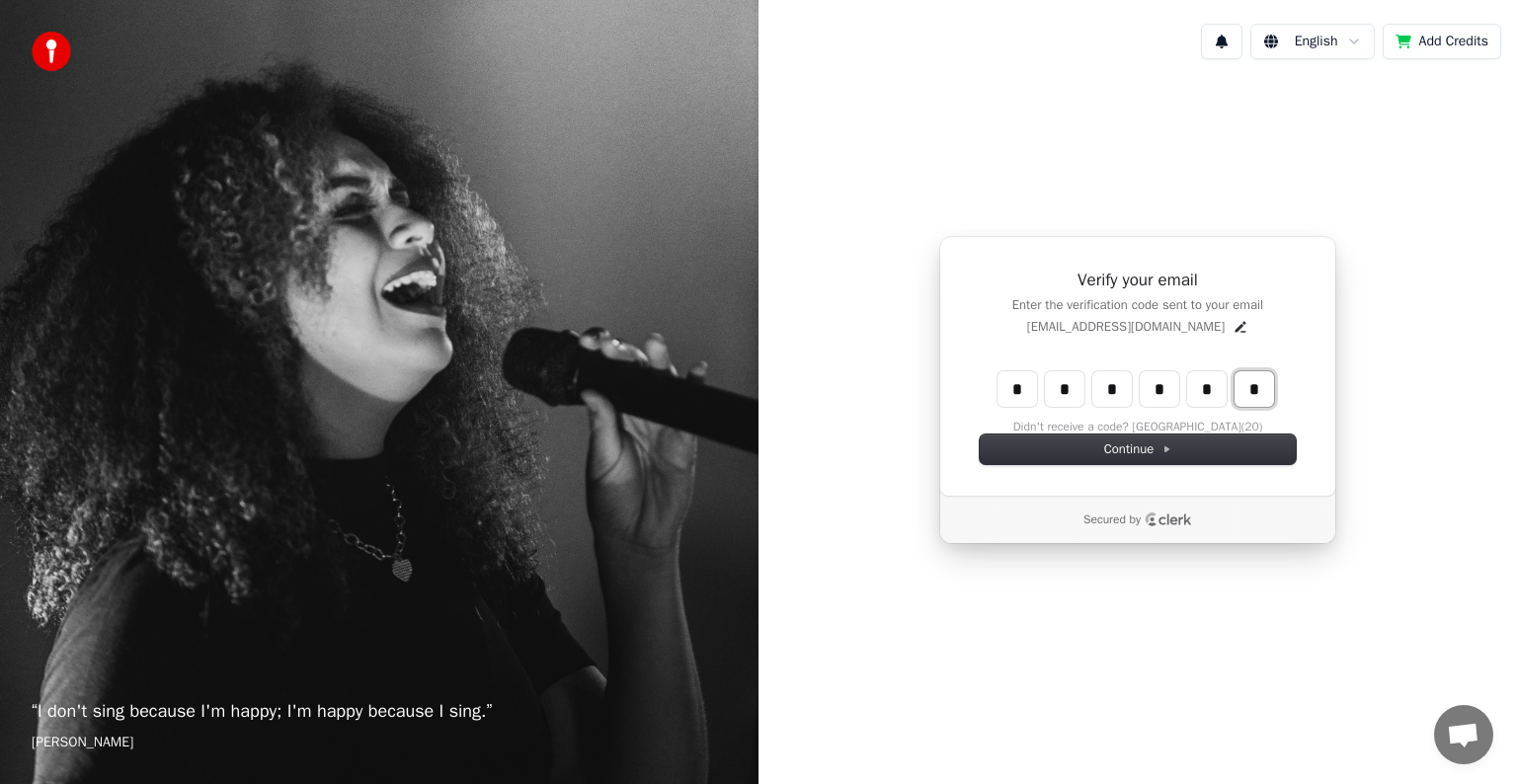 type on "*" 